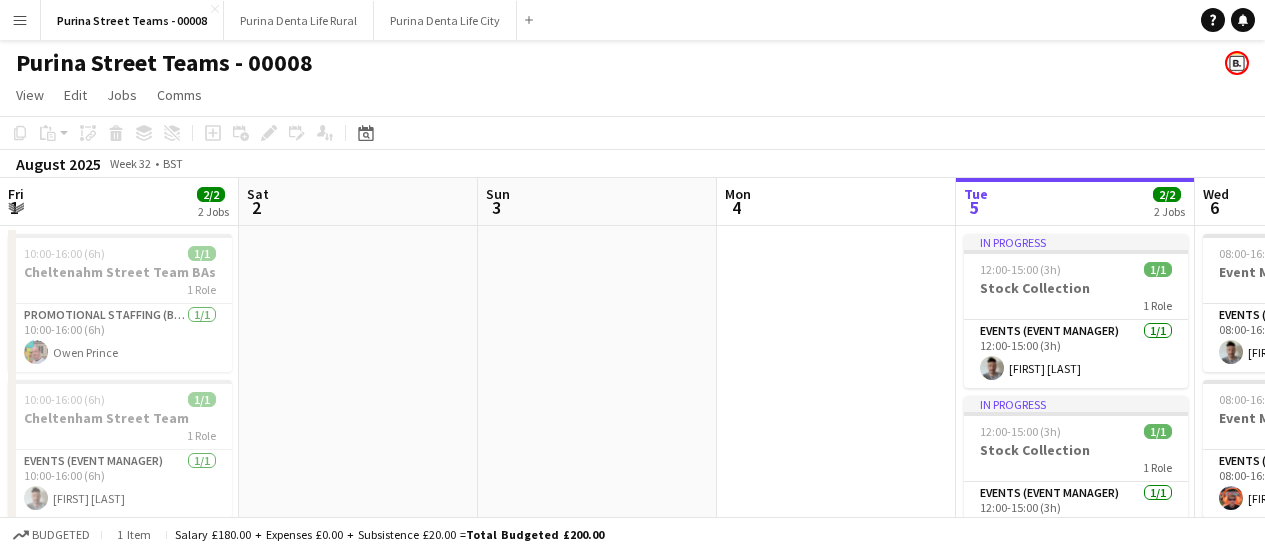 scroll, scrollTop: 0, scrollLeft: 0, axis: both 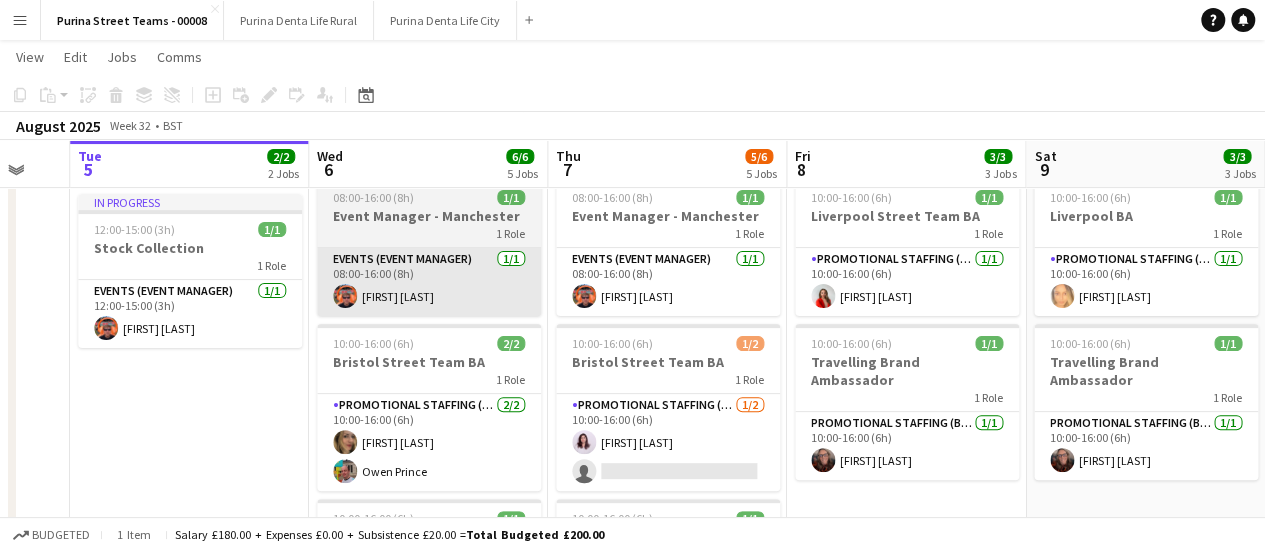 click on "Events (Event Manager)   1/1   08:00-16:00 (8h)
[FIRST] [LAST]" at bounding box center [429, 282] 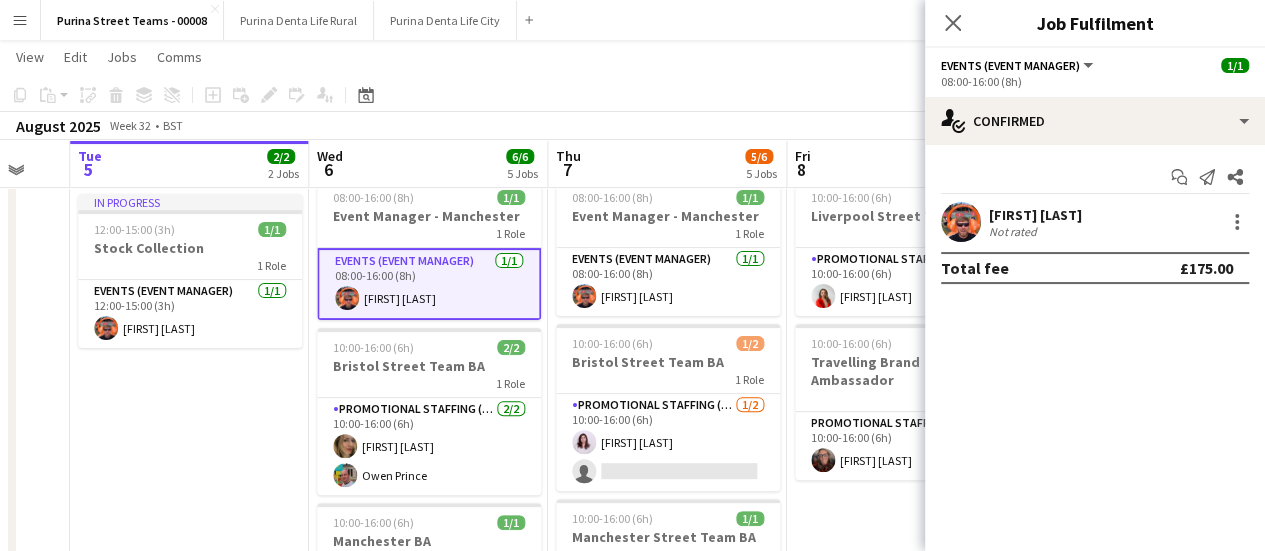 click on "[FIRST] [LAST]" at bounding box center (1035, 215) 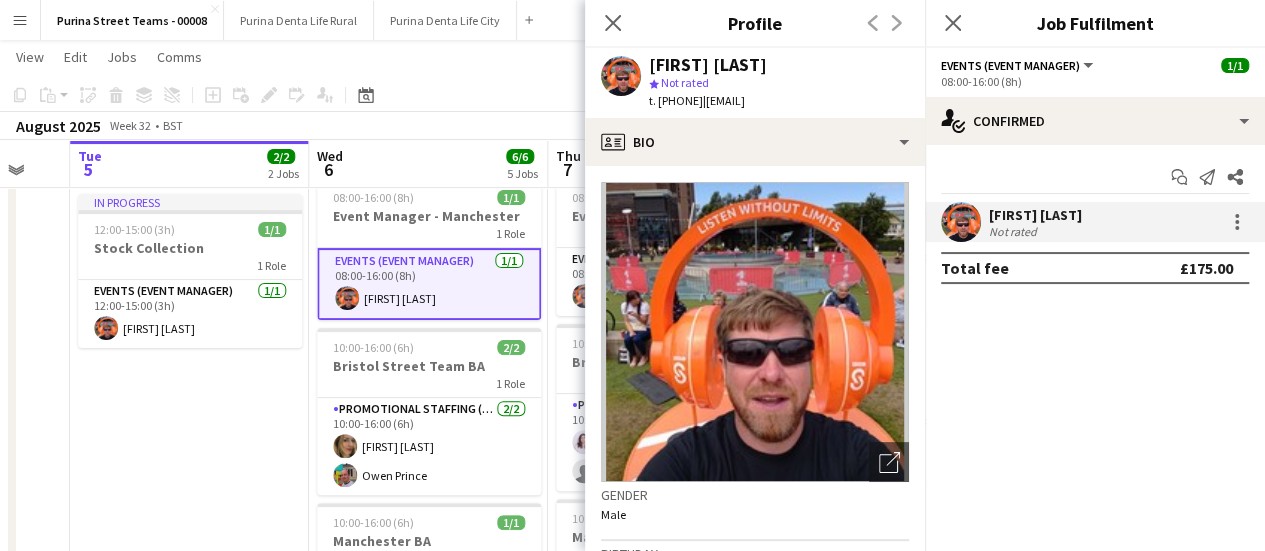 drag, startPoint x: 735, startPoint y: 102, endPoint x: 660, endPoint y: 102, distance: 75 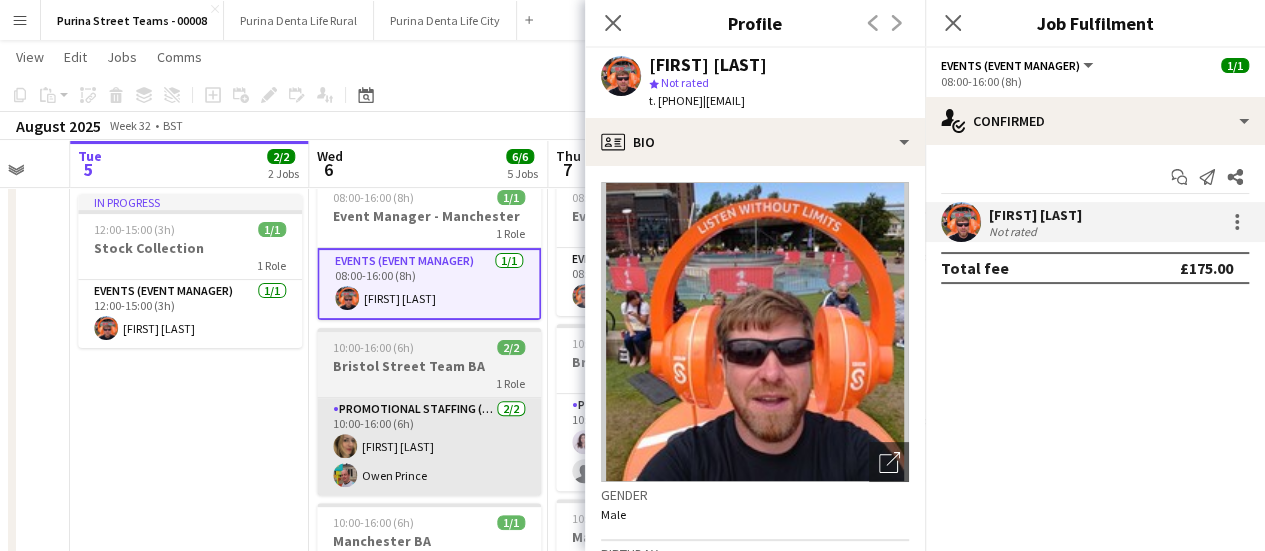 drag, startPoint x: 220, startPoint y: 473, endPoint x: 325, endPoint y: 427, distance: 114.6342 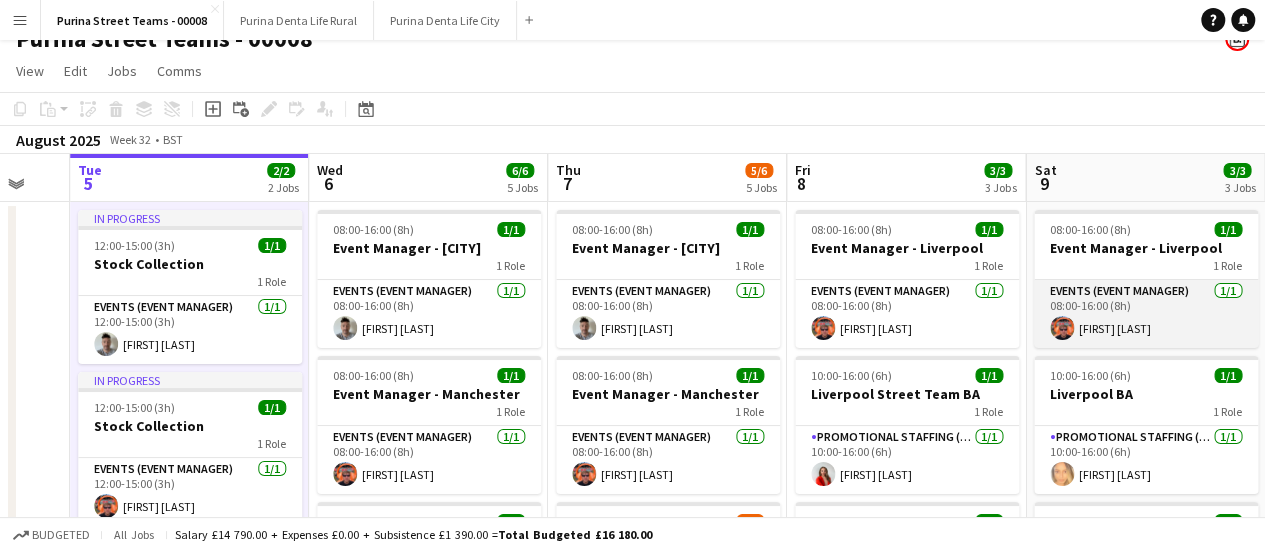 scroll, scrollTop: 0, scrollLeft: 0, axis: both 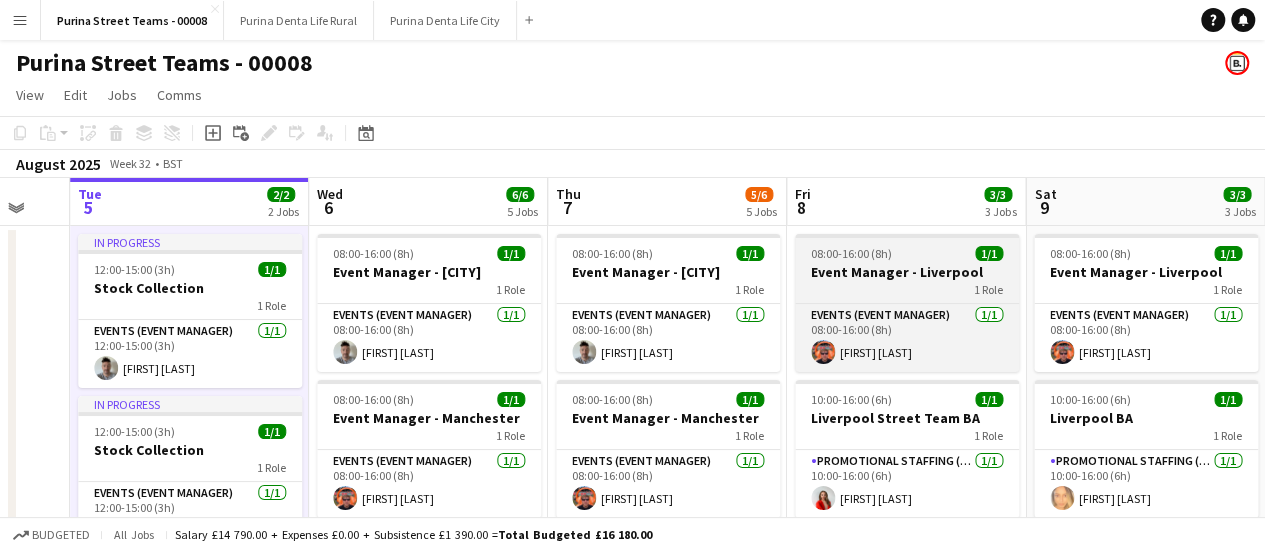 drag, startPoint x: 881, startPoint y: 501, endPoint x: 842, endPoint y: 292, distance: 212.60762 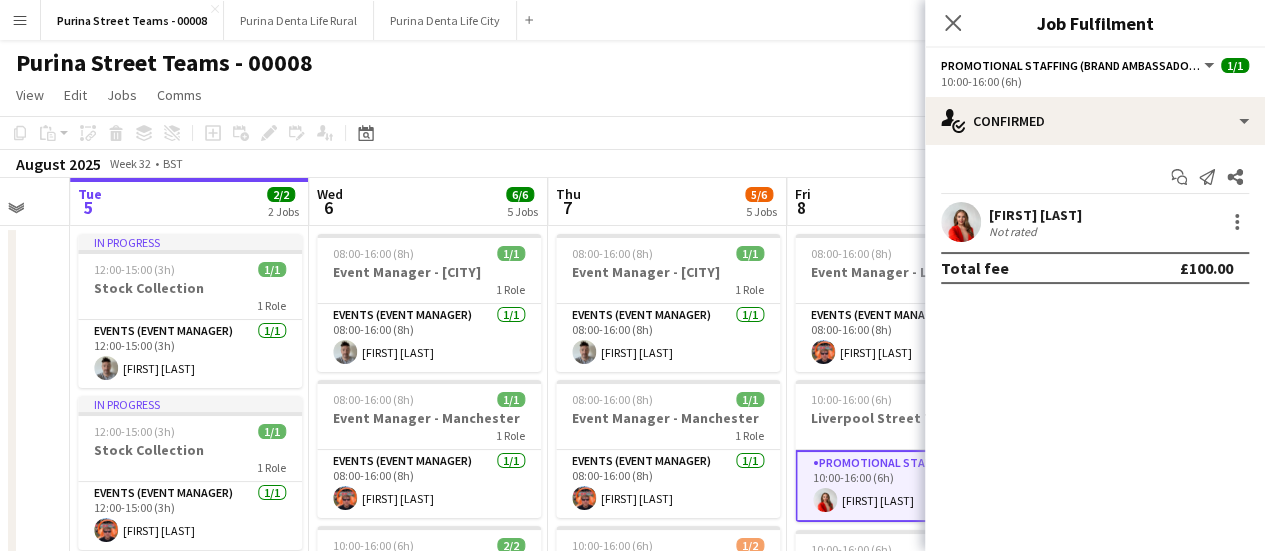 click on "[FIRST] [LAST]" at bounding box center [1035, 215] 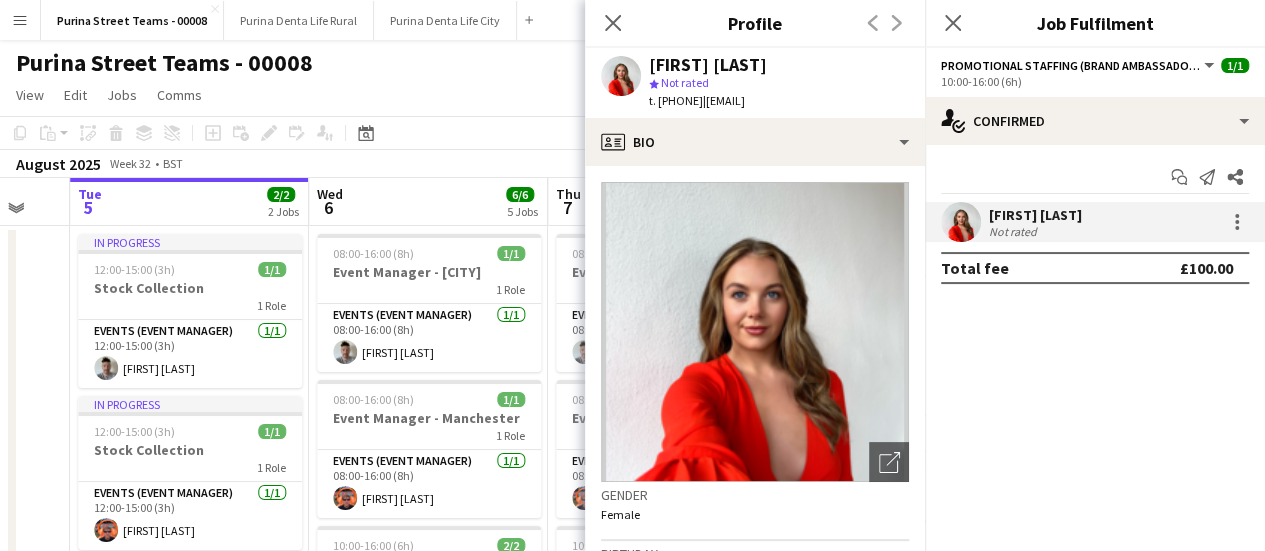 drag, startPoint x: 742, startPoint y: 103, endPoint x: 898, endPoint y: 103, distance: 156 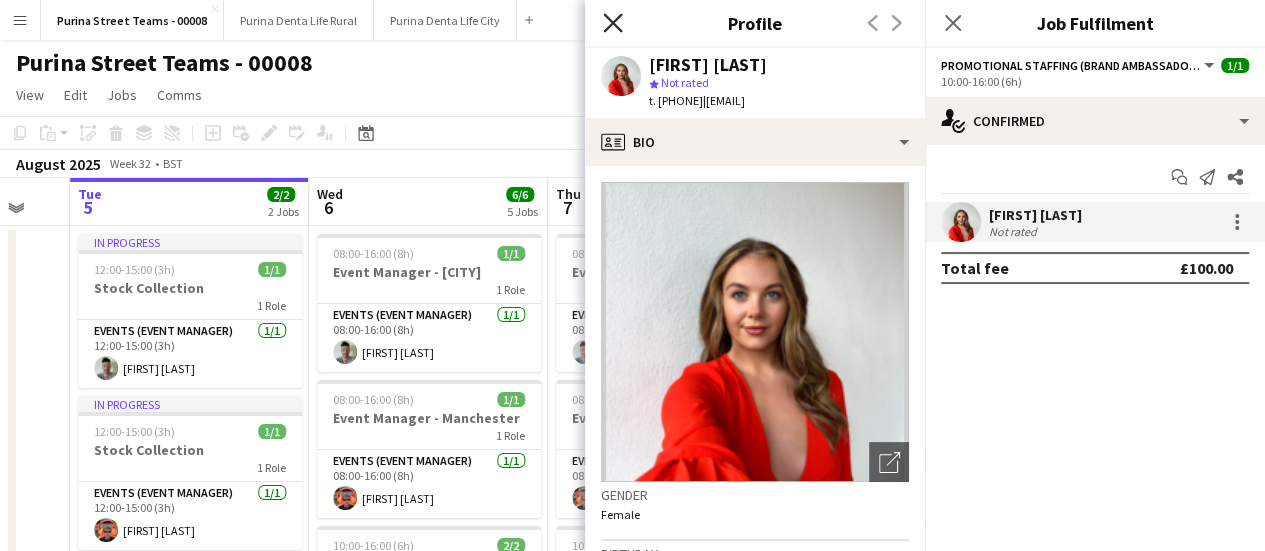 click 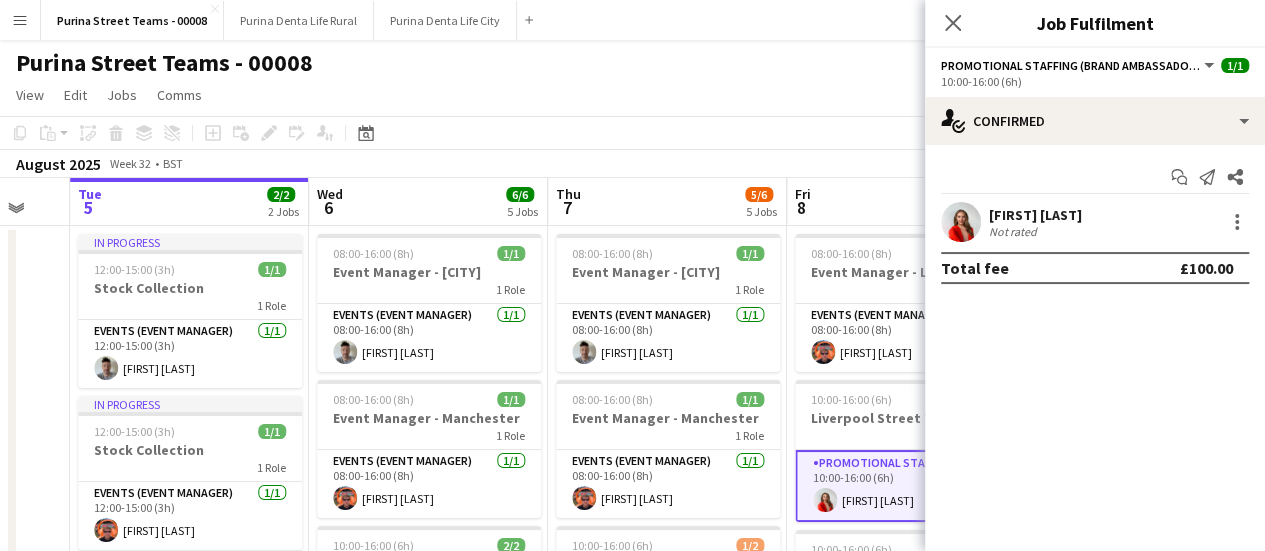 click on "Close pop-in" 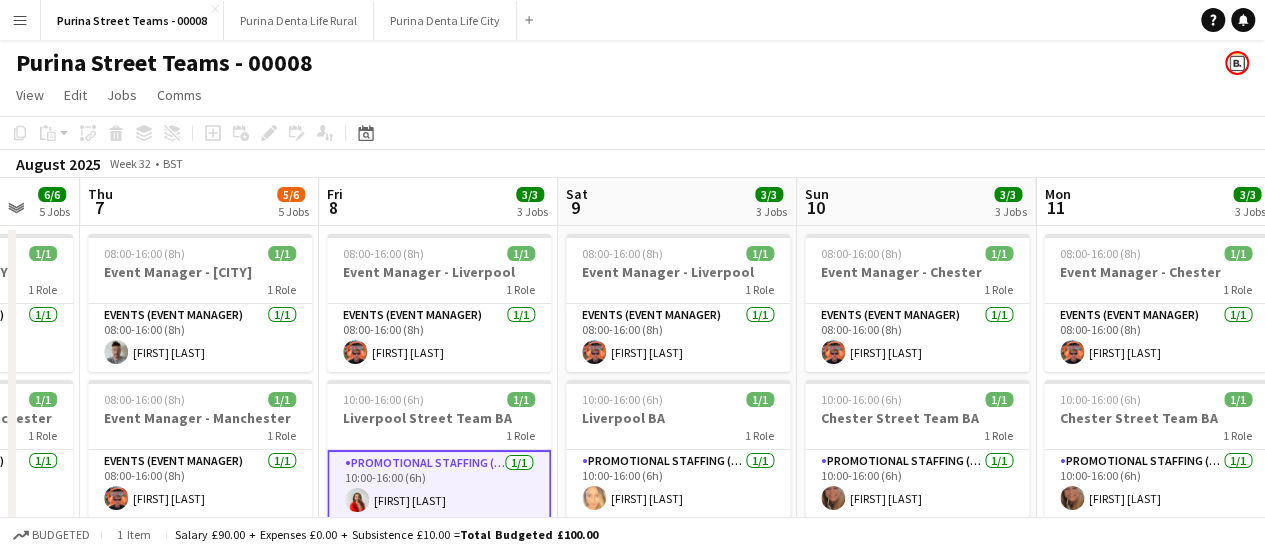 scroll, scrollTop: 0, scrollLeft: 878, axis: horizontal 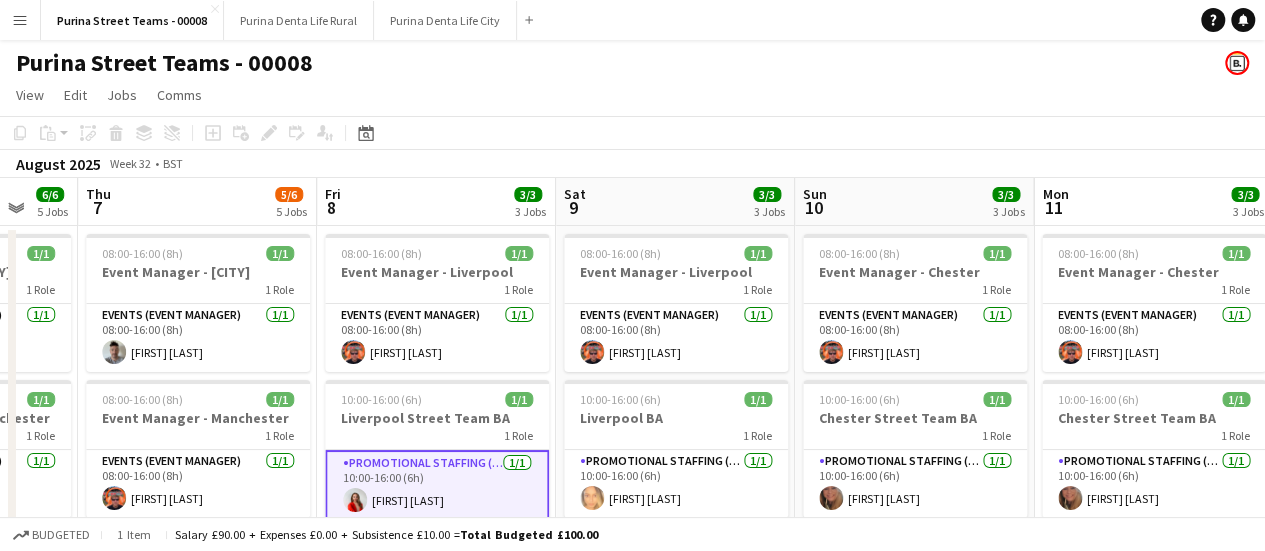 drag, startPoint x: 993, startPoint y: 365, endPoint x: 523, endPoint y: 339, distance: 470.7186 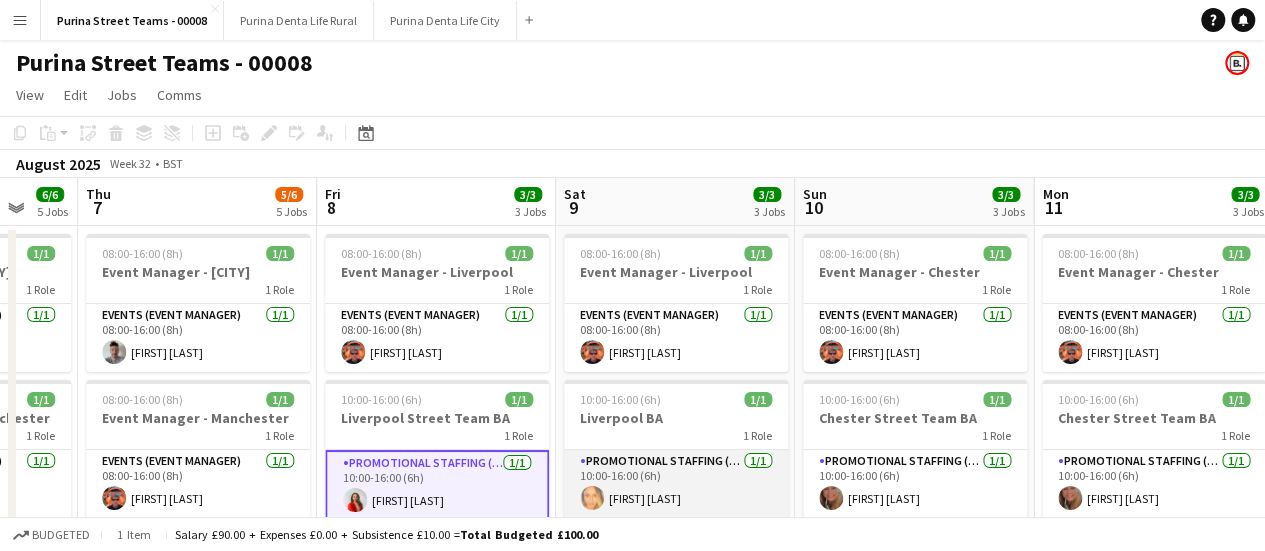 click on "Promotional Staffing ([ROLE])   1/1   10:00-16:00 (6h)
[FIRST] [LAST]" at bounding box center [676, 484] 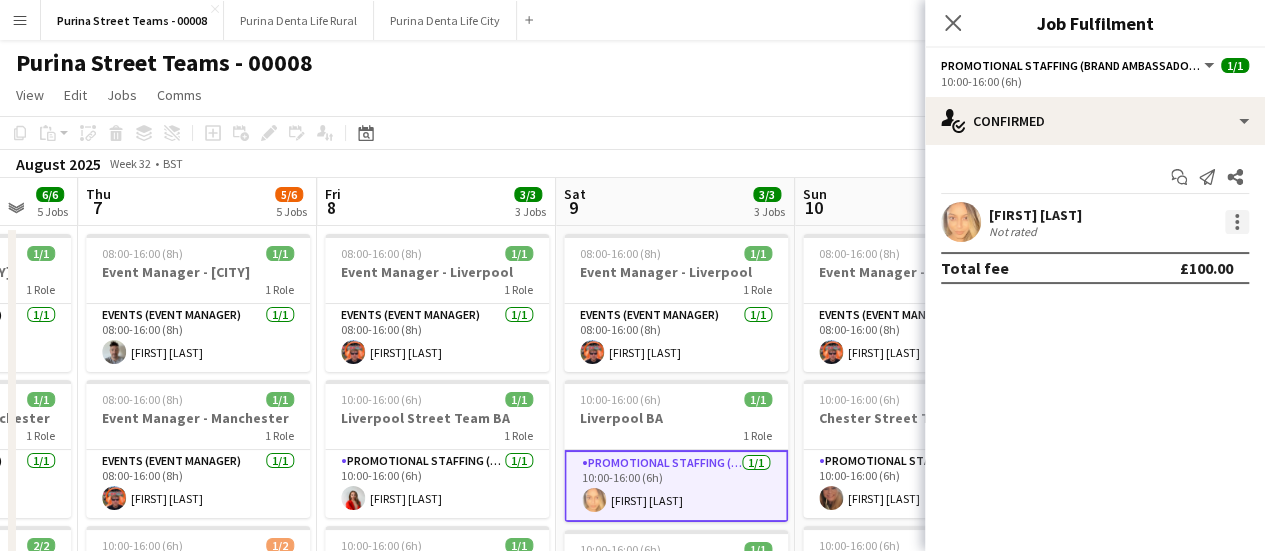 click at bounding box center [1237, 222] 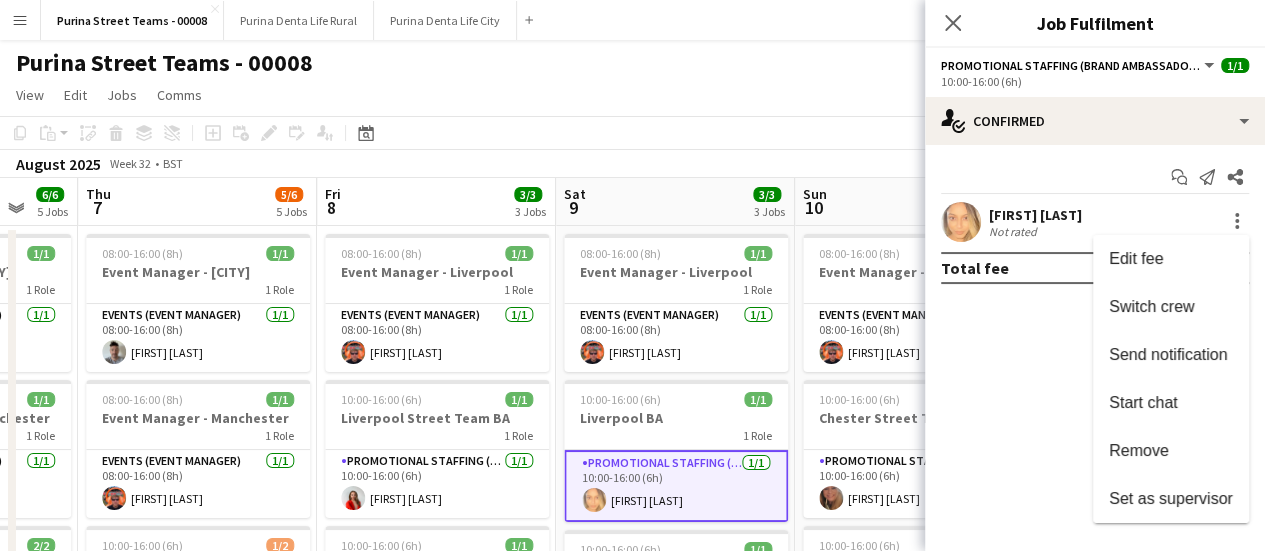 drag, startPoint x: 976, startPoint y: 371, endPoint x: 995, endPoint y: 293, distance: 80.280754 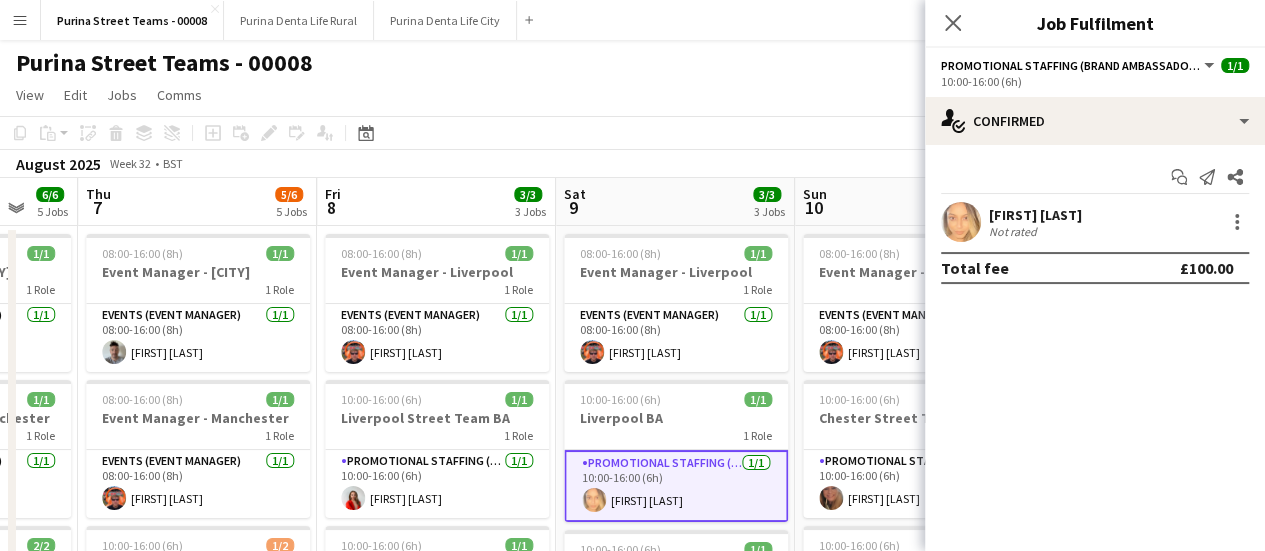 click on "[FIRST] [LAST]" at bounding box center [1035, 215] 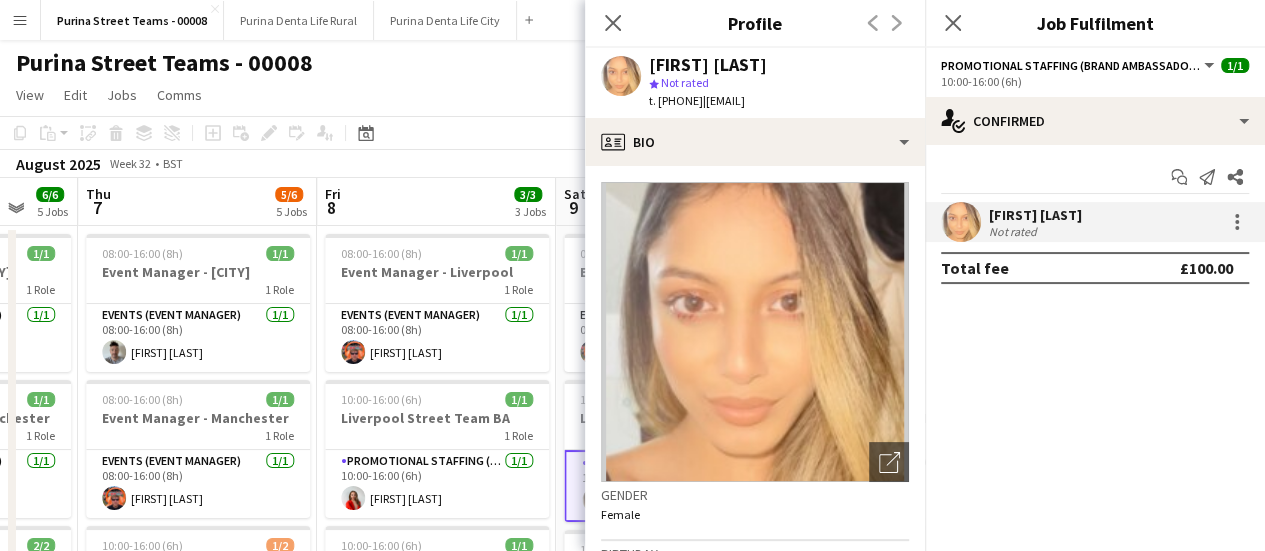drag, startPoint x: 741, startPoint y: 101, endPoint x: 899, endPoint y: 107, distance: 158.11388 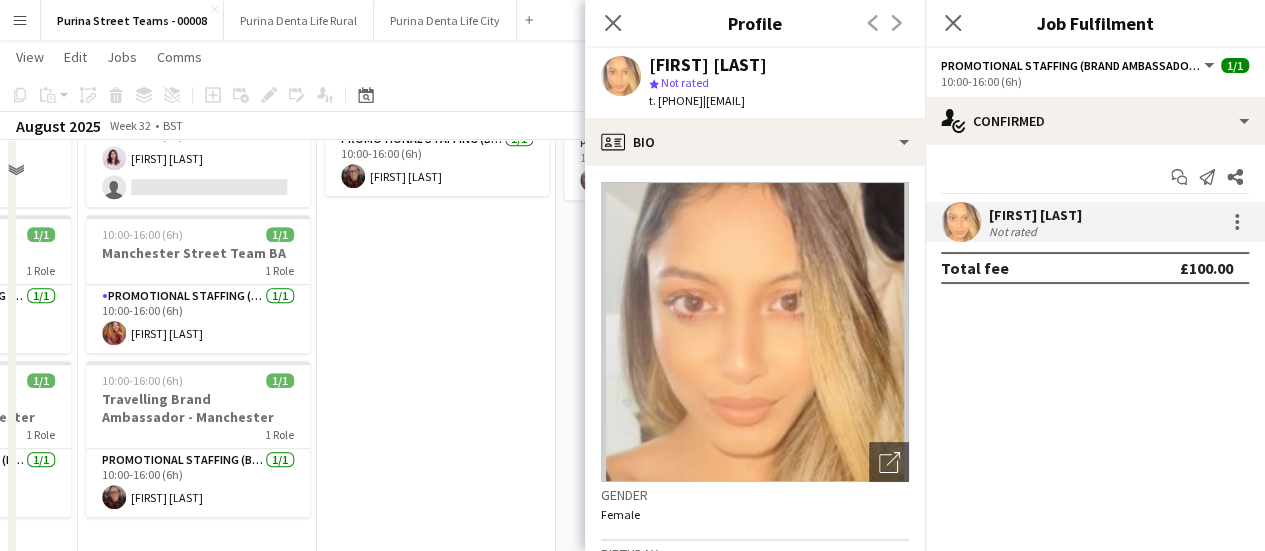 scroll, scrollTop: 500, scrollLeft: 0, axis: vertical 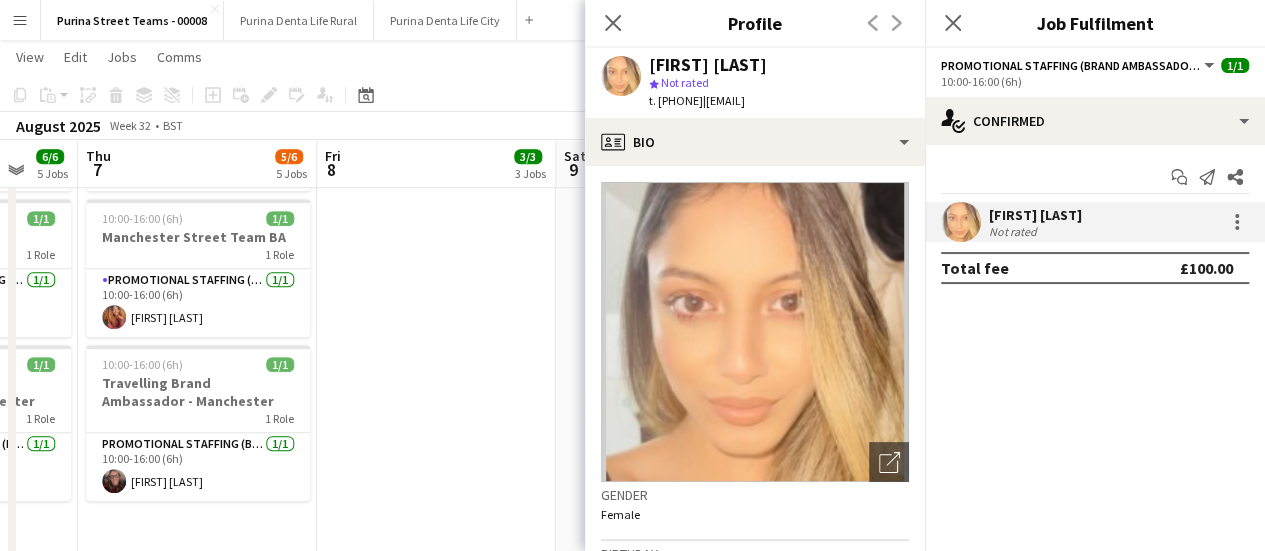 click 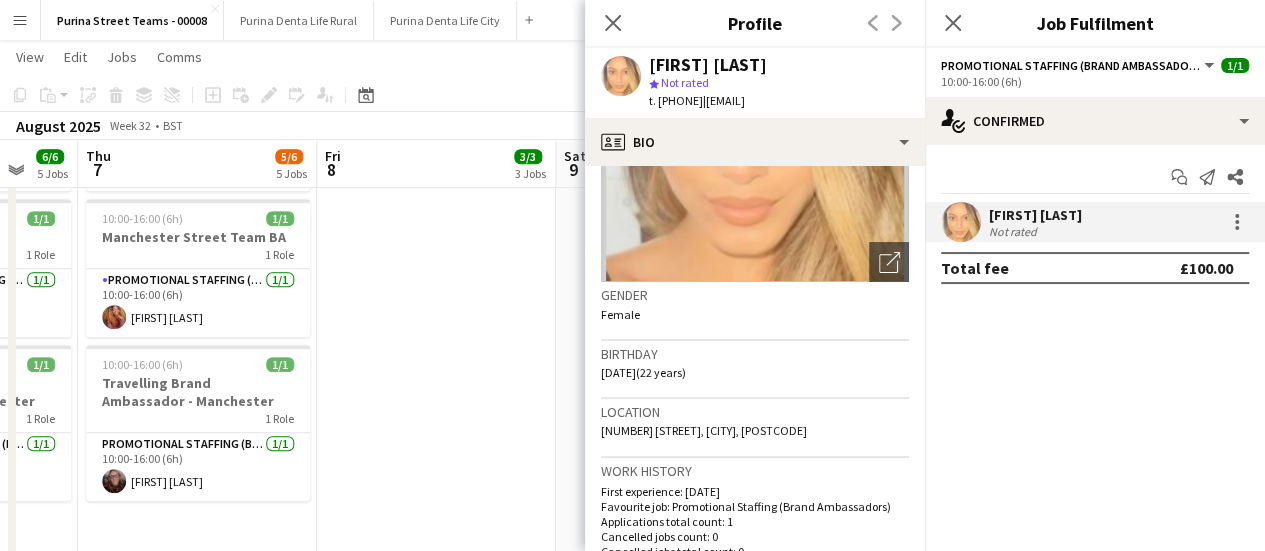 click on "08:00-16:00 (8h)    1/1   Event Manager - Liverpool   1 Role   Events (Event Manager)   1/1   08:00-16:00 (8h)
[FIRST] [LAST]     10:00-16:00 (6h)    1/1   Liverpool Street Team BA   1 Role   Promotional Staffing (Brand Ambassadors)   1/1   10:00-16:00 (6h)
[FIRST] [LAST]     10:00-16:00 (6h)    1/1   Travelling Brand Ambassador   1 Role   Promotional Staffing (Brand Ambassadors)   1/1   10:00-16:00 (6h)
[FIRST] [LAST]" at bounding box center [436, 172] 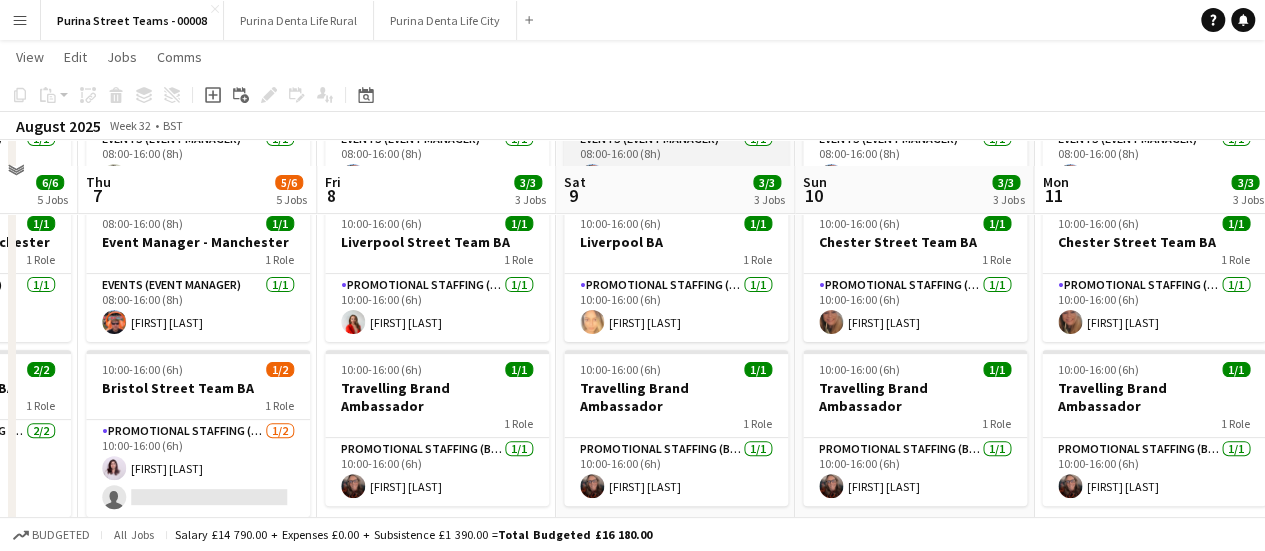 scroll, scrollTop: 200, scrollLeft: 0, axis: vertical 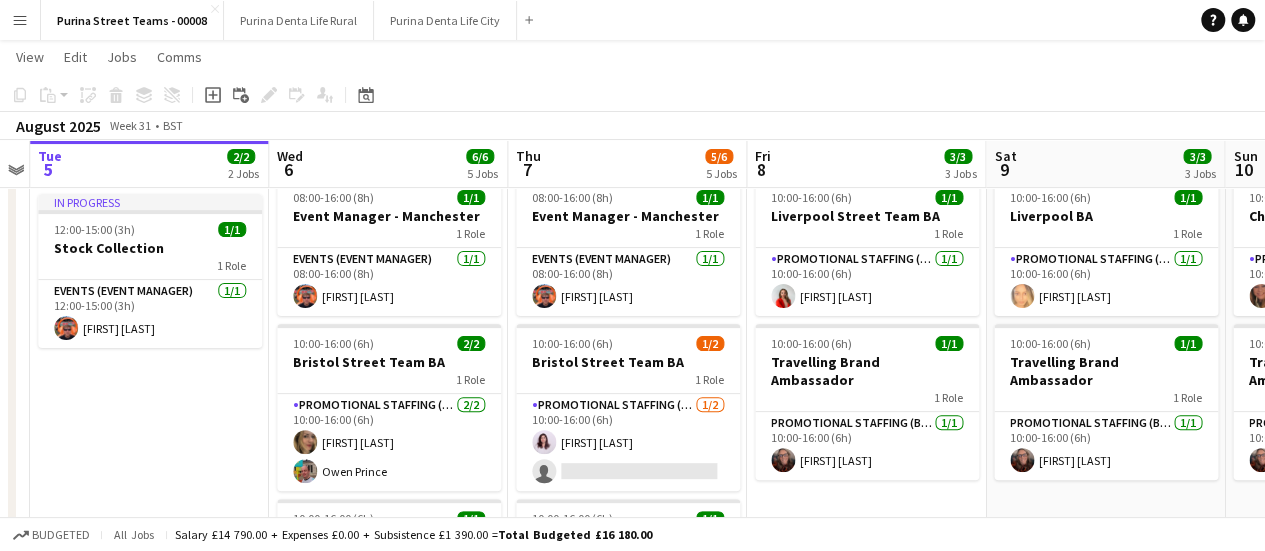 drag, startPoint x: 154, startPoint y: 323, endPoint x: 584, endPoint y: 231, distance: 439.73175 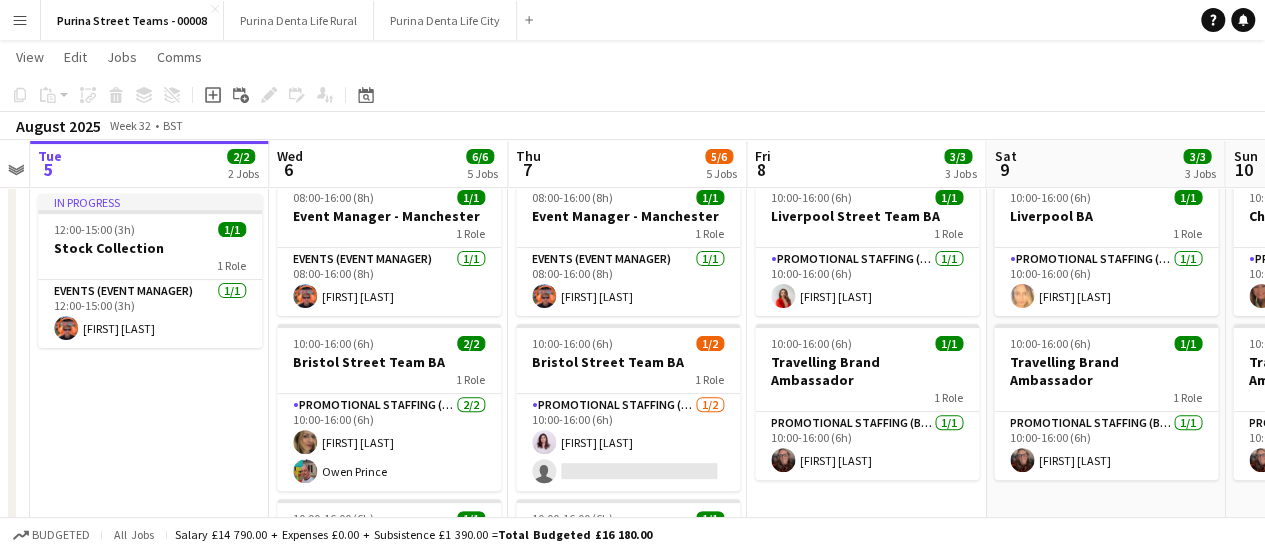 click on "Menu" at bounding box center [20, 20] 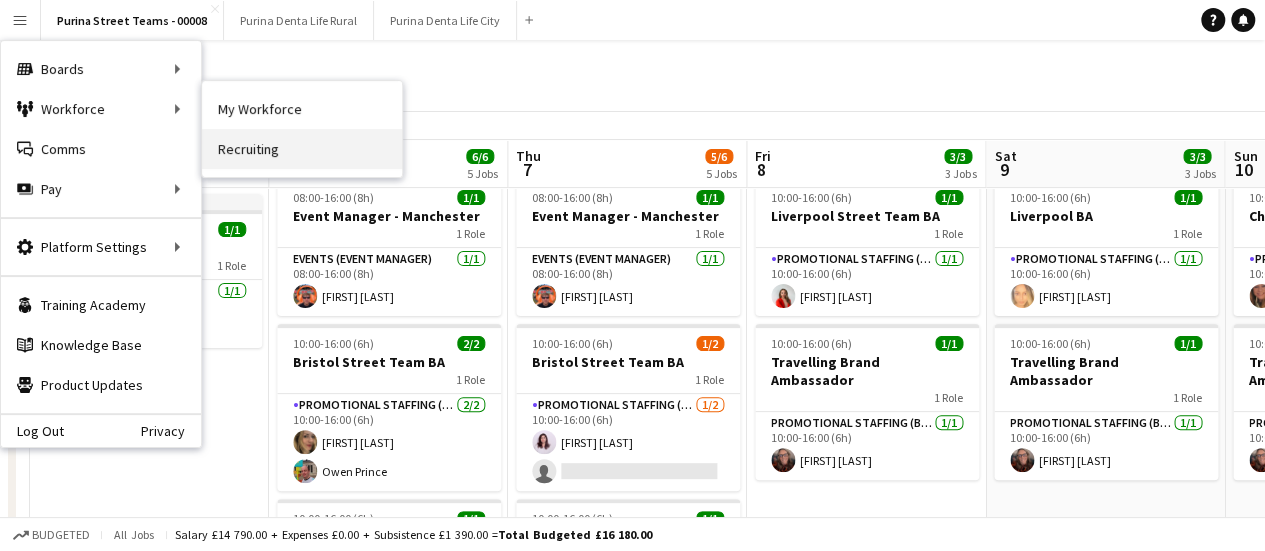 click on "Recruiting" at bounding box center [302, 149] 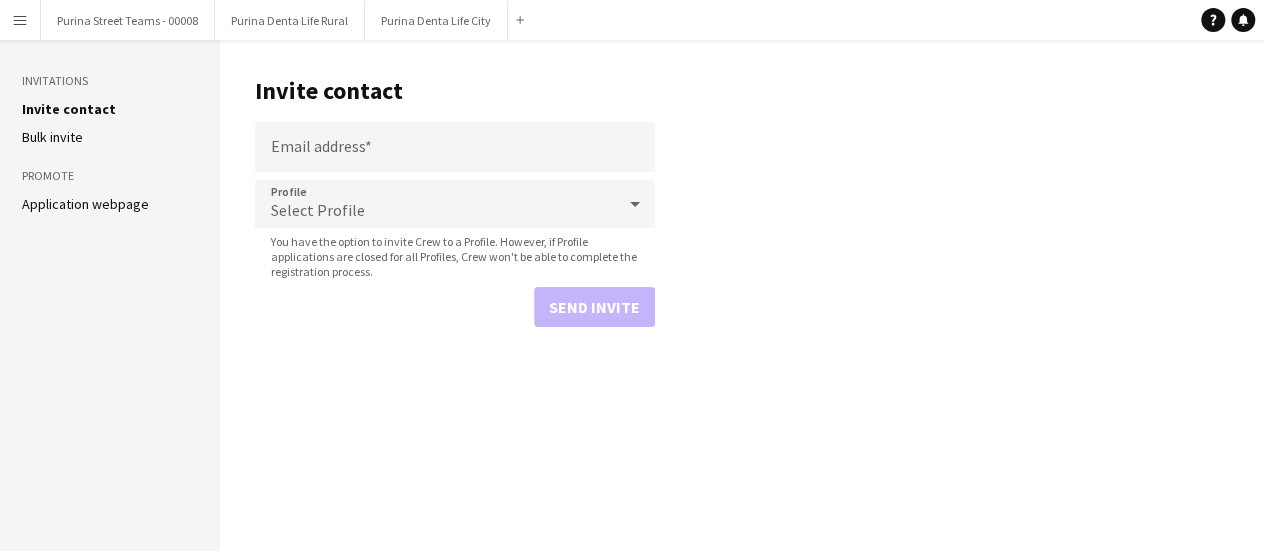 scroll, scrollTop: 0, scrollLeft: 0, axis: both 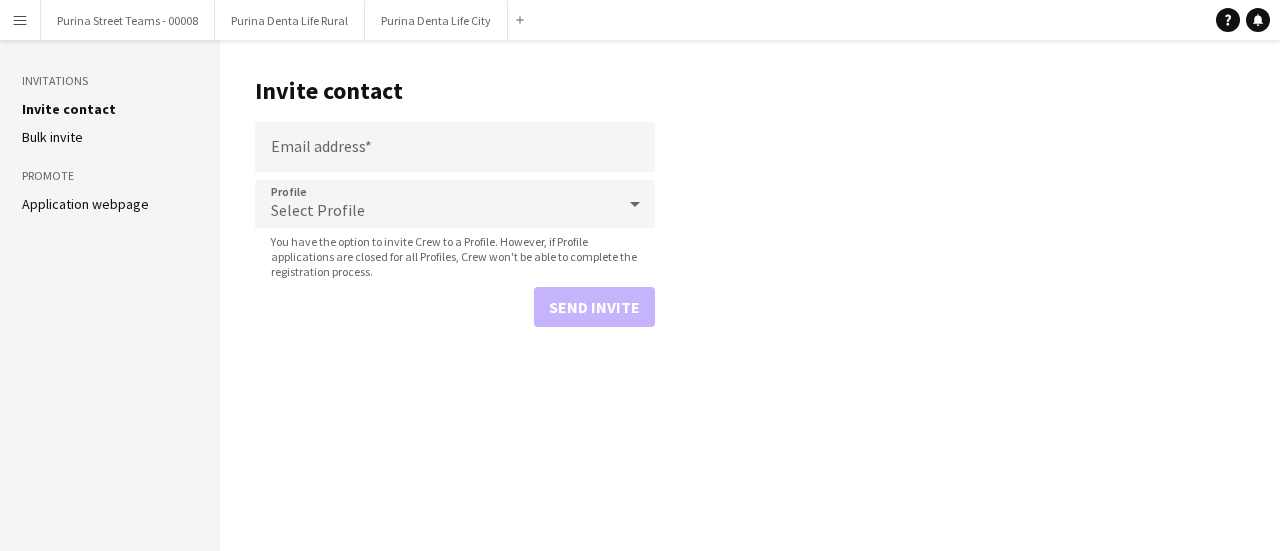 click on "Bulk invite" 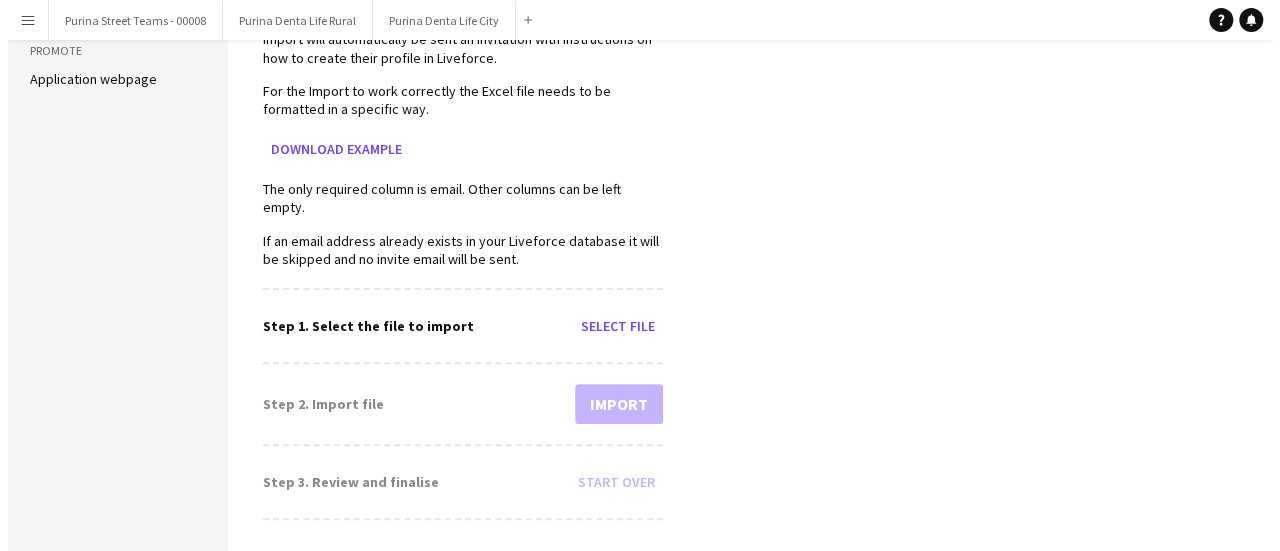 scroll, scrollTop: 0, scrollLeft: 0, axis: both 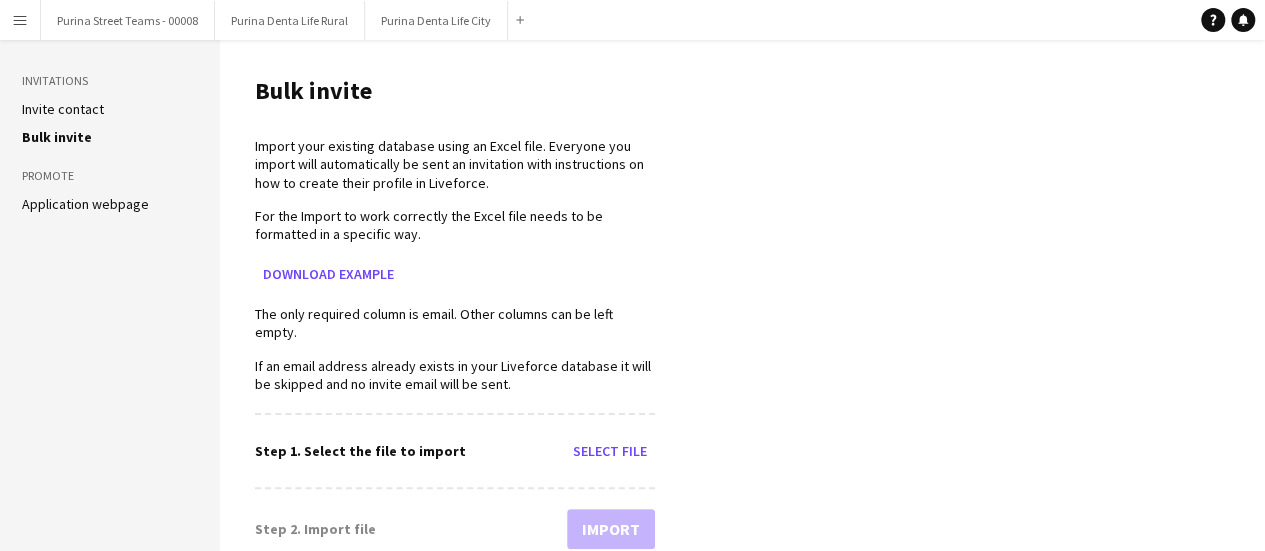 click on "Application webpage" 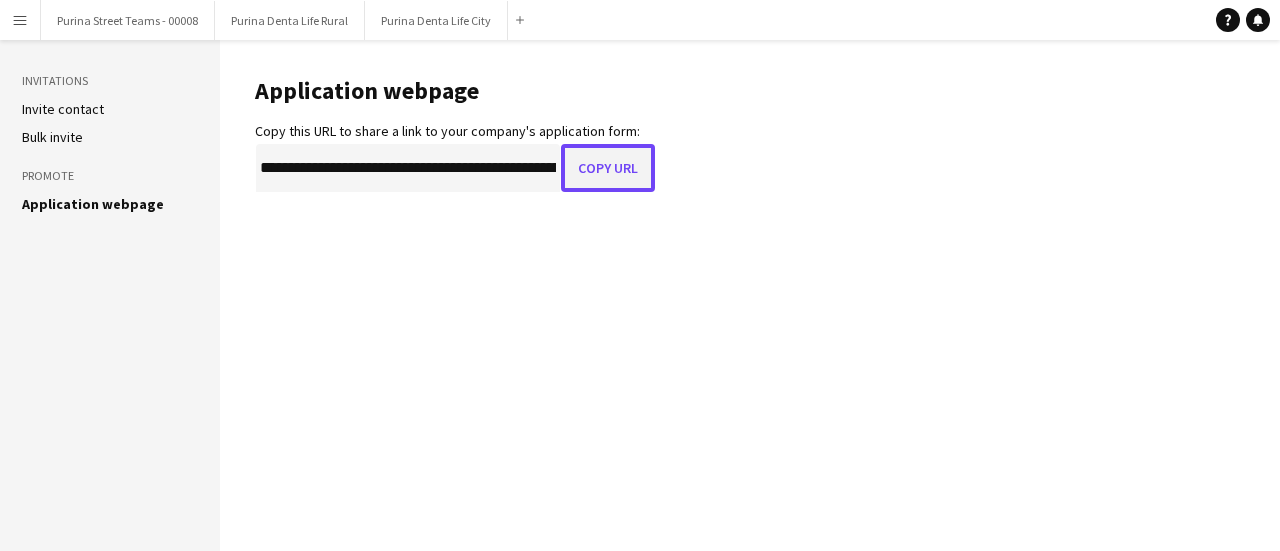 click on "Copy URL" 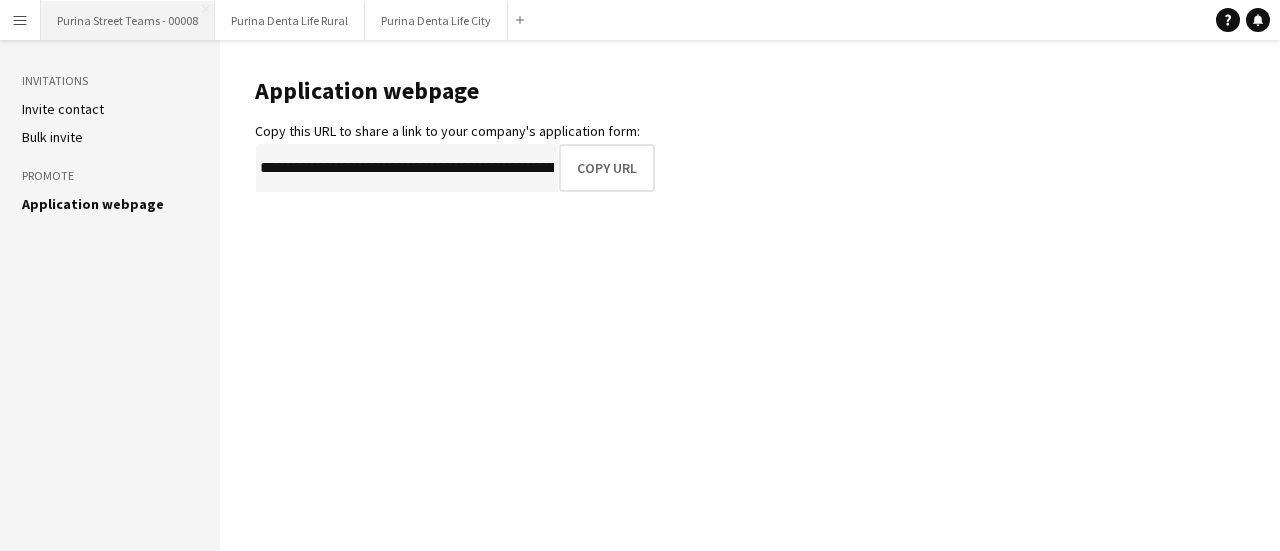 click on "Purina Street Teams - 00008
Close" at bounding box center (128, 20) 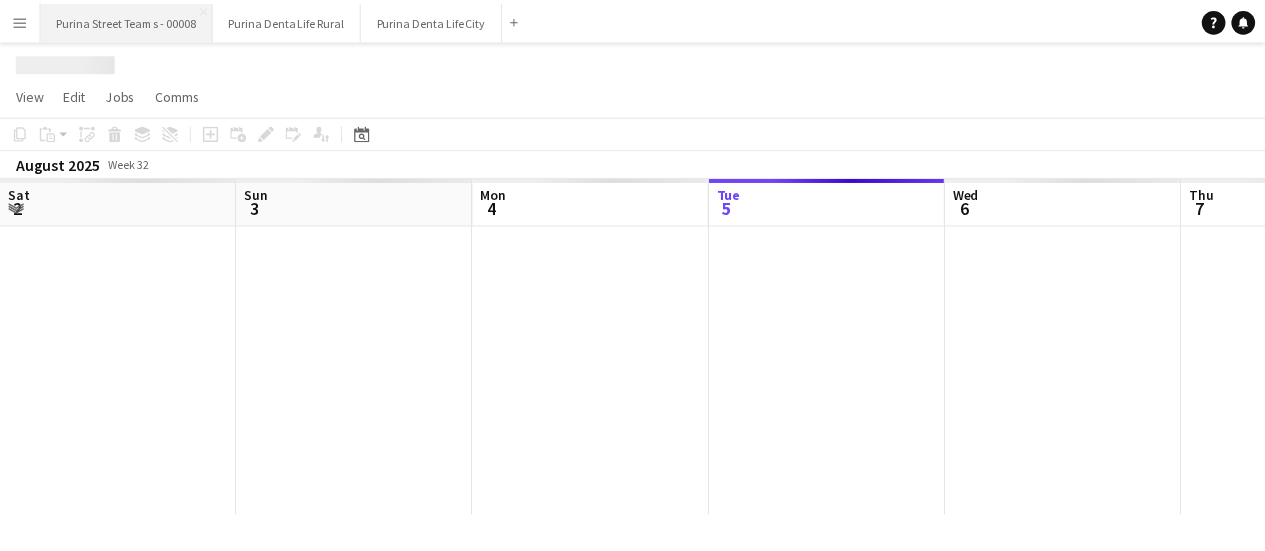 scroll, scrollTop: 0, scrollLeft: 478, axis: horizontal 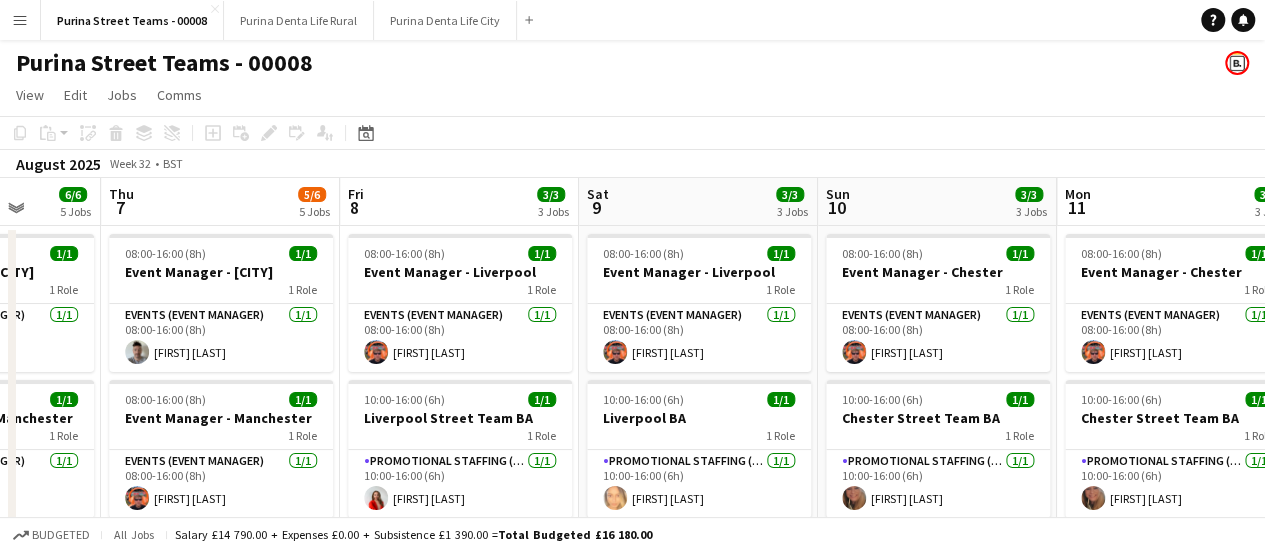 drag, startPoint x: 972, startPoint y: 363, endPoint x: 356, endPoint y: 327, distance: 617.051 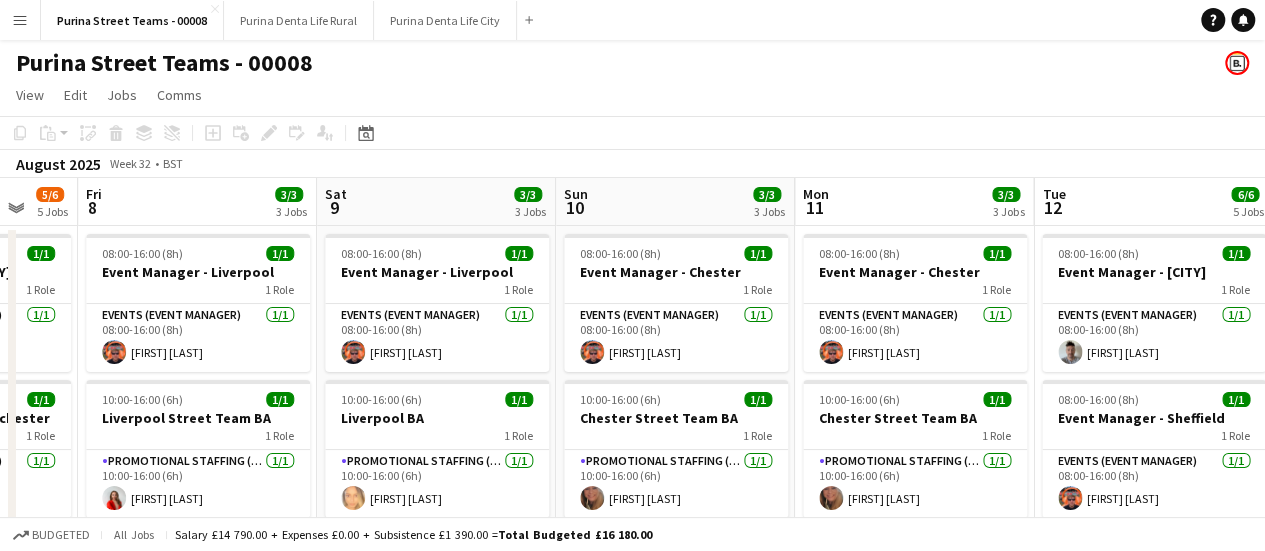 scroll, scrollTop: 0, scrollLeft: 939, axis: horizontal 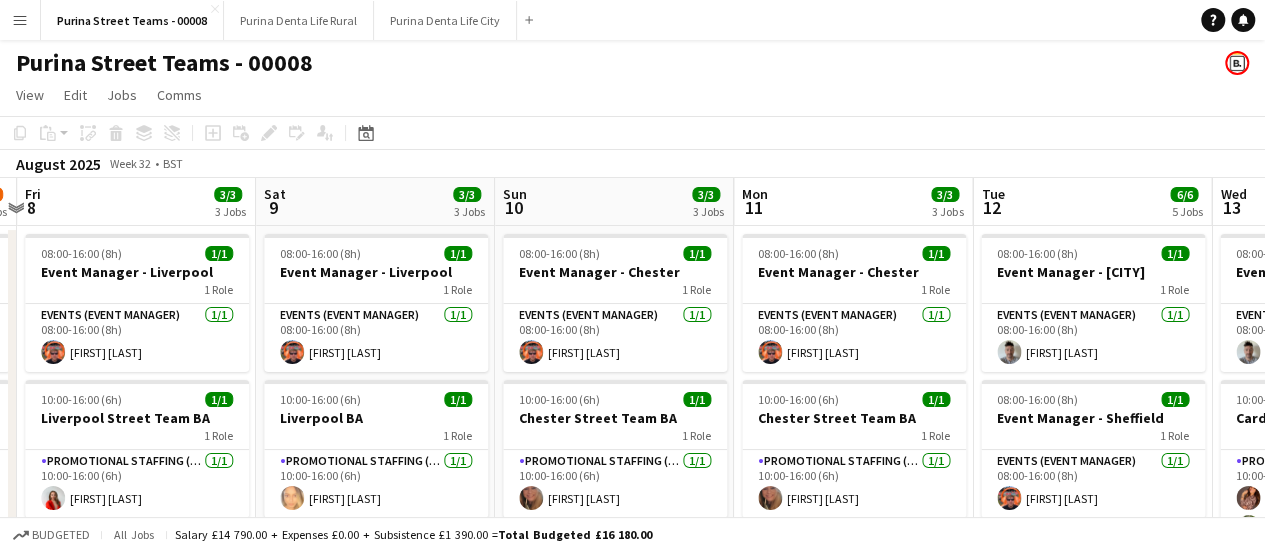 drag, startPoint x: 1006, startPoint y: 379, endPoint x: 683, endPoint y: 363, distance: 323.39606 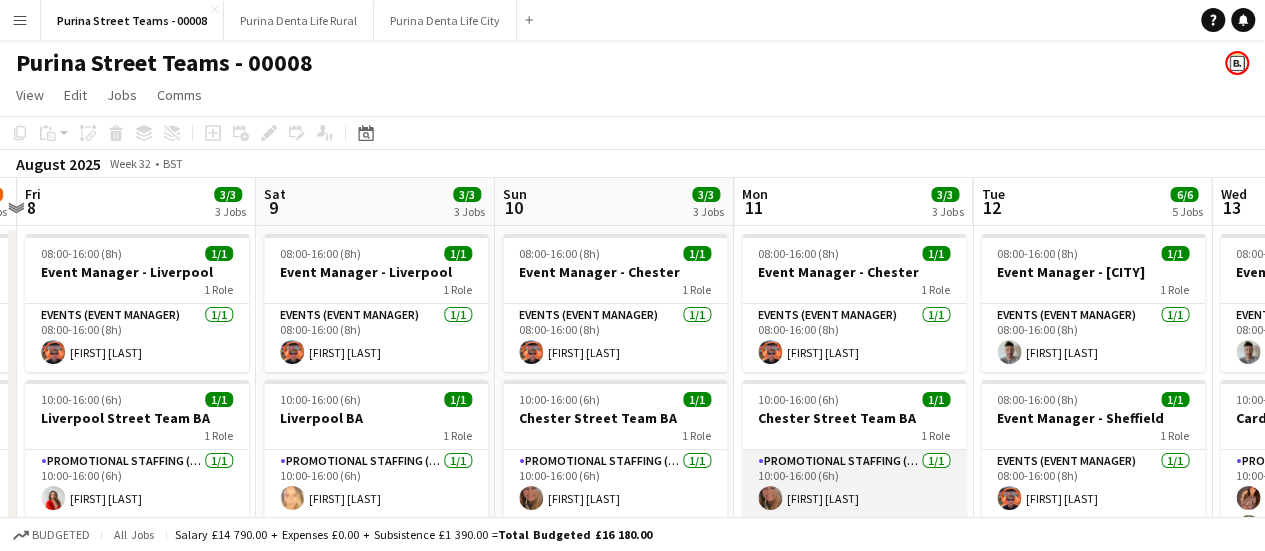 click on "Promotional Staffing (Brand Ambassadors)   1/1   10:00-16:00 (6h)
[FIRST] [LAST]" at bounding box center (854, 484) 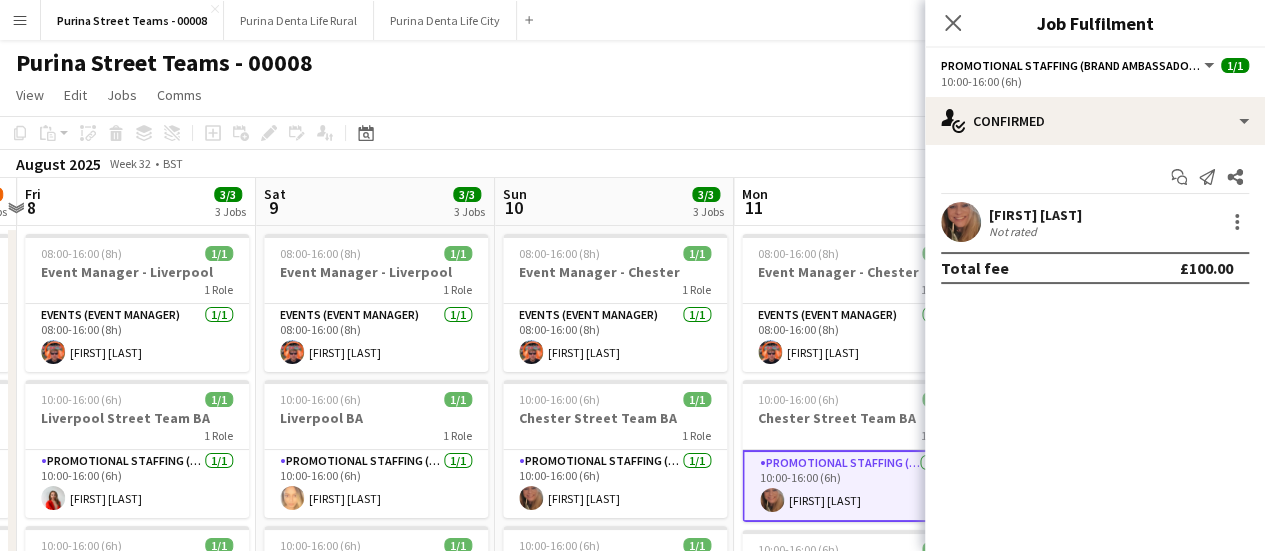 click on "[FIRST] [LAST]" at bounding box center [1035, 215] 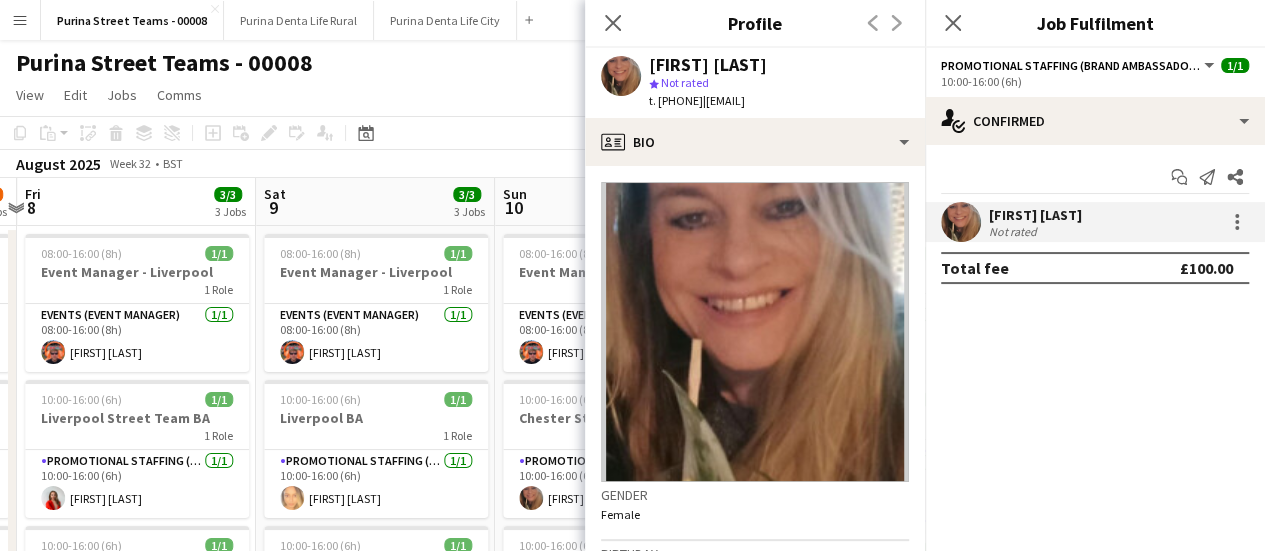 scroll, scrollTop: 100, scrollLeft: 0, axis: vertical 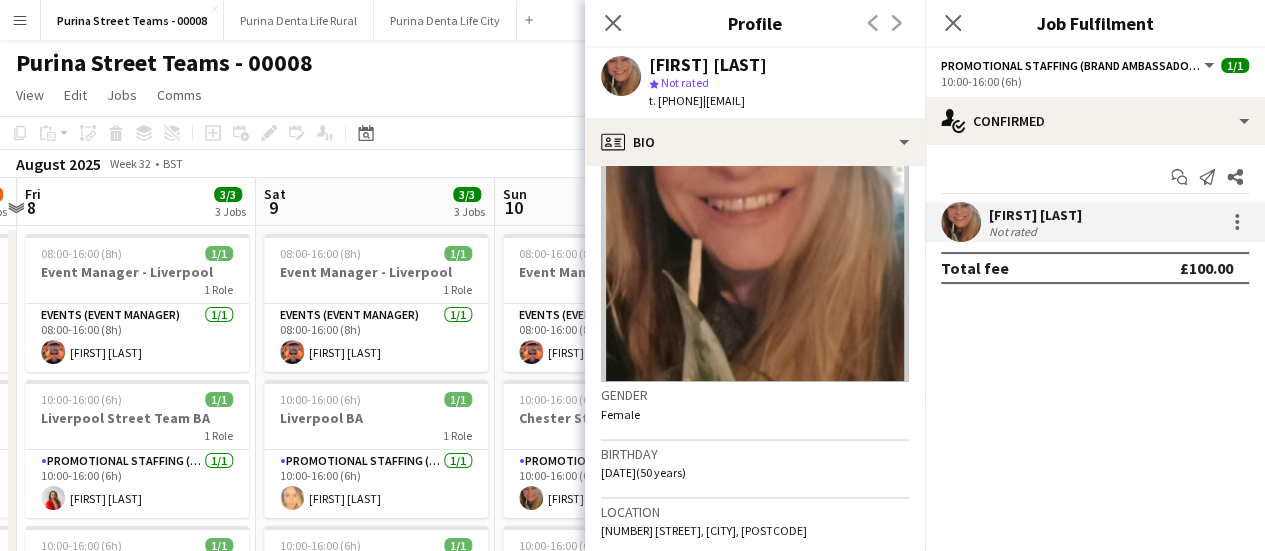 click on "check
Confirmed
Start chat
Send notification
Share
[FIRST] [LAST]   Not rated   Total fee   £100.00" 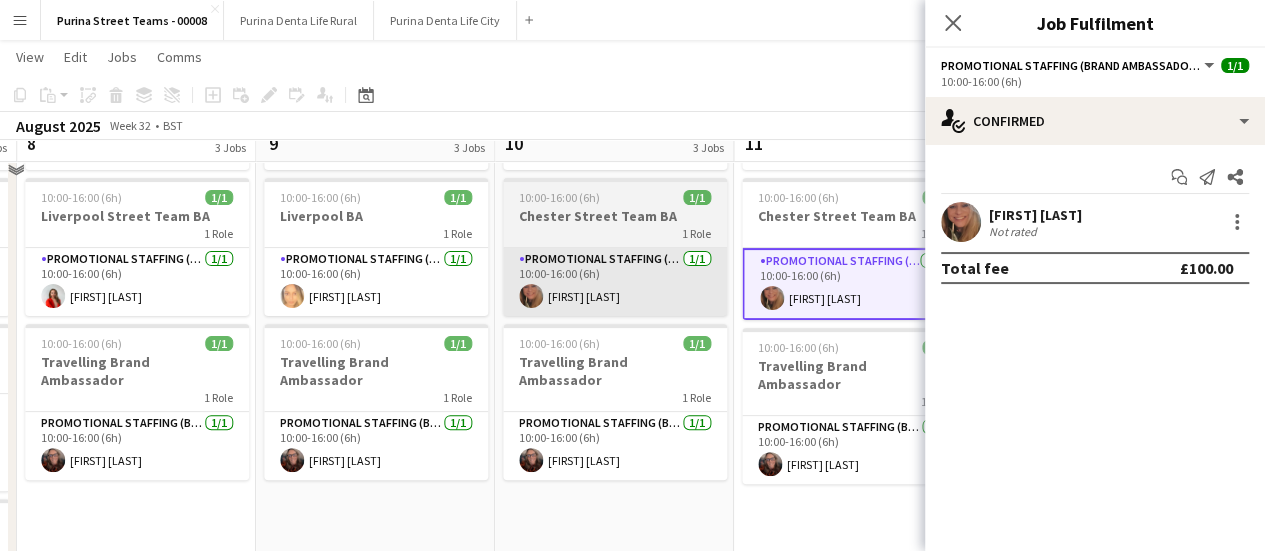 scroll, scrollTop: 100, scrollLeft: 0, axis: vertical 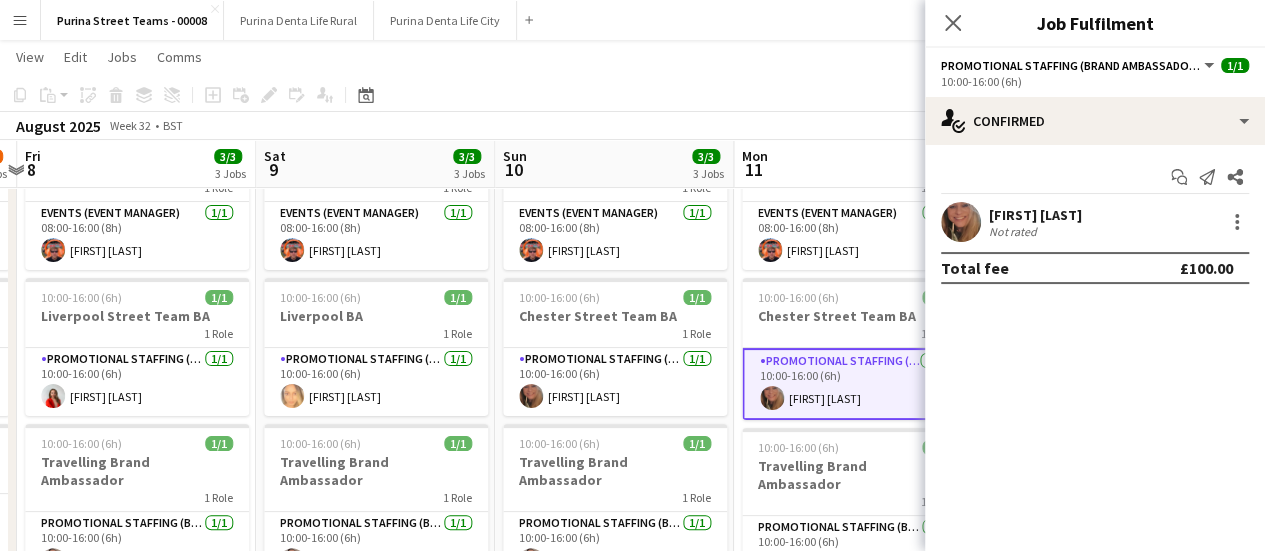 click on "Close pop-in" 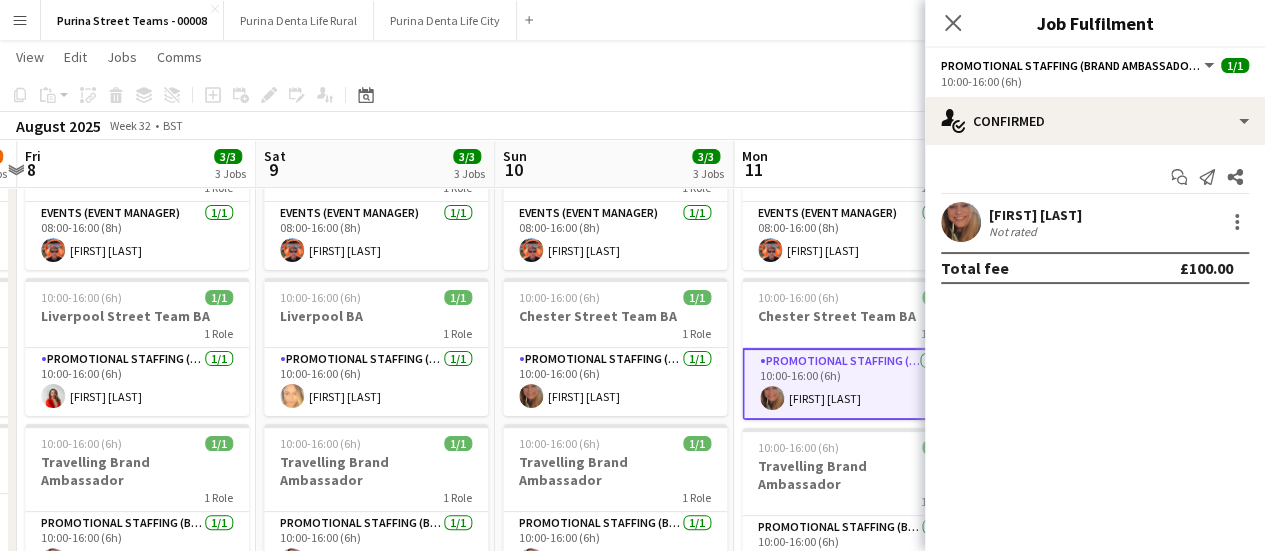 click on "Close pop-in" 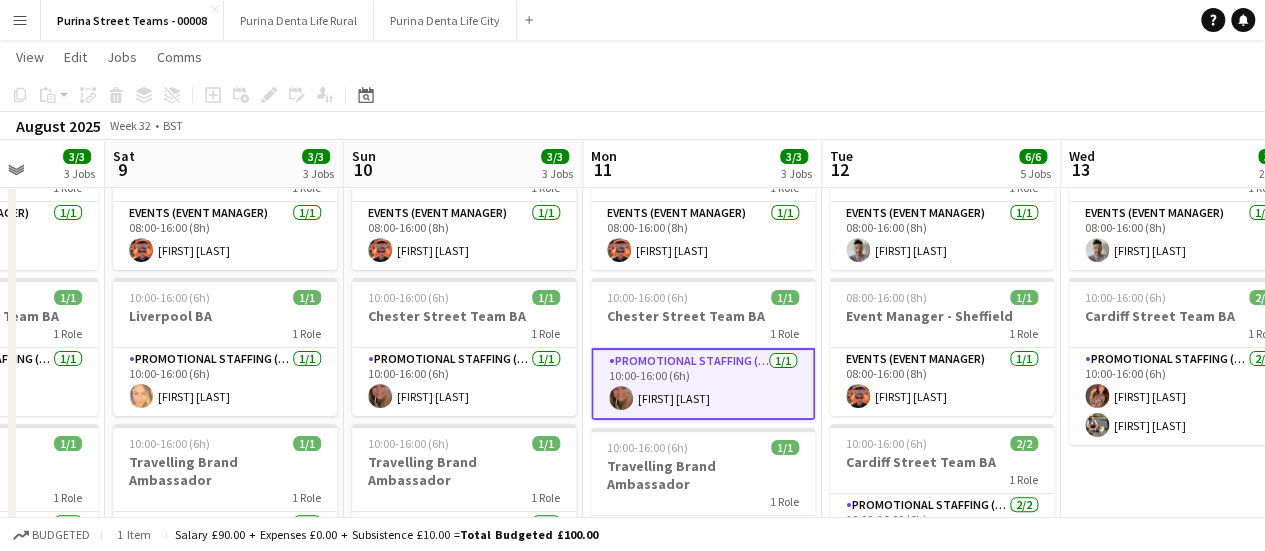 scroll, scrollTop: 0, scrollLeft: 643, axis: horizontal 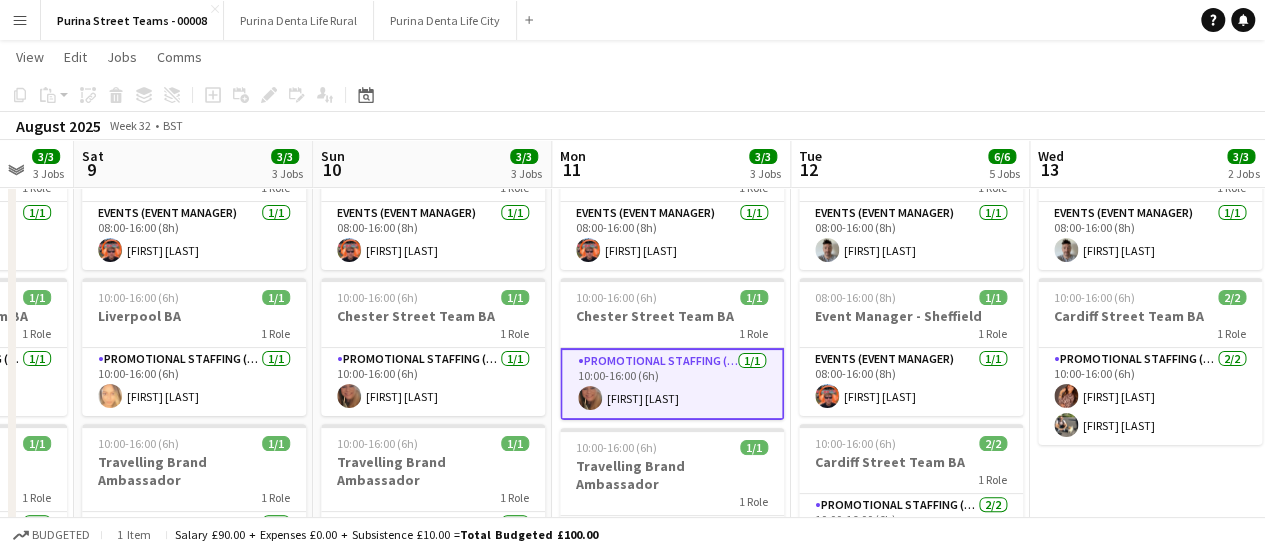 drag, startPoint x: 1020, startPoint y: 337, endPoint x: 846, endPoint y: 318, distance: 175.03429 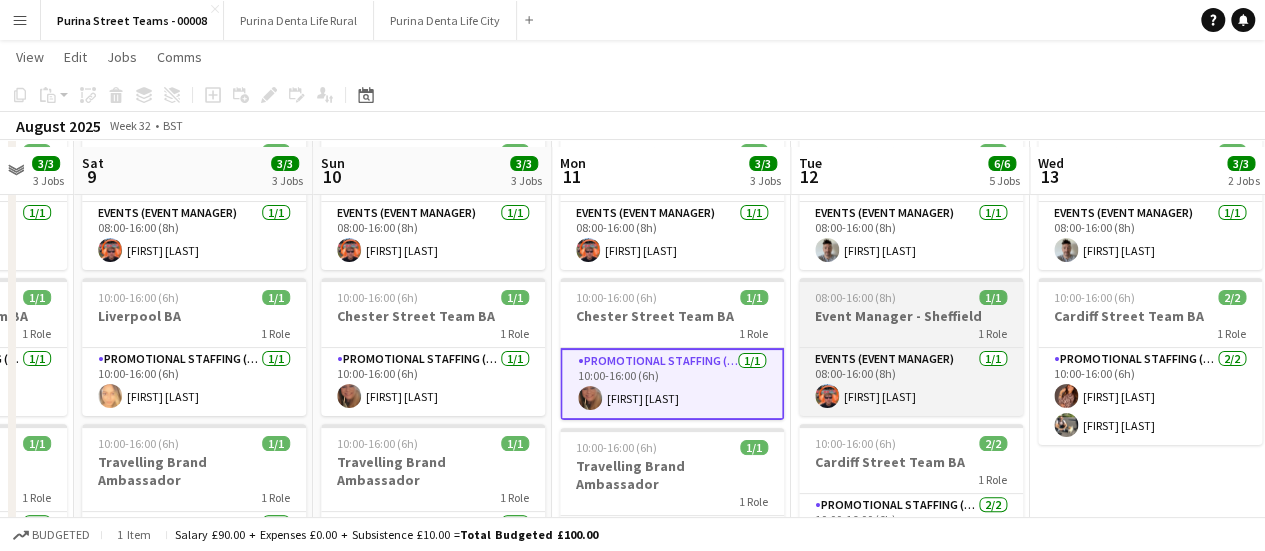 scroll, scrollTop: 200, scrollLeft: 0, axis: vertical 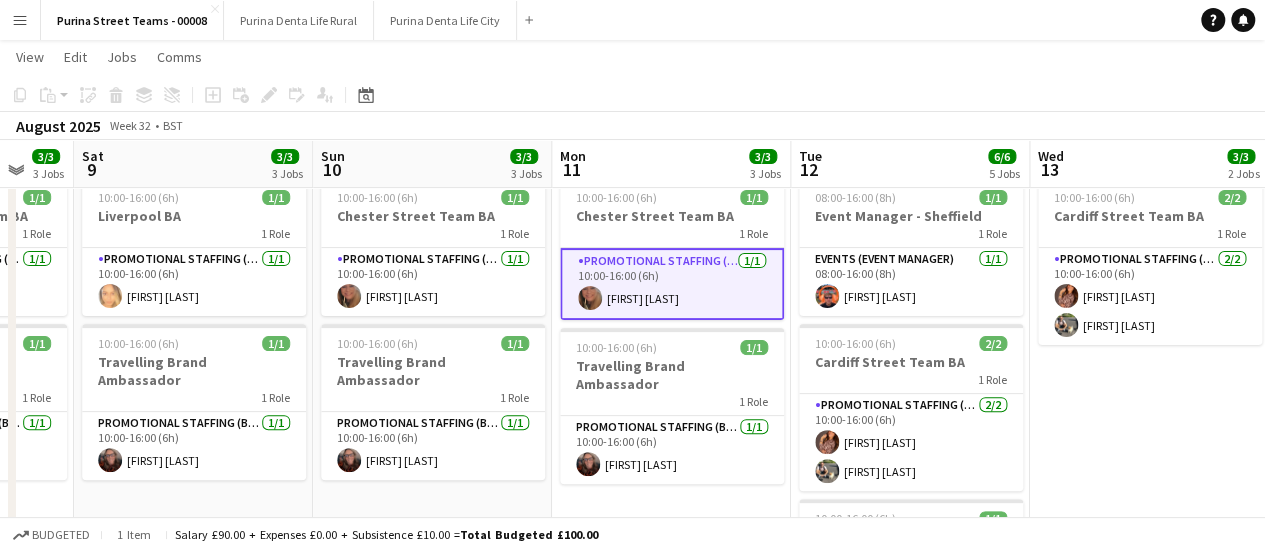 click on "Promotional Staffing (Brand Ambassadors)   1/1   10:00-16:00 (6h)
[FIRST] [LAST]" at bounding box center [672, 284] 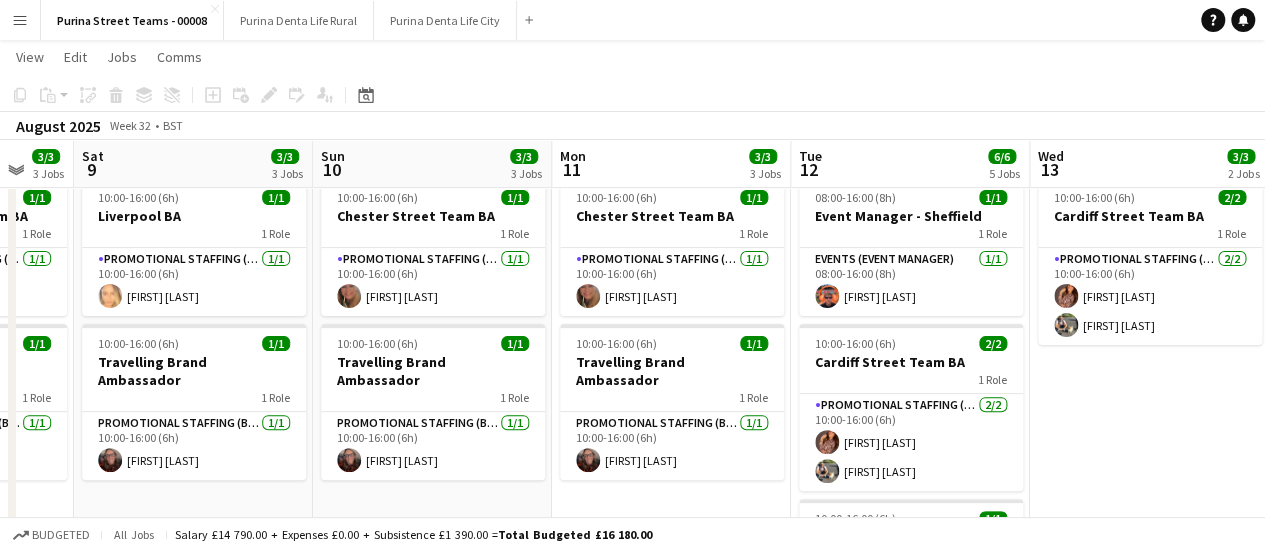click on "08:00-16:00 (8h)    1/1   Event Manager - [CITY]   1 Role   Events ([ROLE])   1/1   08:00-16:00 (8h)
[FIRST] [LAST]     10:00-16:00 (6h)    1/1   [CITY] Street Team BA   1 Role   Promotional Staffing ([ROLE])   1/1   10:00-16:00 (6h)
[FIRST] [LAST]     10:00-16:00 (6h)    1/1   Travelling Brand Ambassador   1 Role   Promotional Staffing ([ROLE])   1/1   10:00-16:00 (6h)
[FIRST] [LAST]" at bounding box center (671, 472) 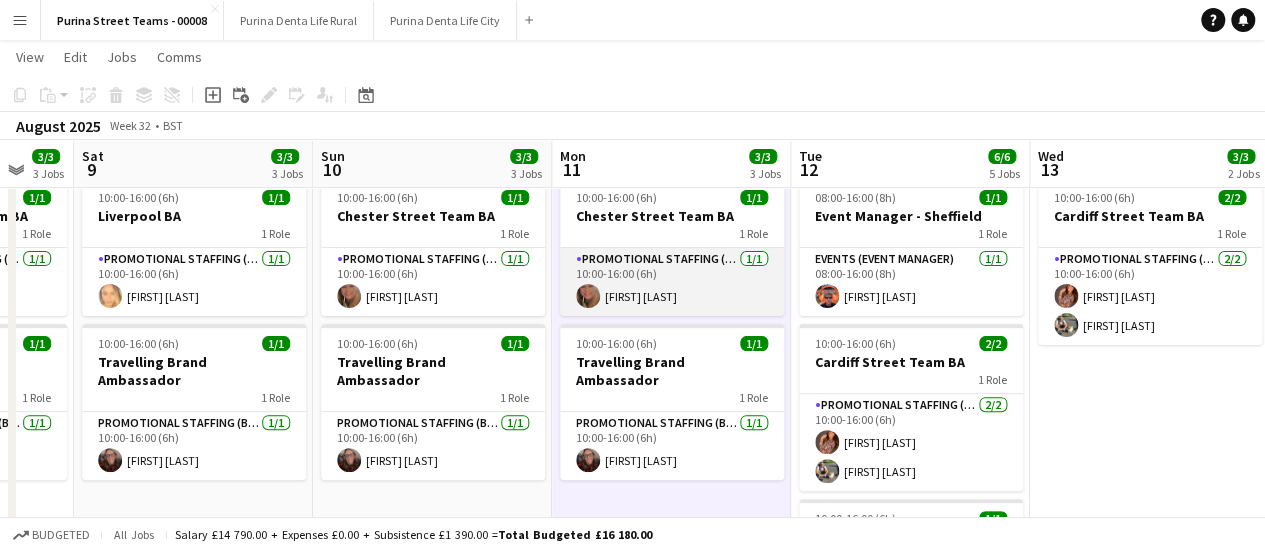 click on "Promotional Staffing (Brand Ambassadors)   1/1   10:00-16:00 (6h)
[FIRST] [LAST]" at bounding box center [672, 282] 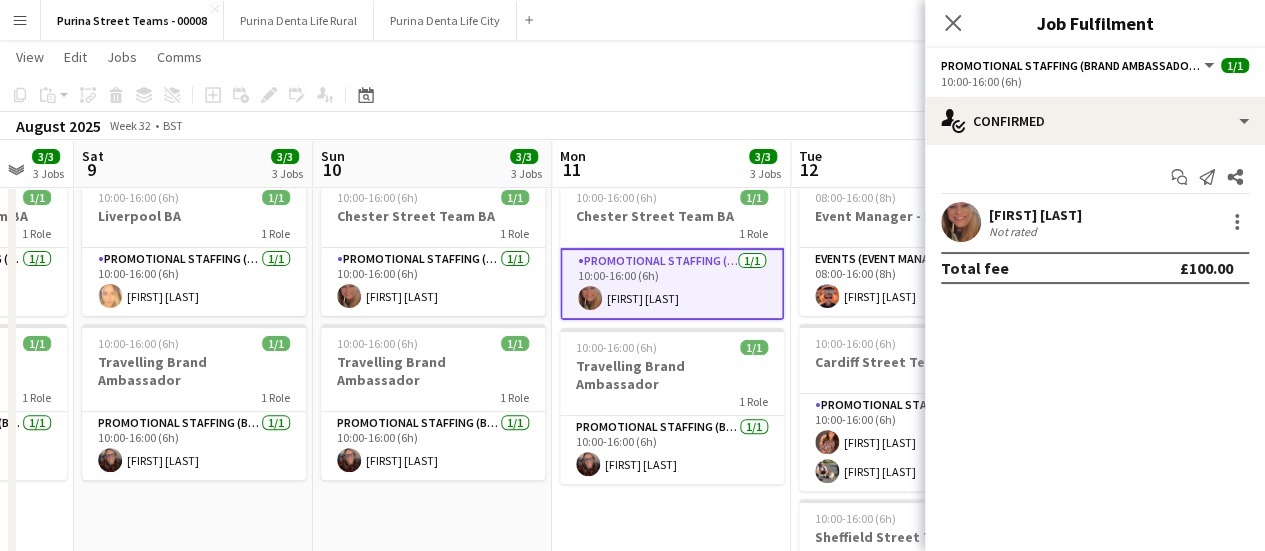 click on "Not rated" at bounding box center [1015, 231] 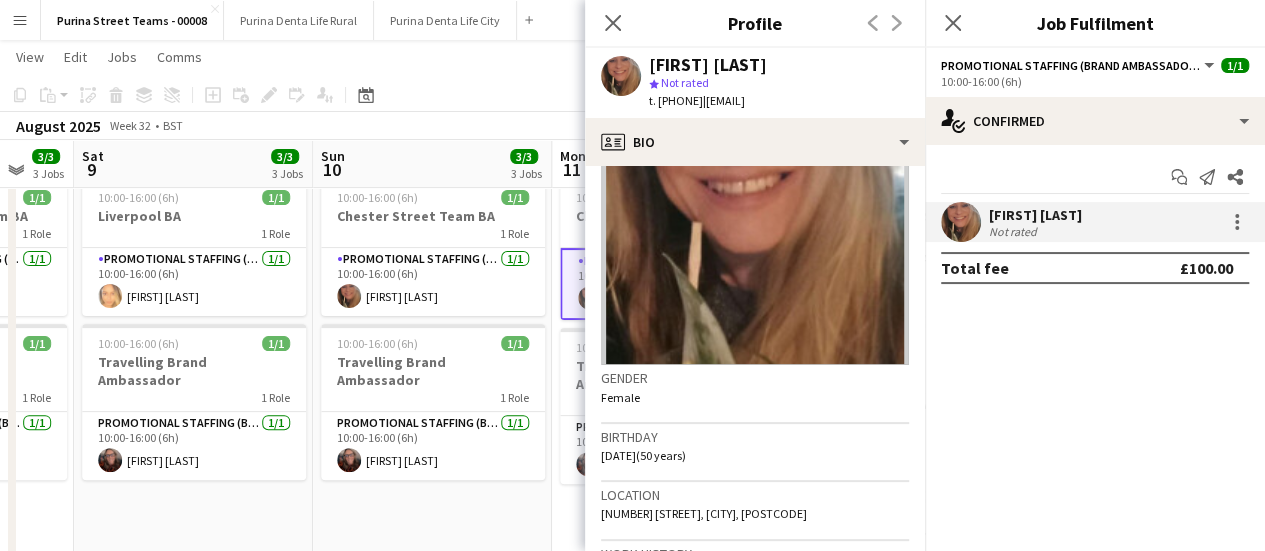 scroll, scrollTop: 200, scrollLeft: 0, axis: vertical 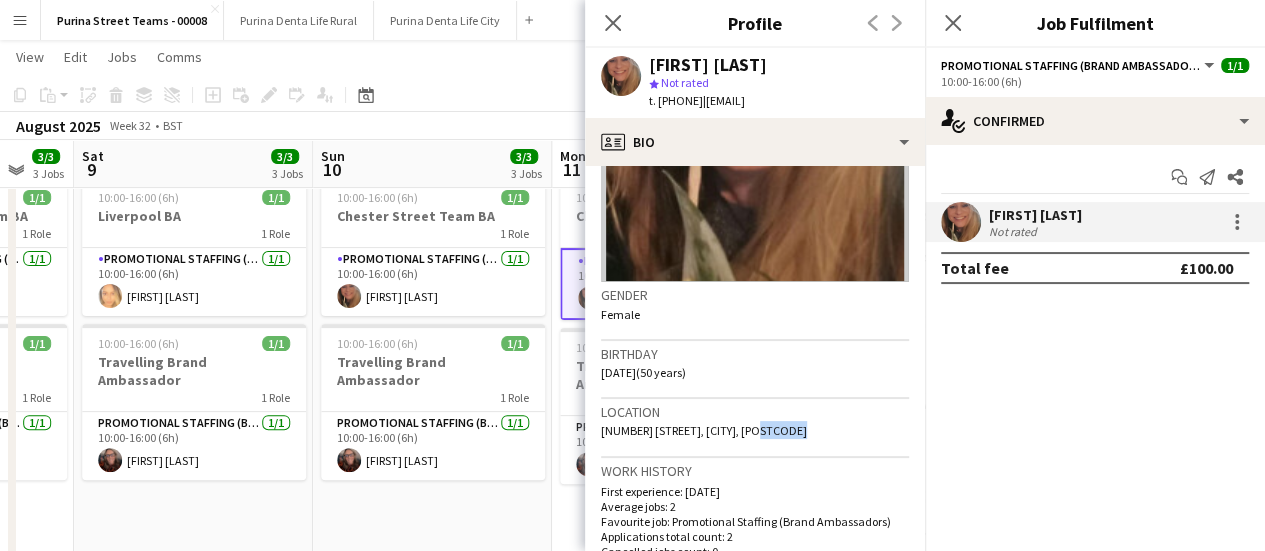 drag, startPoint x: 750, startPoint y: 429, endPoint x: 734, endPoint y: 417, distance: 20 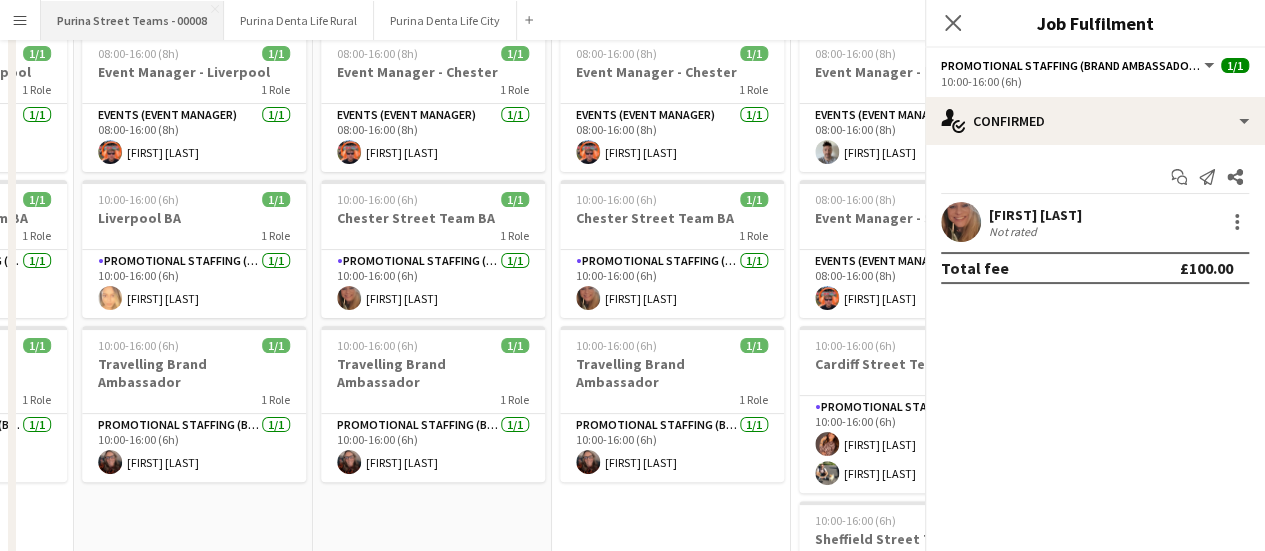 scroll, scrollTop: 0, scrollLeft: 0, axis: both 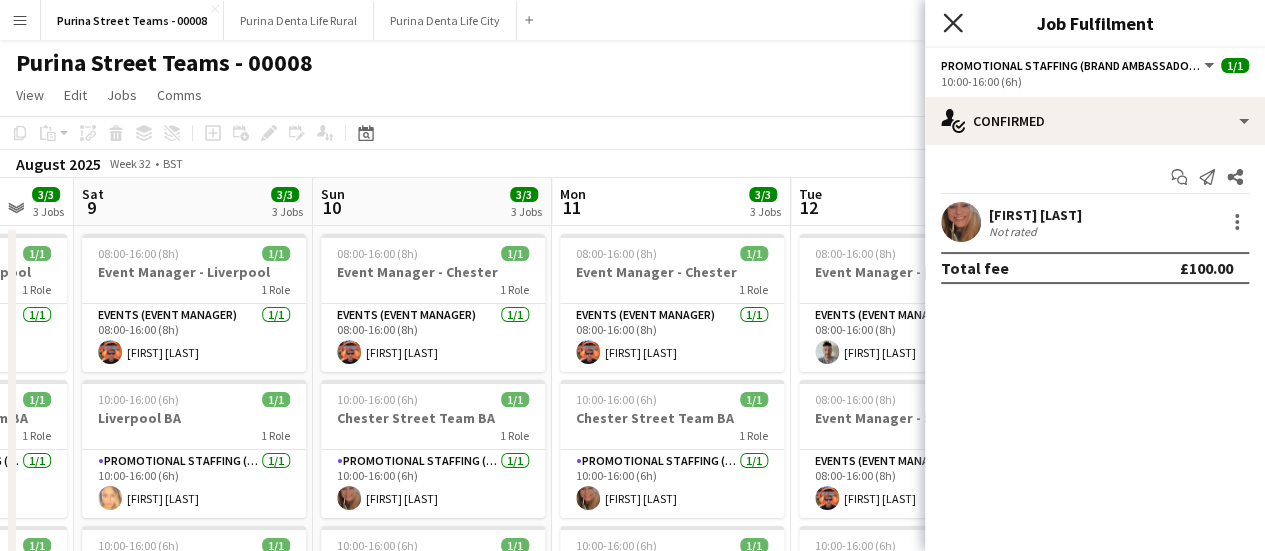 click on "Close pop-in" 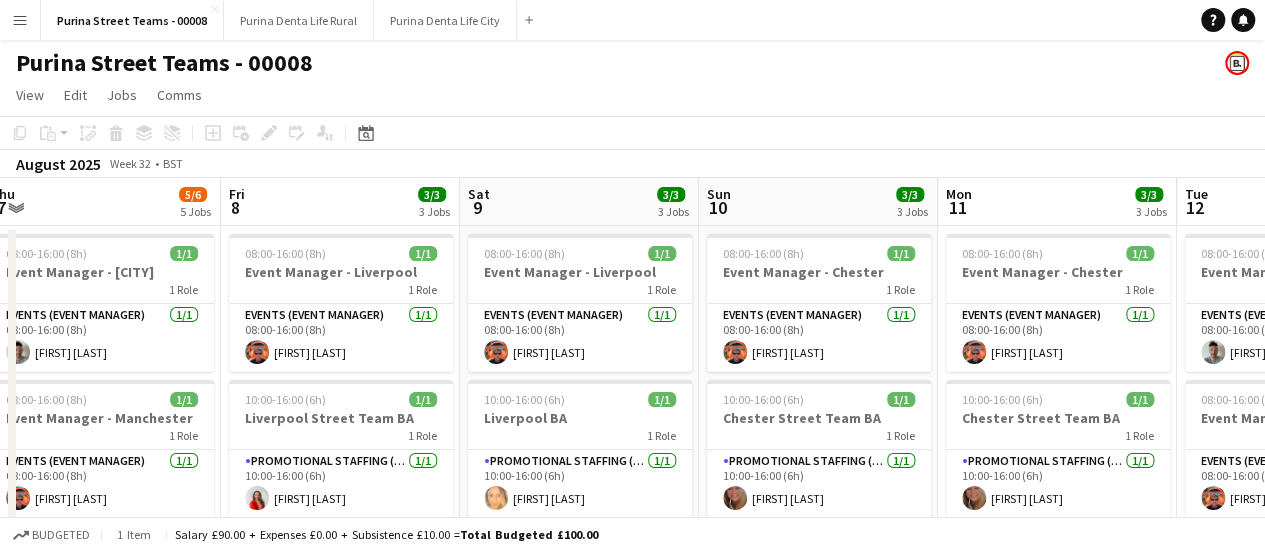 scroll, scrollTop: 0, scrollLeft: 452, axis: horizontal 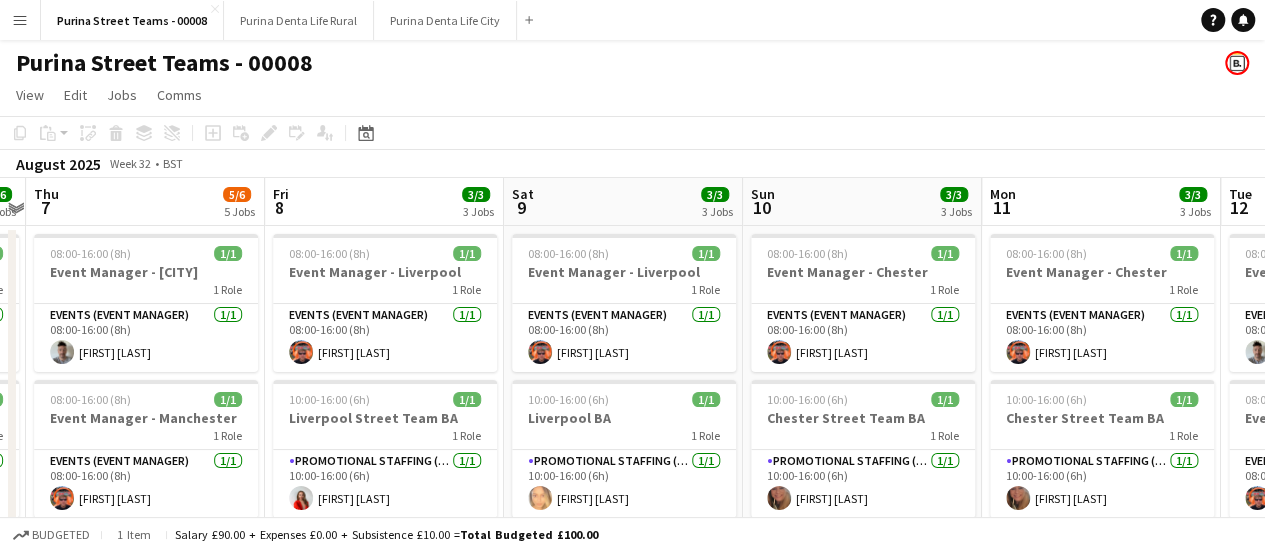 drag, startPoint x: 453, startPoint y: 335, endPoint x: 883, endPoint y: 272, distance: 434.5906 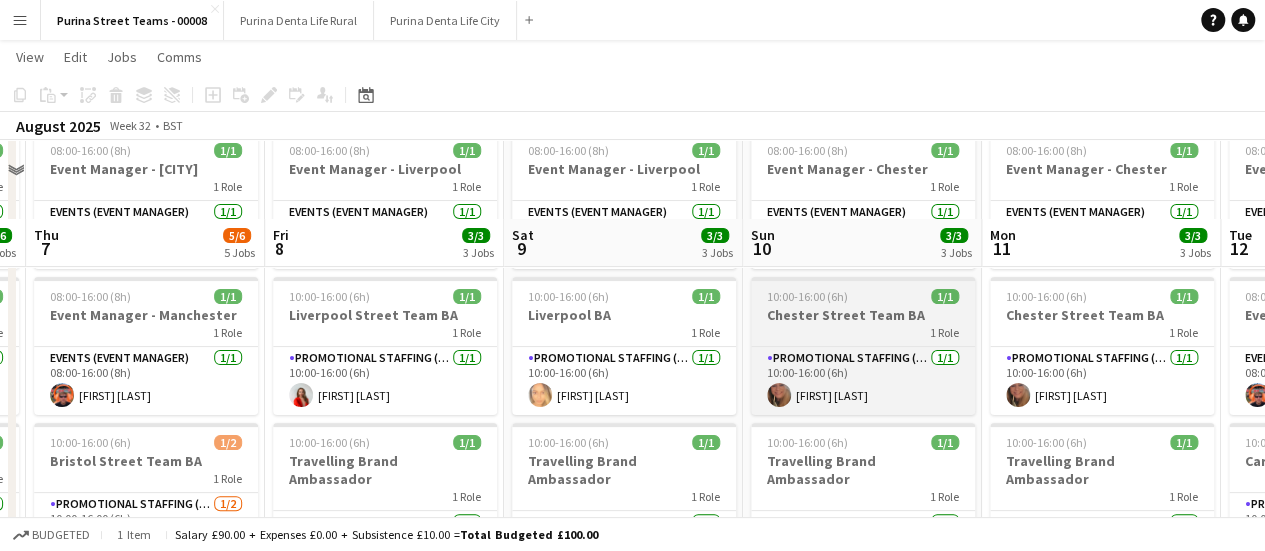 scroll, scrollTop: 0, scrollLeft: 0, axis: both 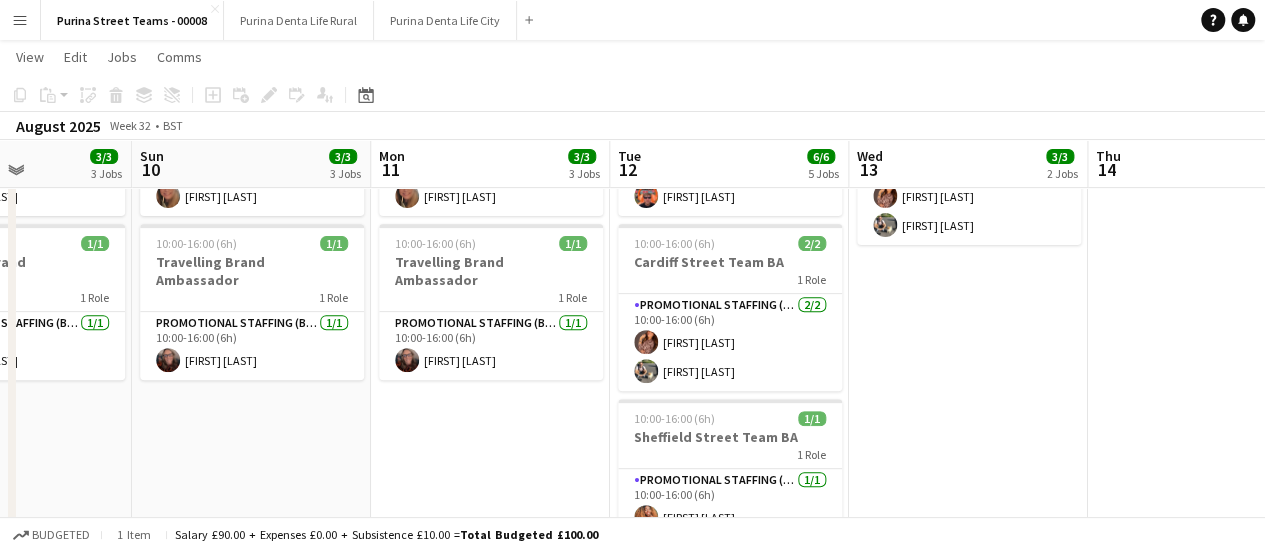 drag, startPoint x: 809, startPoint y: 367, endPoint x: 384, endPoint y: 368, distance: 425.0012 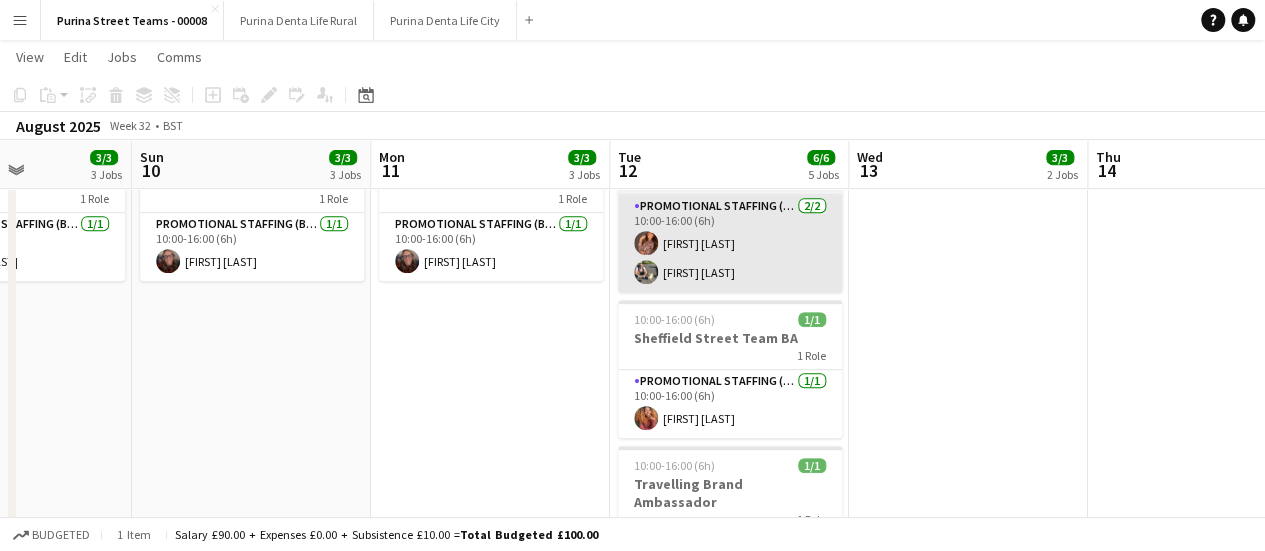 scroll, scrollTop: 400, scrollLeft: 0, axis: vertical 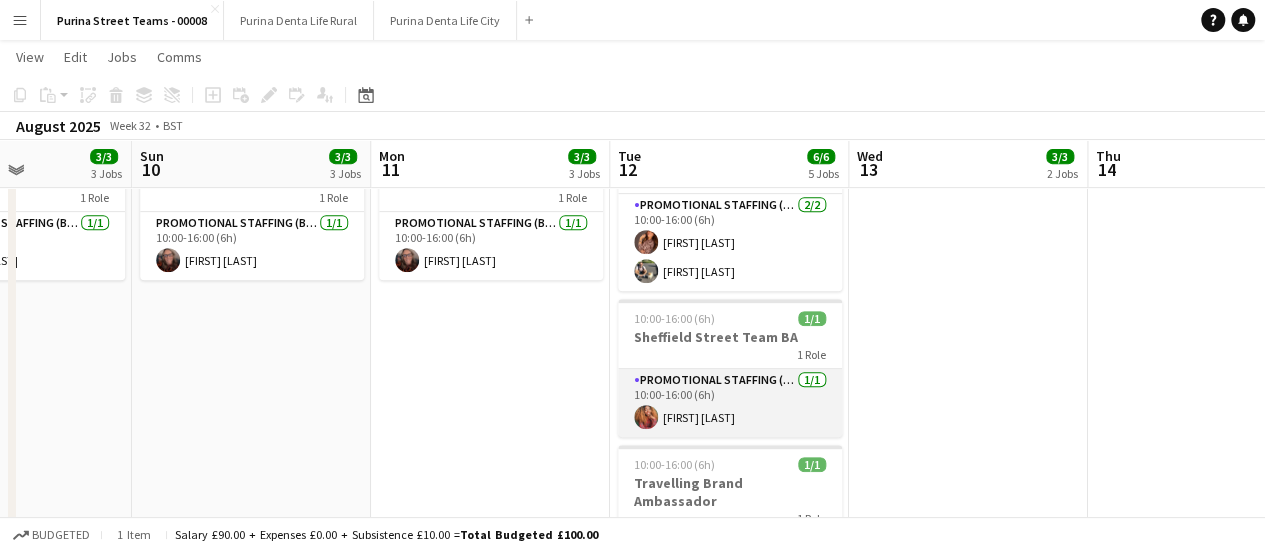 click on "Promotional Staffing (Brand Ambassadors)   1/1   10:00-16:00 (6h)
[FIRST] [LAST]" at bounding box center (730, 403) 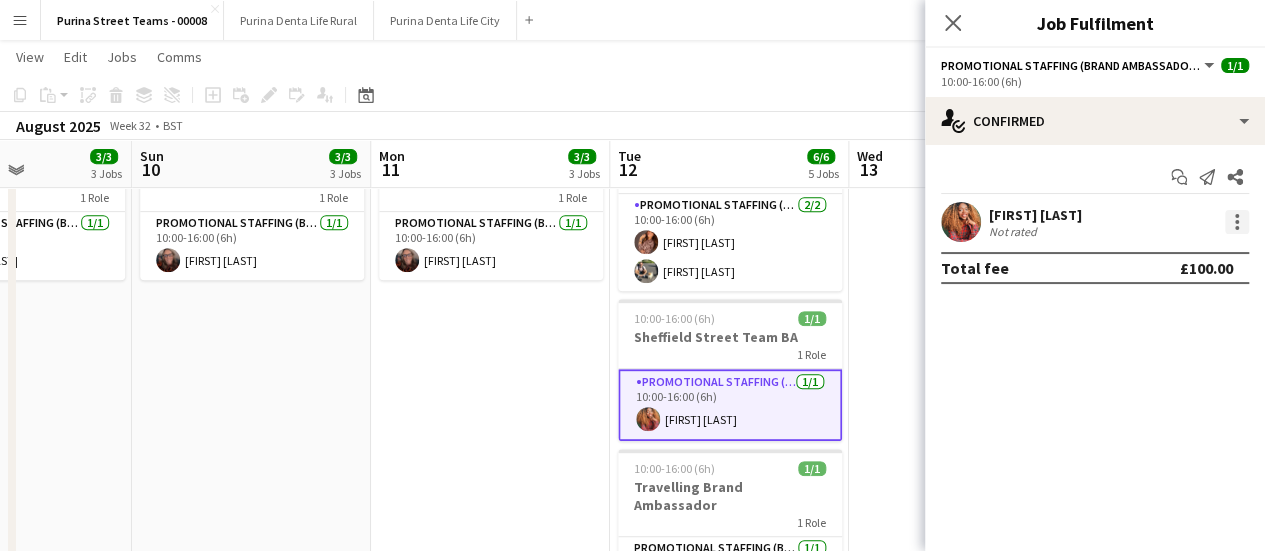 click at bounding box center [1237, 222] 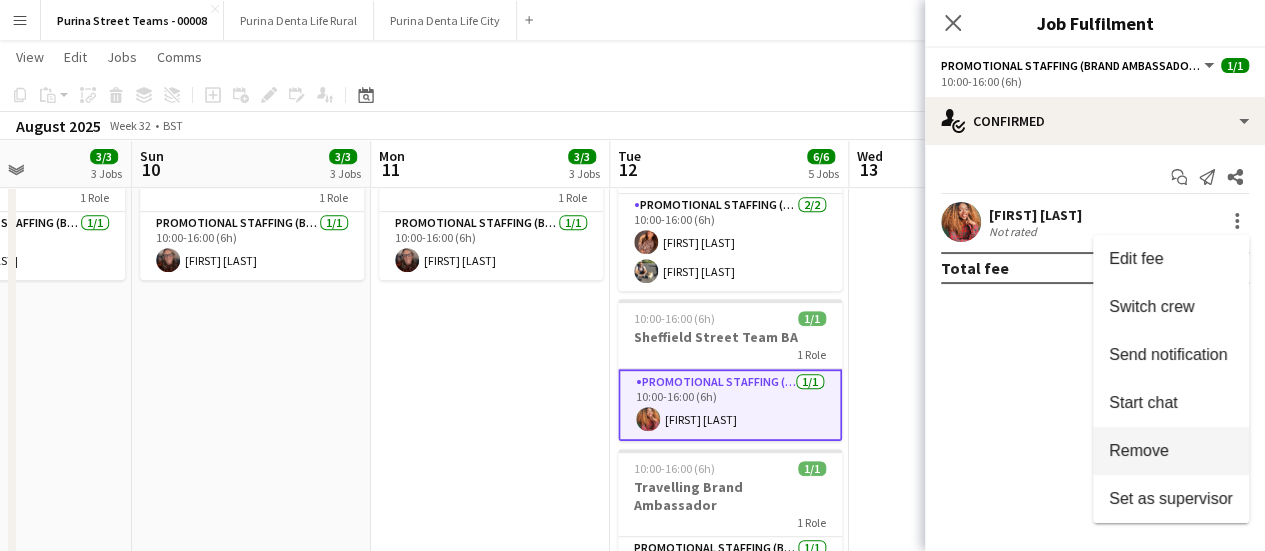 click on "Remove" at bounding box center [1171, 451] 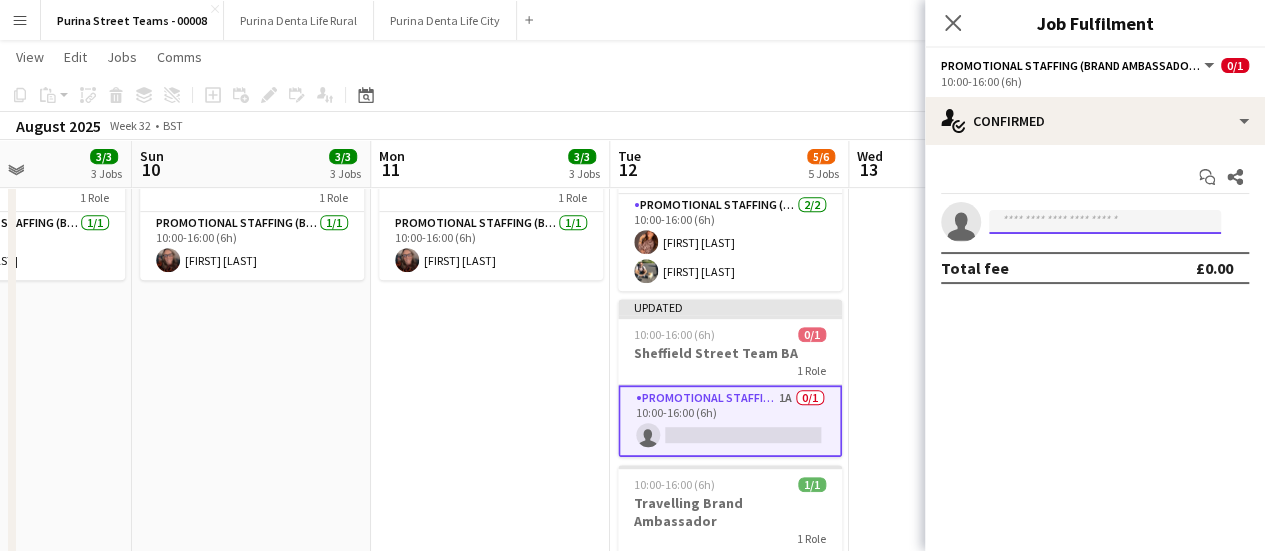 click at bounding box center [1105, 222] 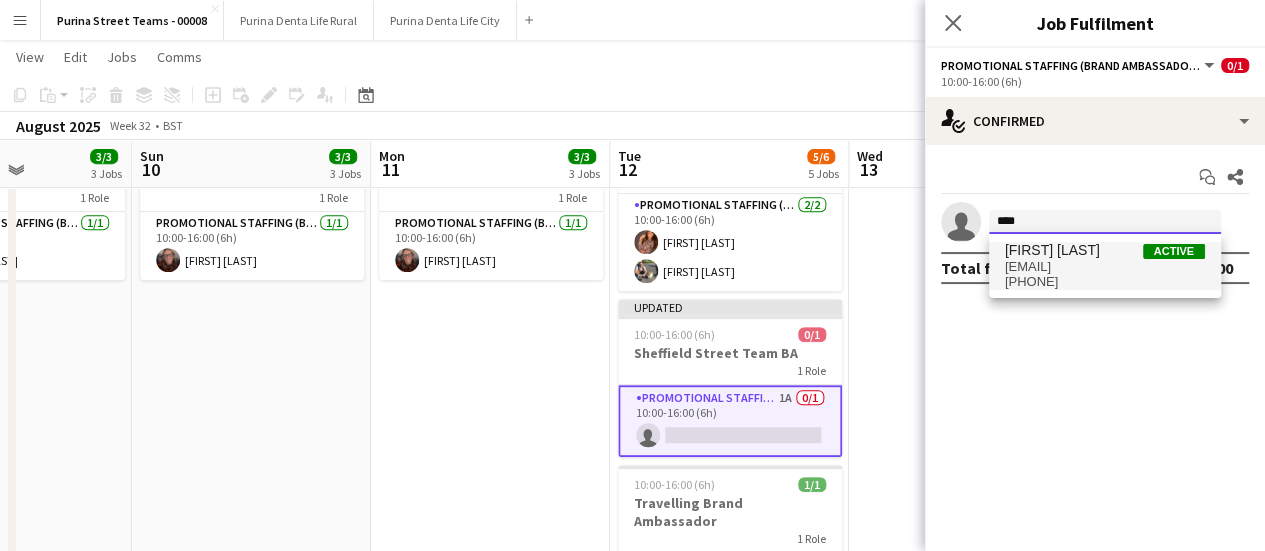 type on "****" 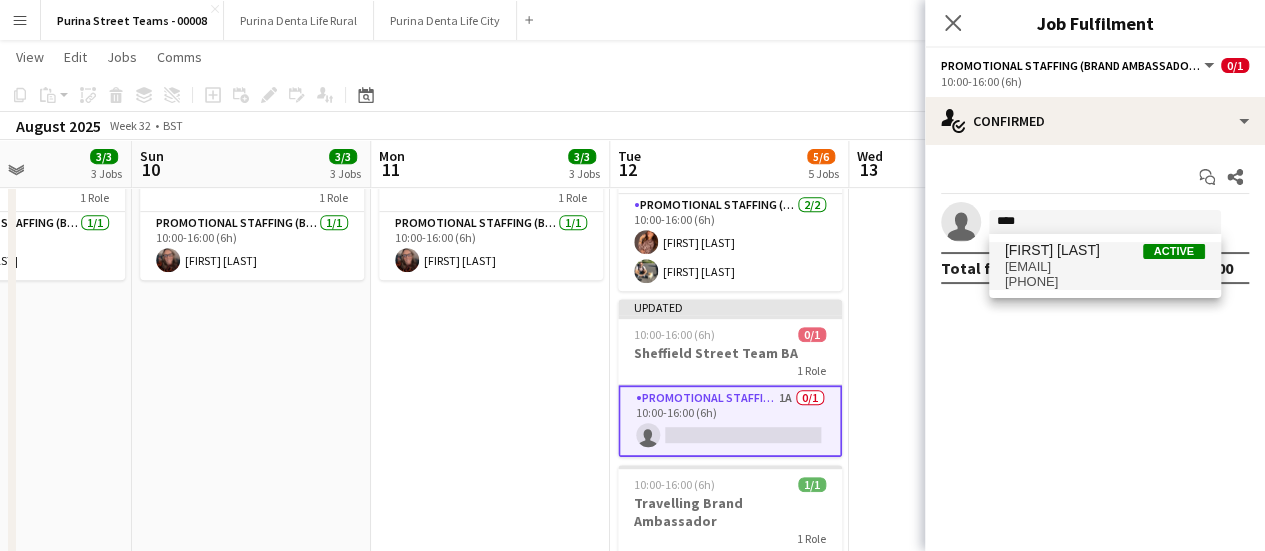 click on "[FIRST] [LAST]" at bounding box center [1052, 250] 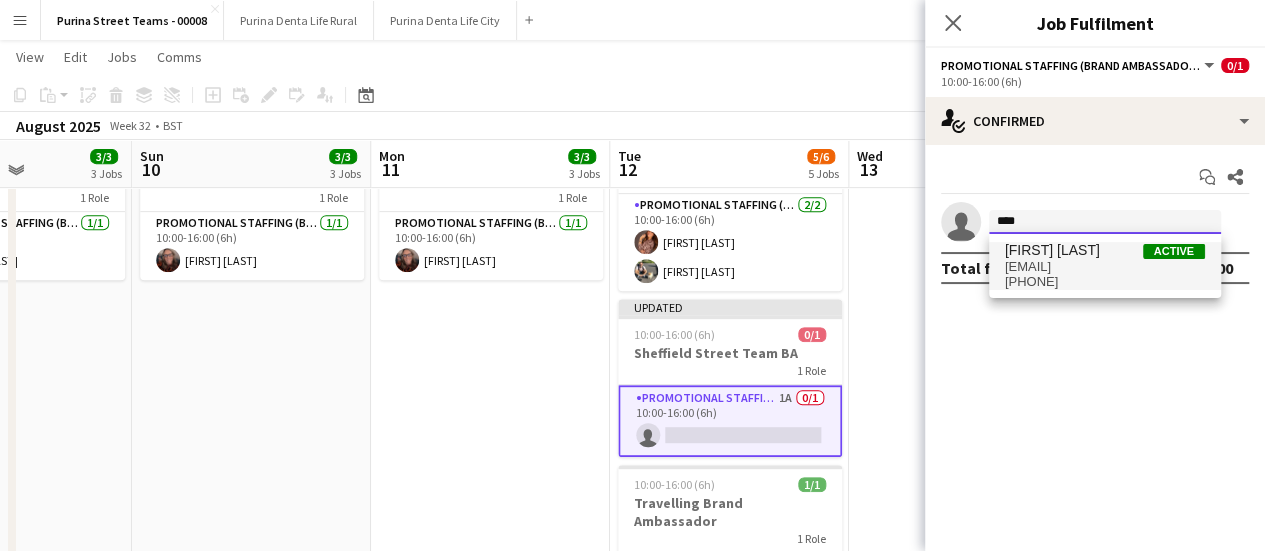 type 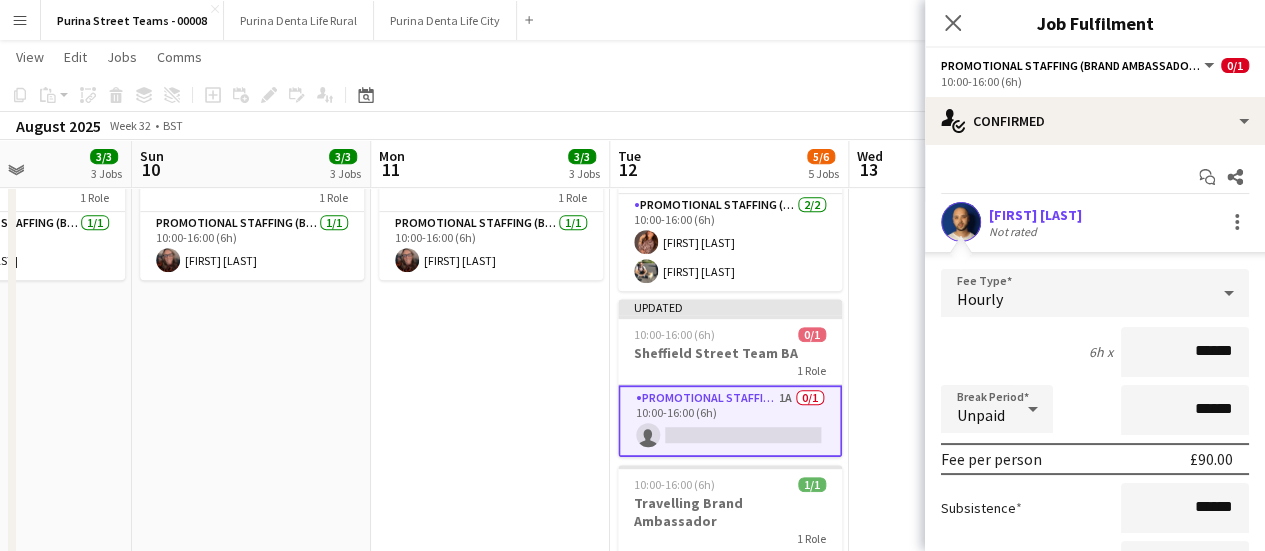 click at bounding box center [961, 222] 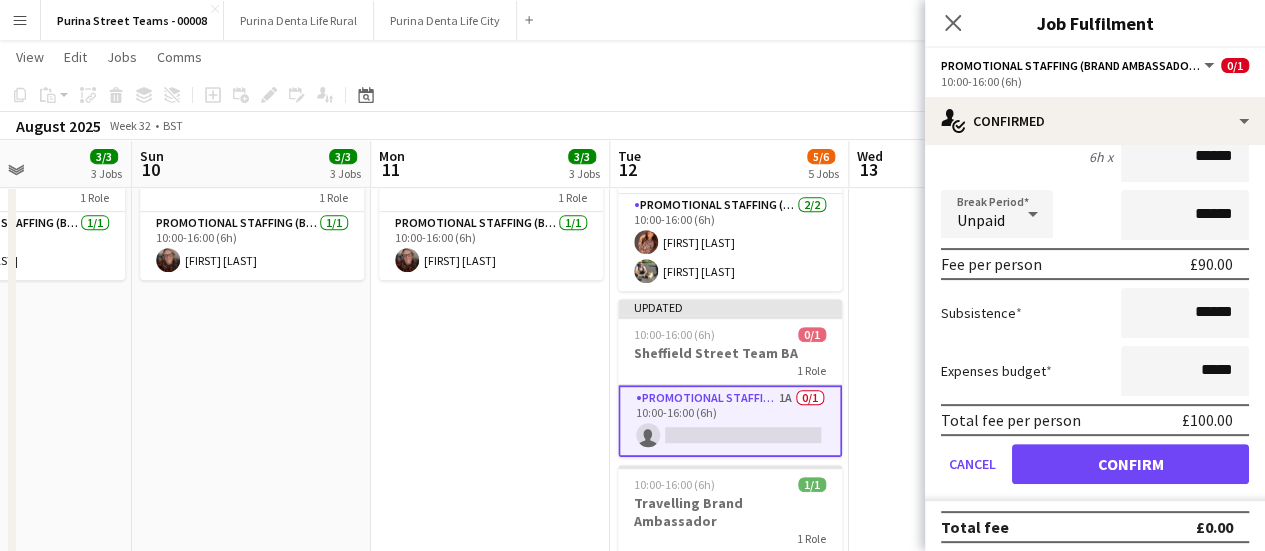 scroll, scrollTop: 200, scrollLeft: 0, axis: vertical 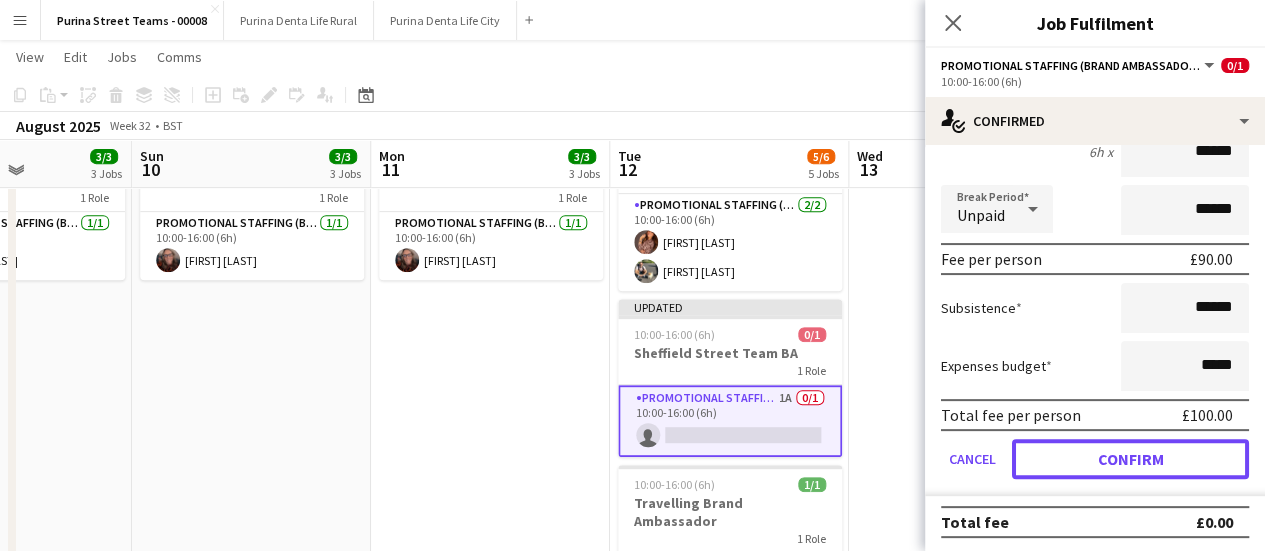 click on "Confirm" at bounding box center (1130, 459) 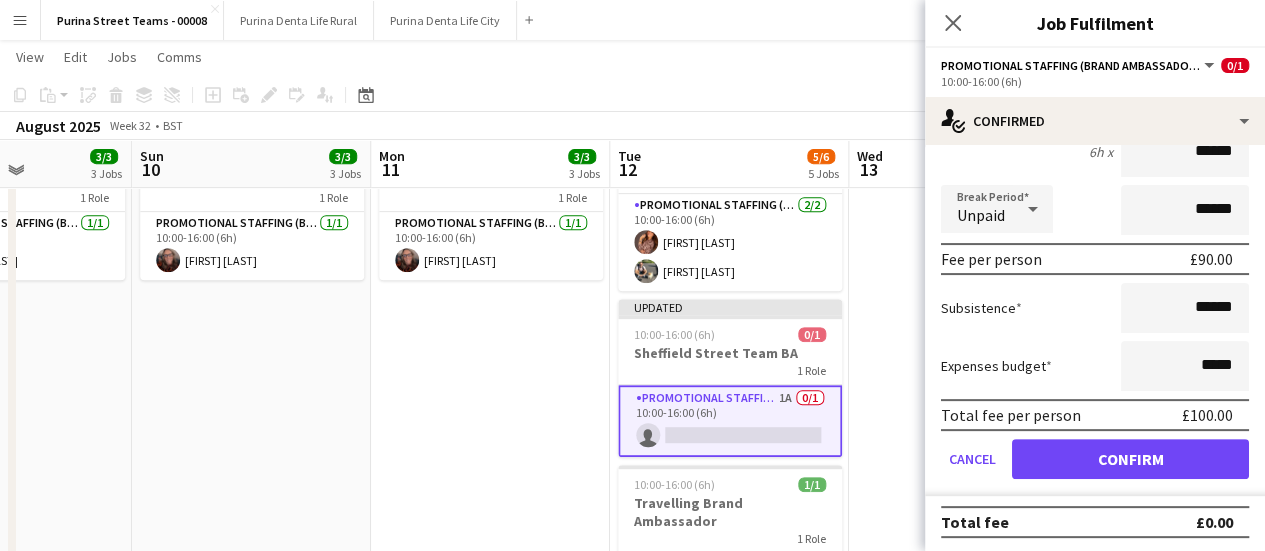 scroll, scrollTop: 0, scrollLeft: 0, axis: both 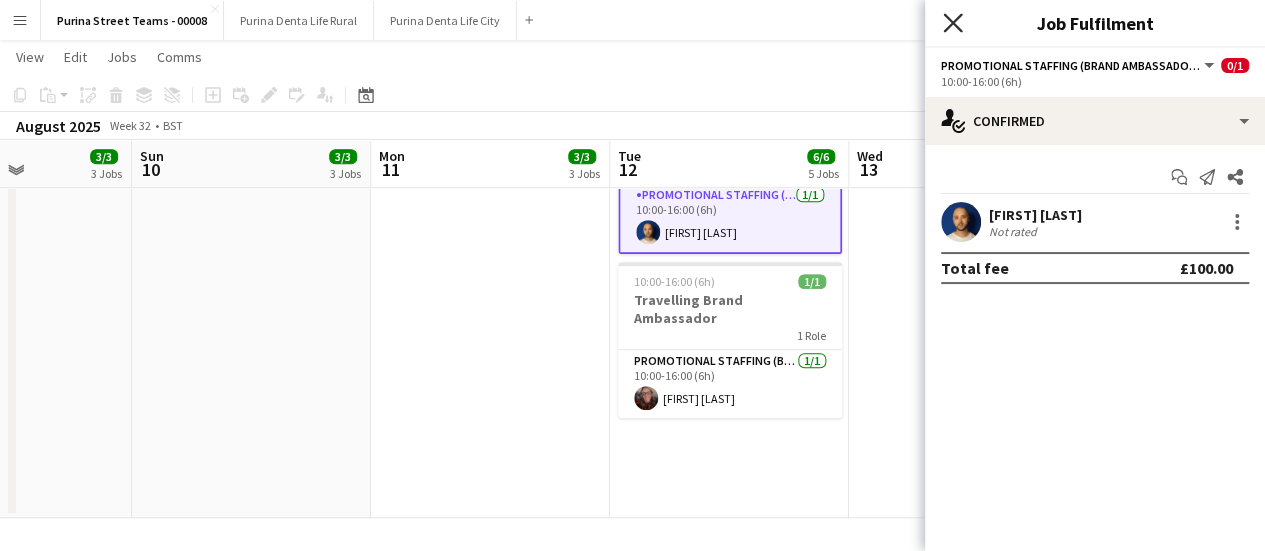 click on "Close pop-in" 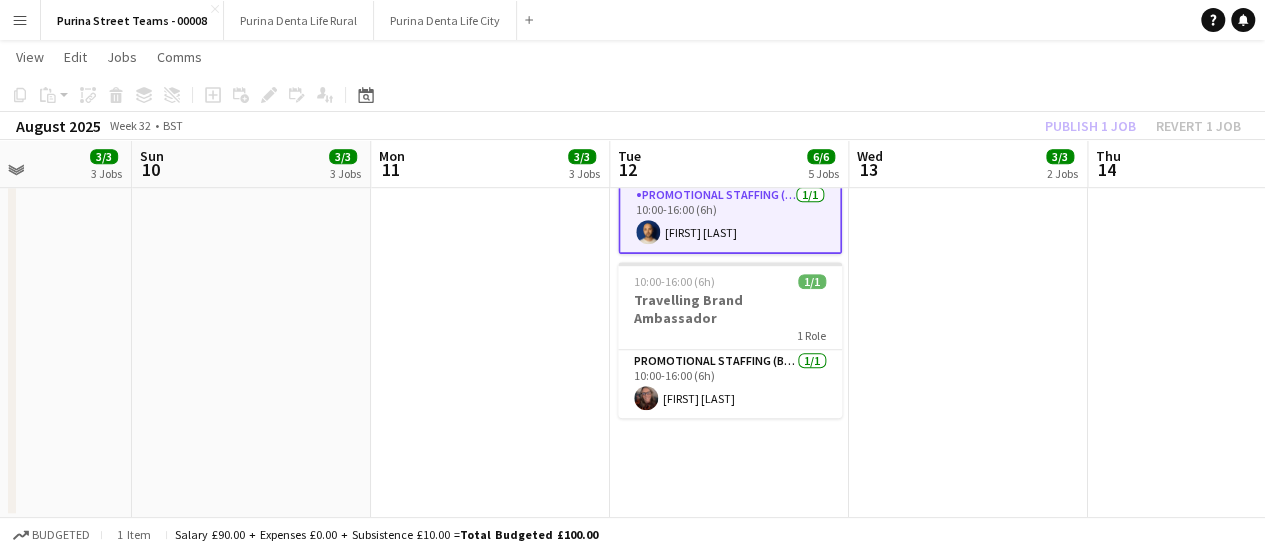 drag, startPoint x: 1056, startPoint y: 379, endPoint x: 1092, endPoint y: 142, distance: 239.71858 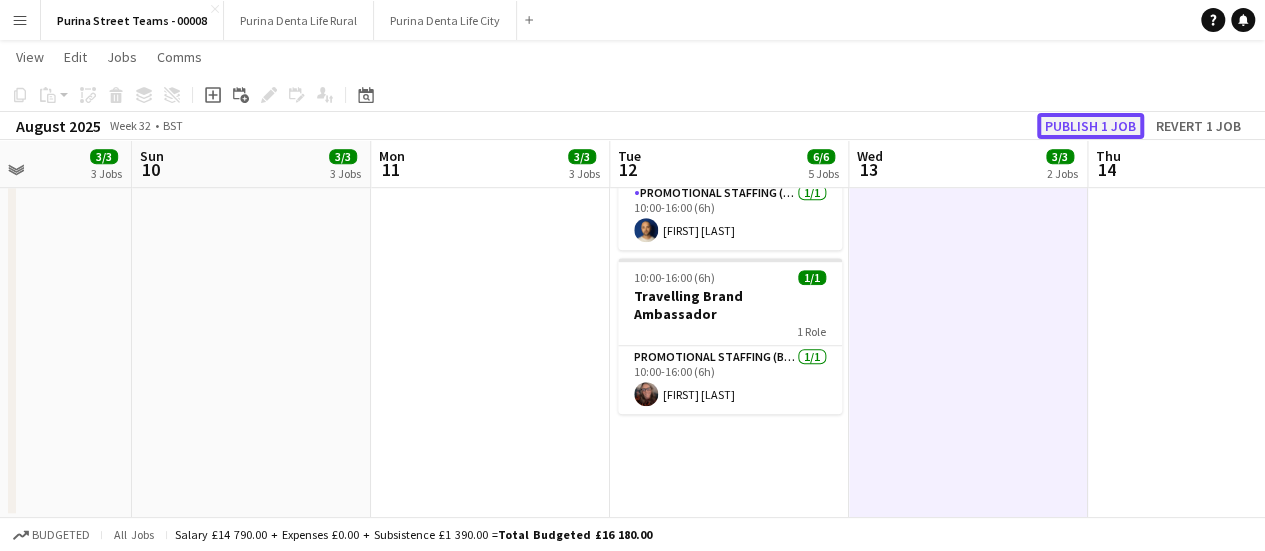 click on "Publish 1 job" 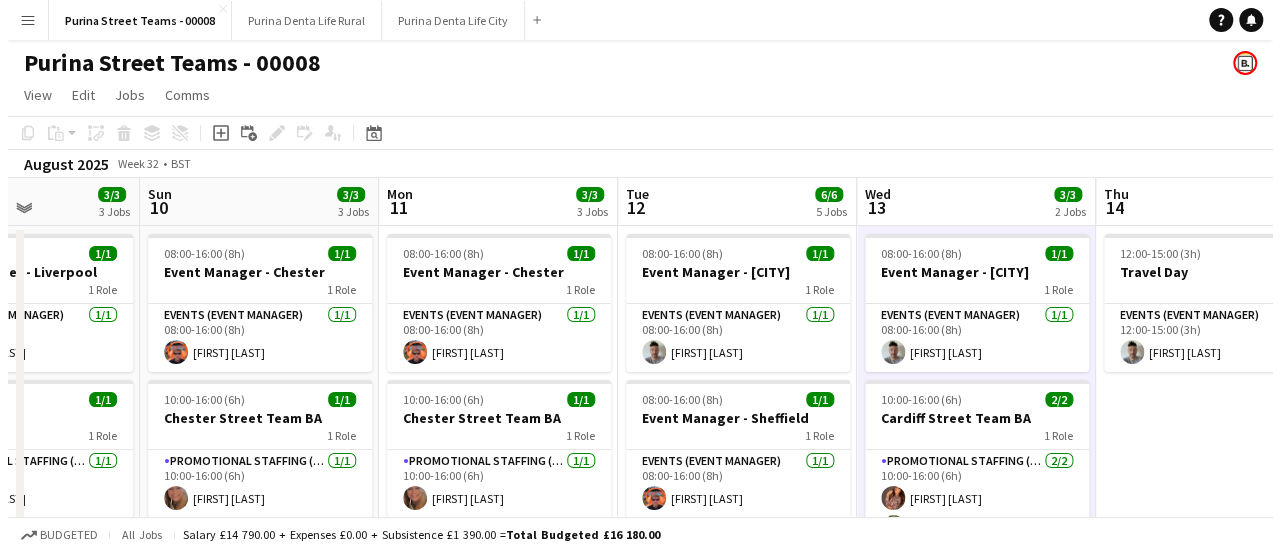 scroll, scrollTop: 0, scrollLeft: 0, axis: both 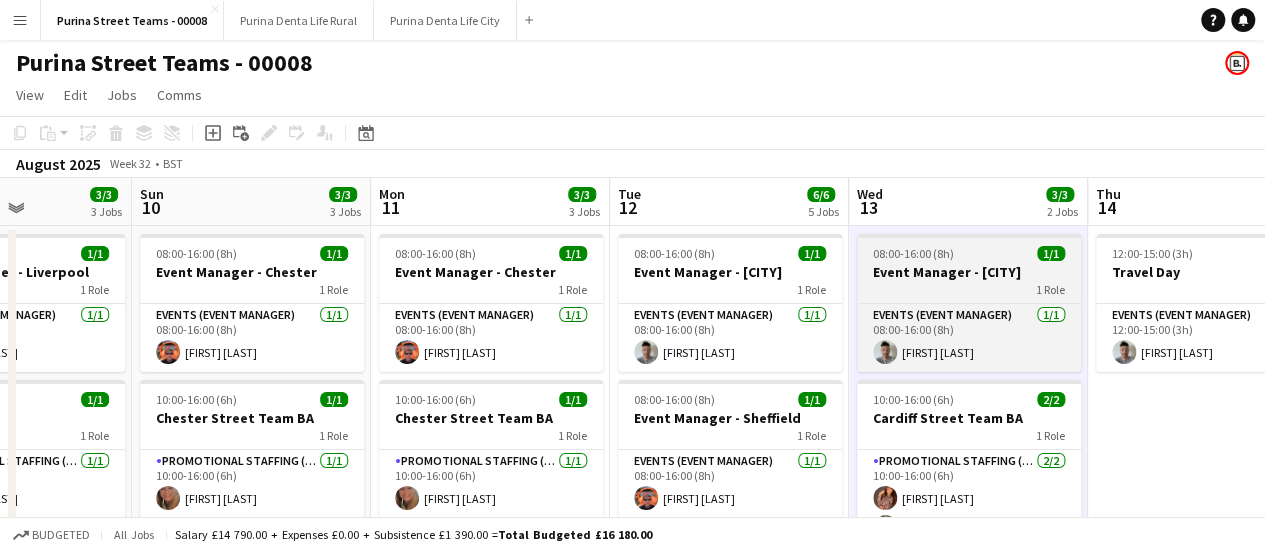drag, startPoint x: 847, startPoint y: 134, endPoint x: 902, endPoint y: 263, distance: 140.23552 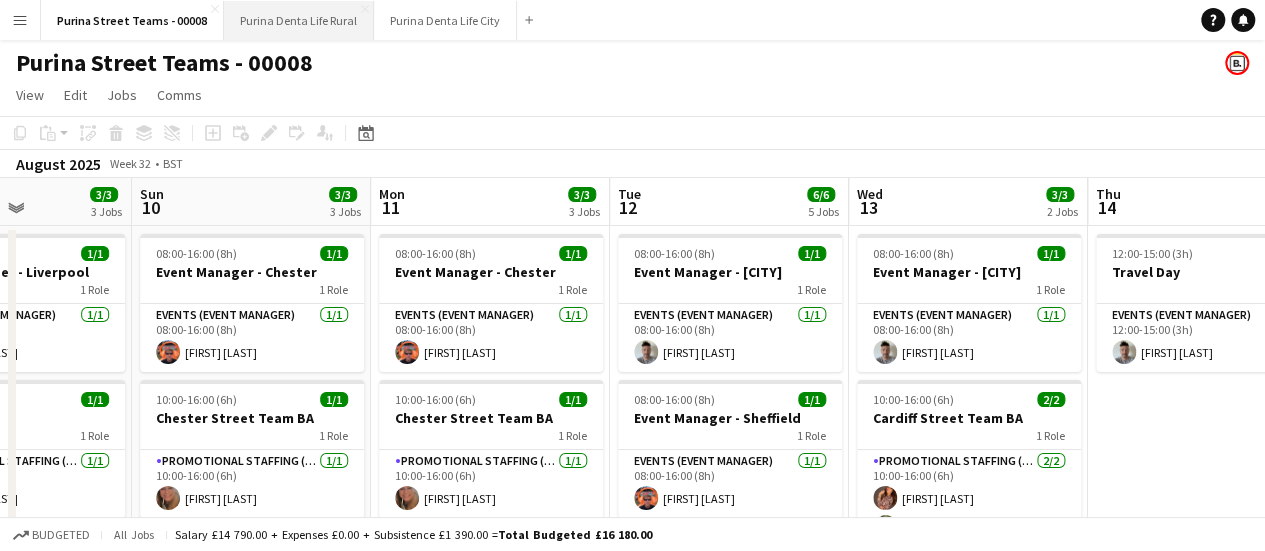 click on "Purina Denta Life Rural
Close" at bounding box center [299, 20] 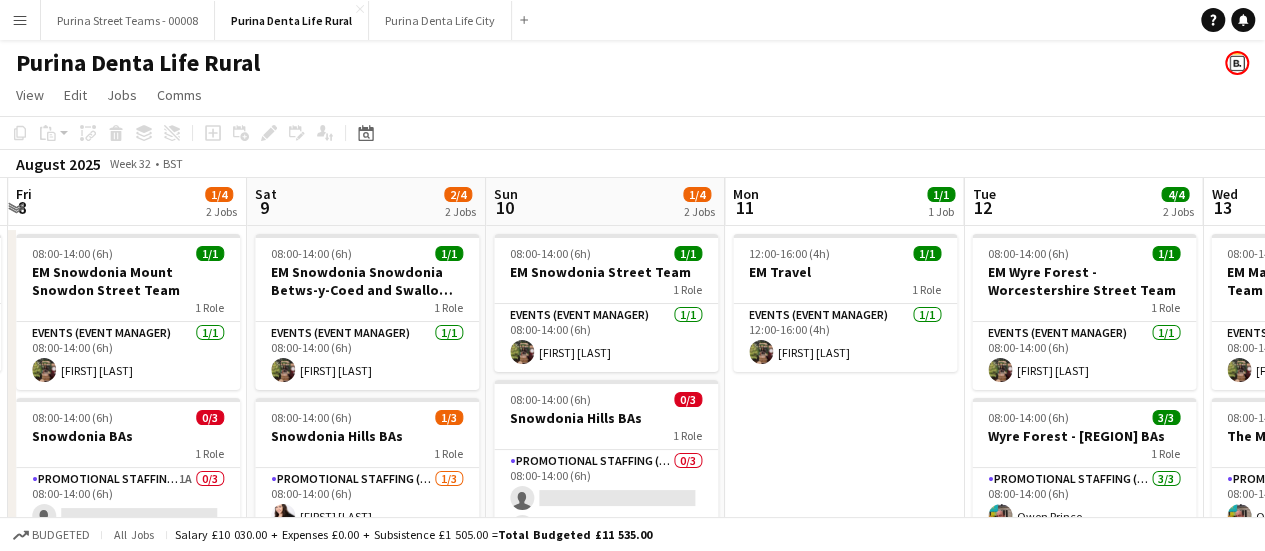scroll, scrollTop: 0, scrollLeft: 517, axis: horizontal 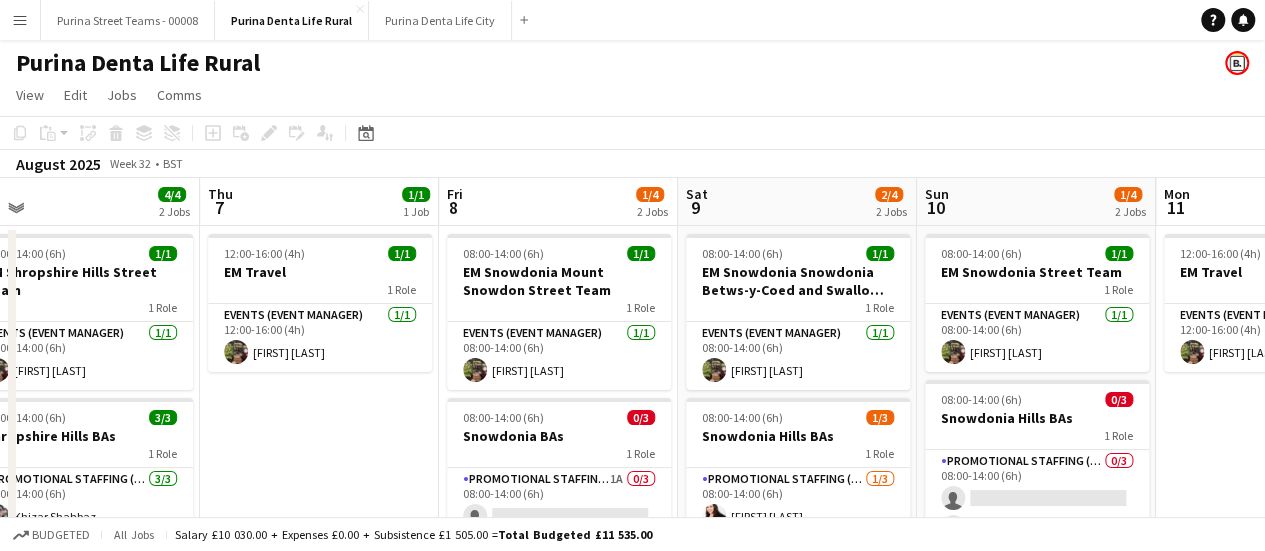 drag, startPoint x: 871, startPoint y: 469, endPoint x: 354, endPoint y: 448, distance: 517.42633 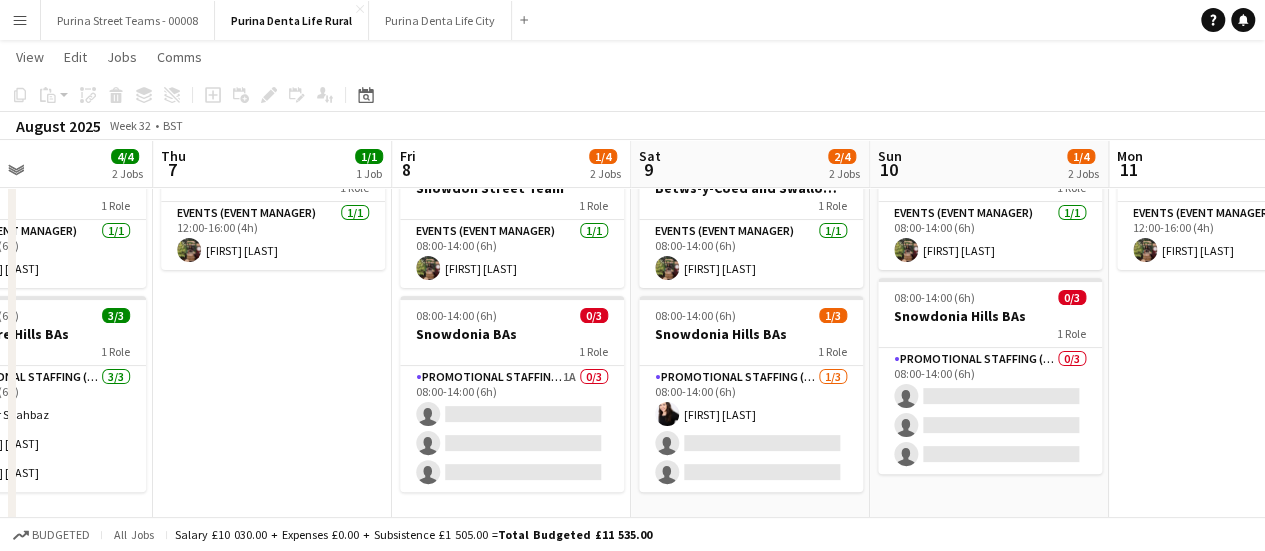 scroll, scrollTop: 0, scrollLeft: 621, axis: horizontal 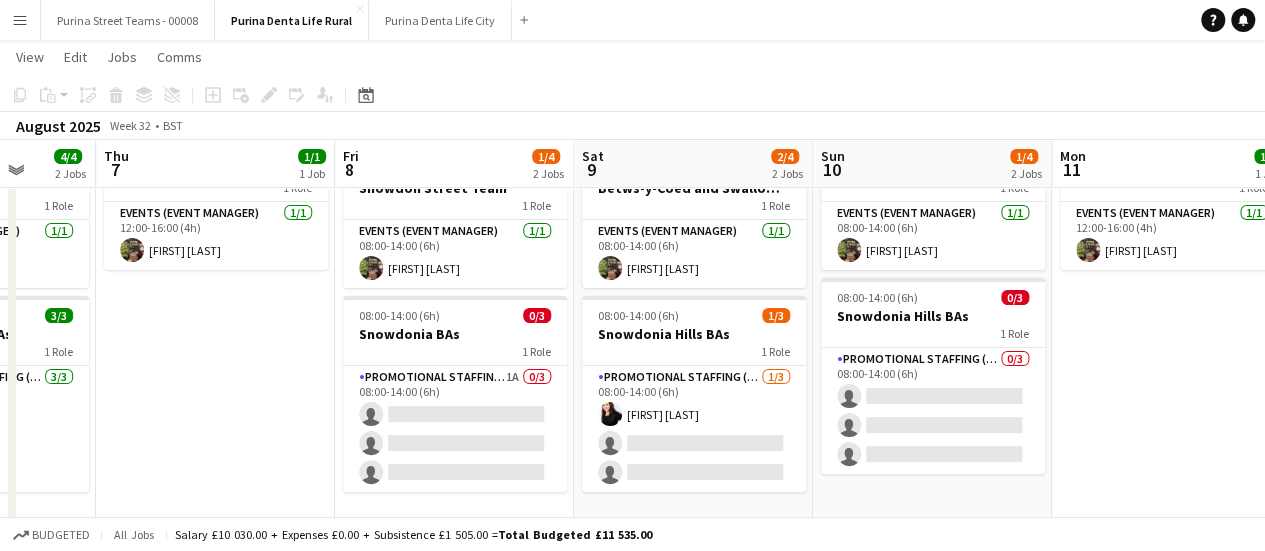 drag, startPoint x: 315, startPoint y: 373, endPoint x: 226, endPoint y: 364, distance: 89.453896 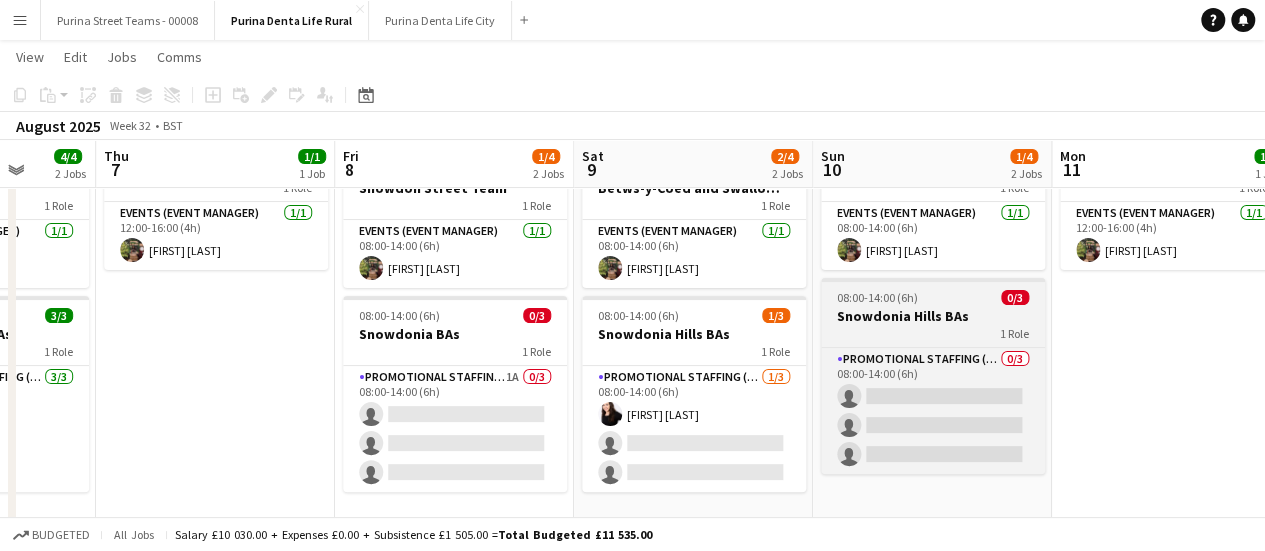 click on "Snowdonia Hills BAs" at bounding box center [933, 316] 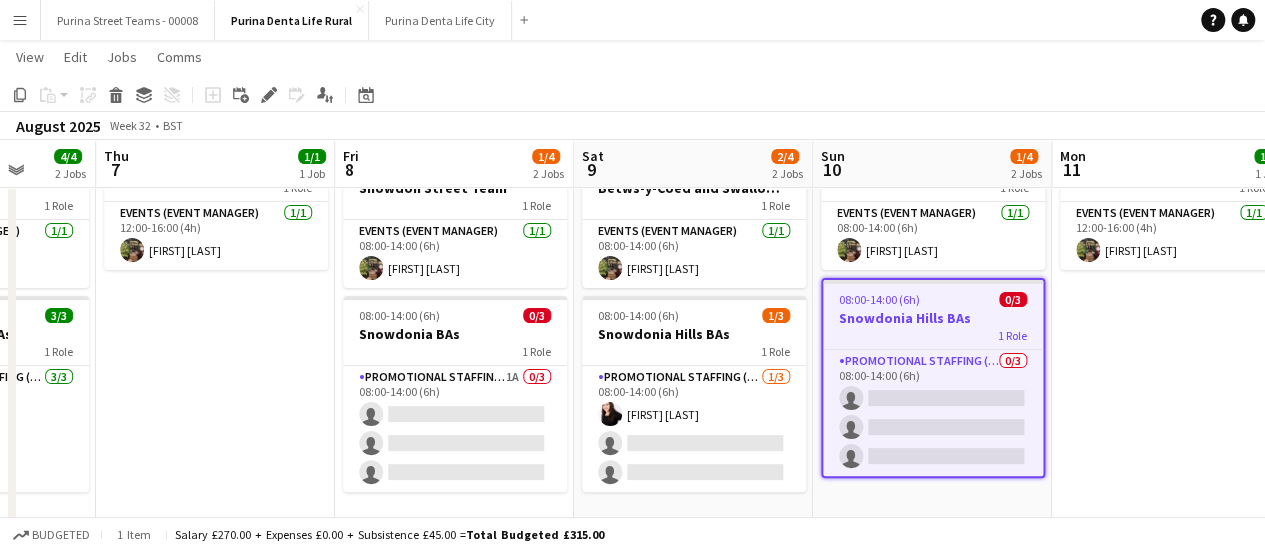 click on "Snowdonia Hills BAs" at bounding box center [933, 318] 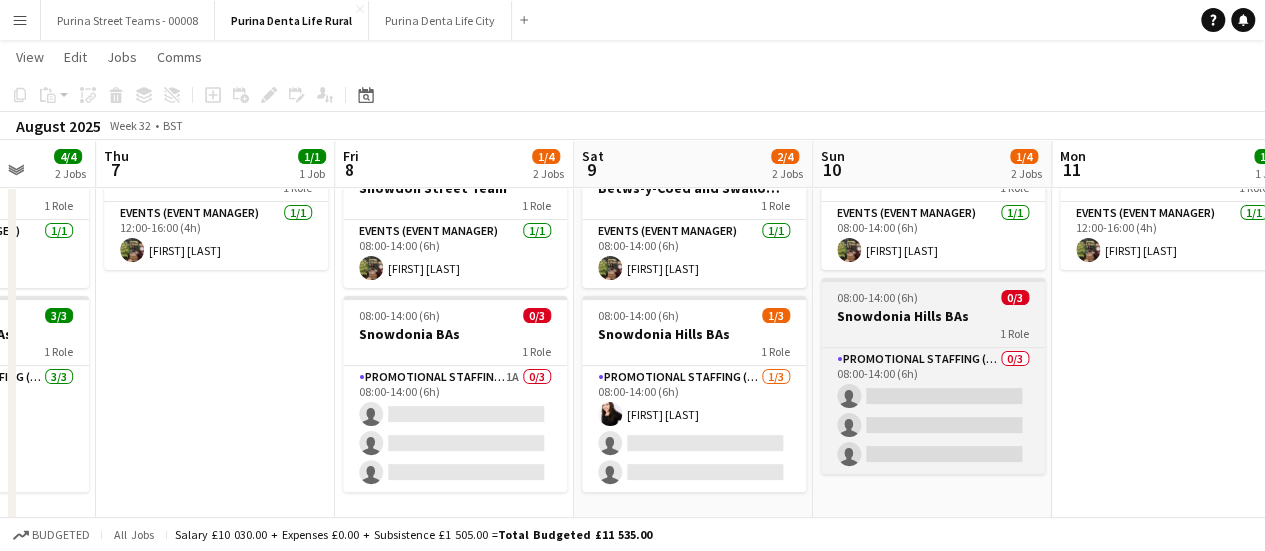 click on "Snowdonia Hills BAs" at bounding box center (933, 316) 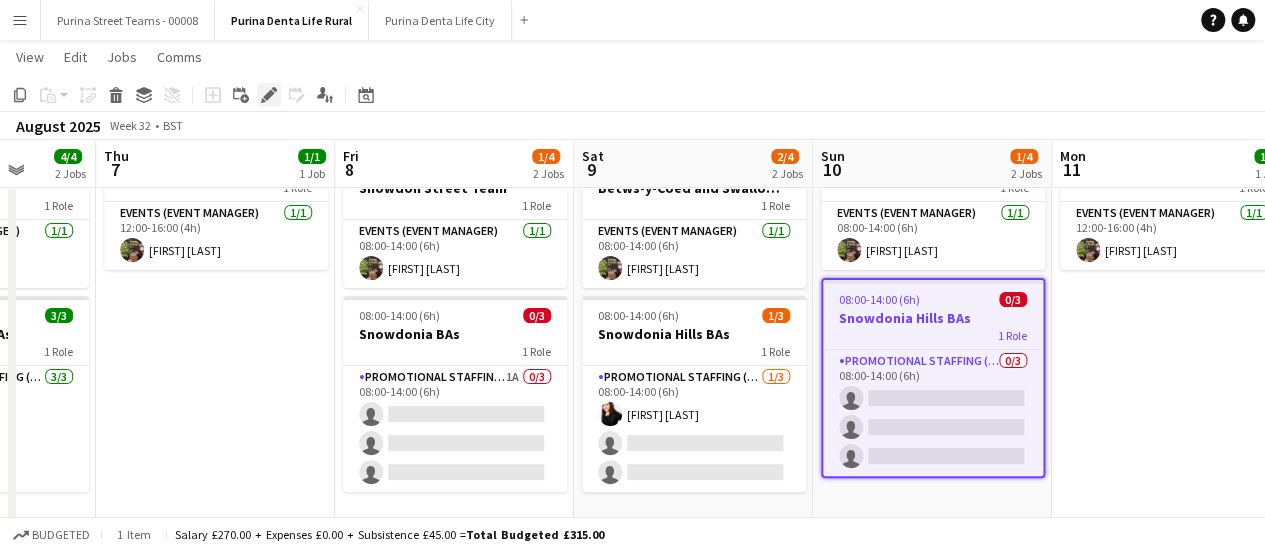 click 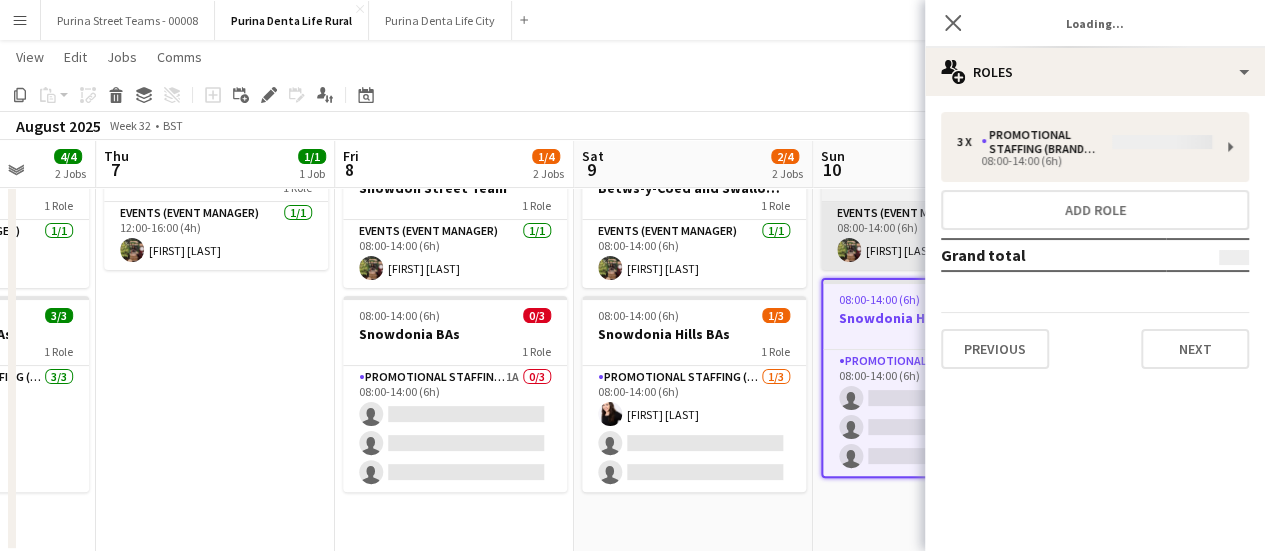 type on "*******" 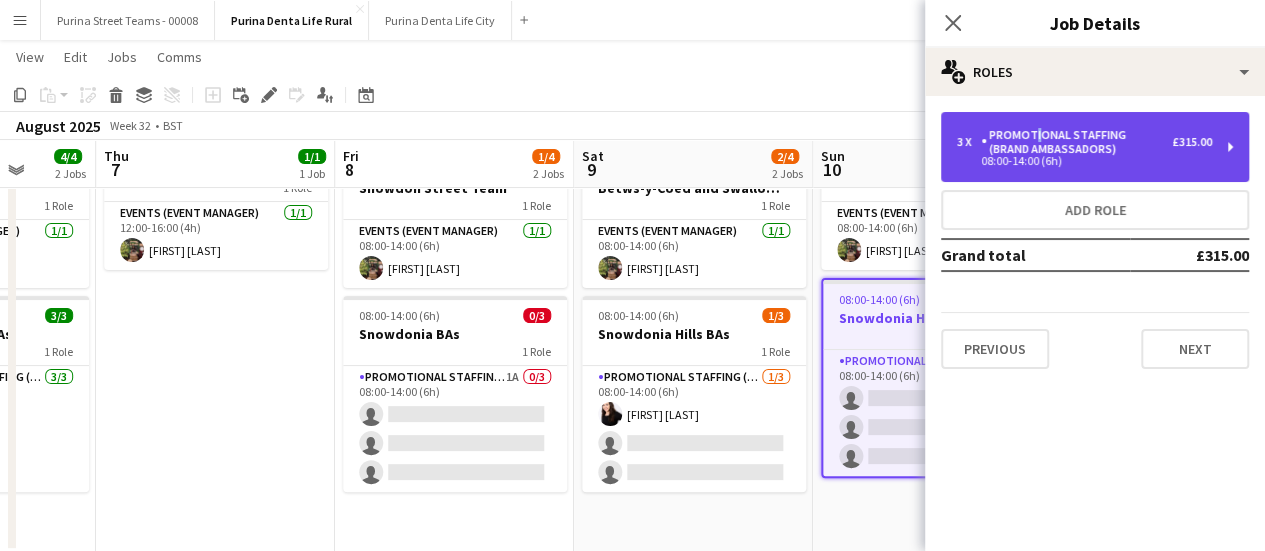 click on "Promotional Staffing (Brand Ambassadors)" at bounding box center (1076, 142) 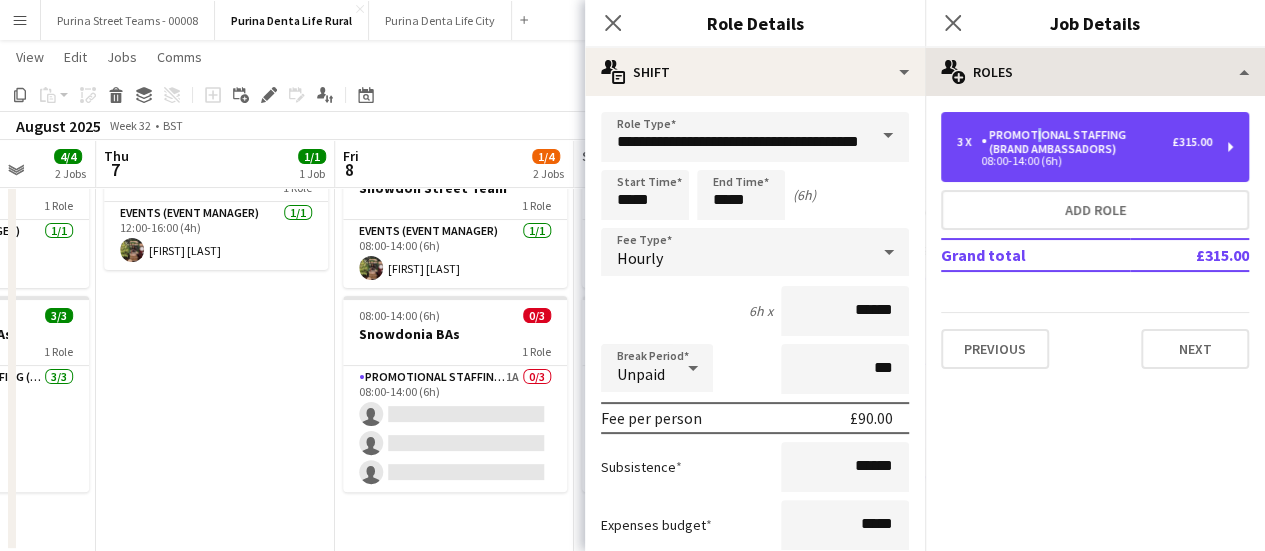 scroll, scrollTop: 24, scrollLeft: 0, axis: vertical 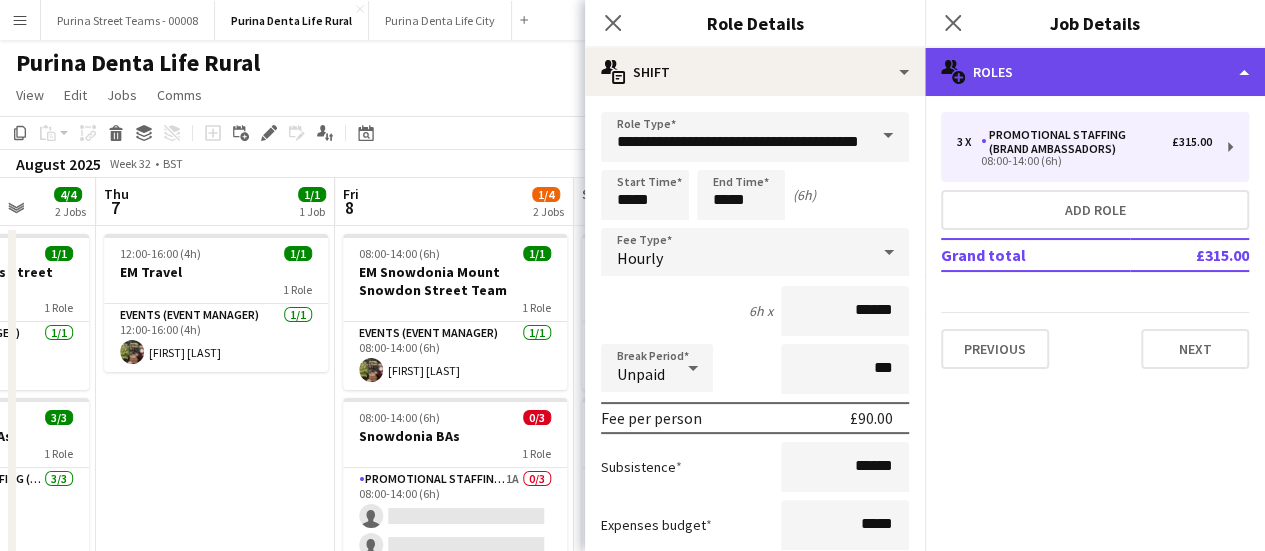 click on "multiple-users-add
Roles" 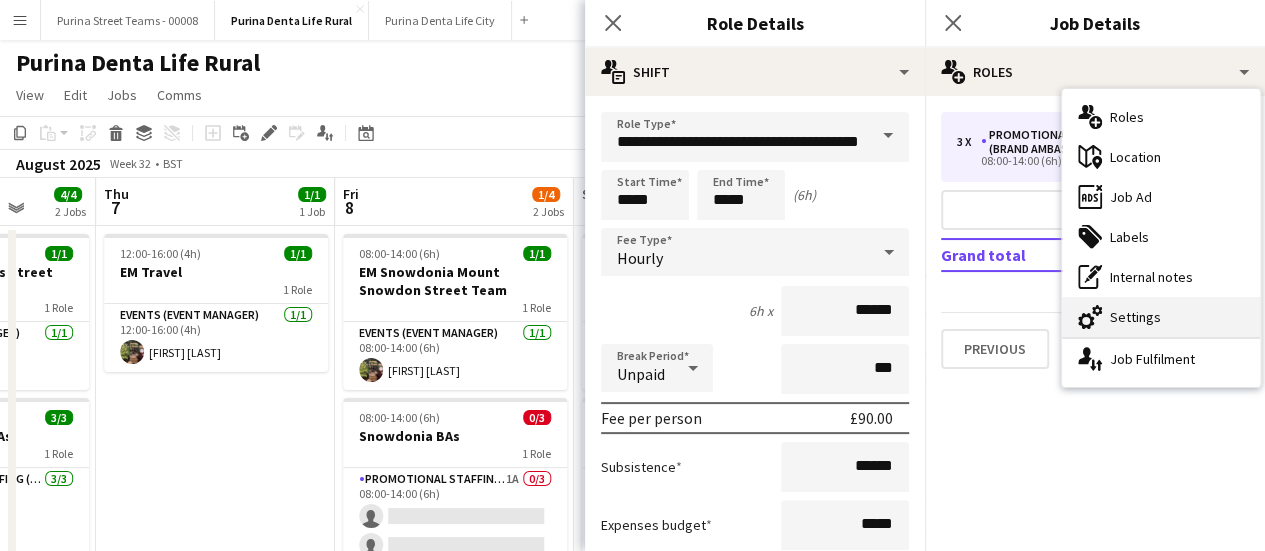 click on "cog-double-3
Settings" at bounding box center (1161, 317) 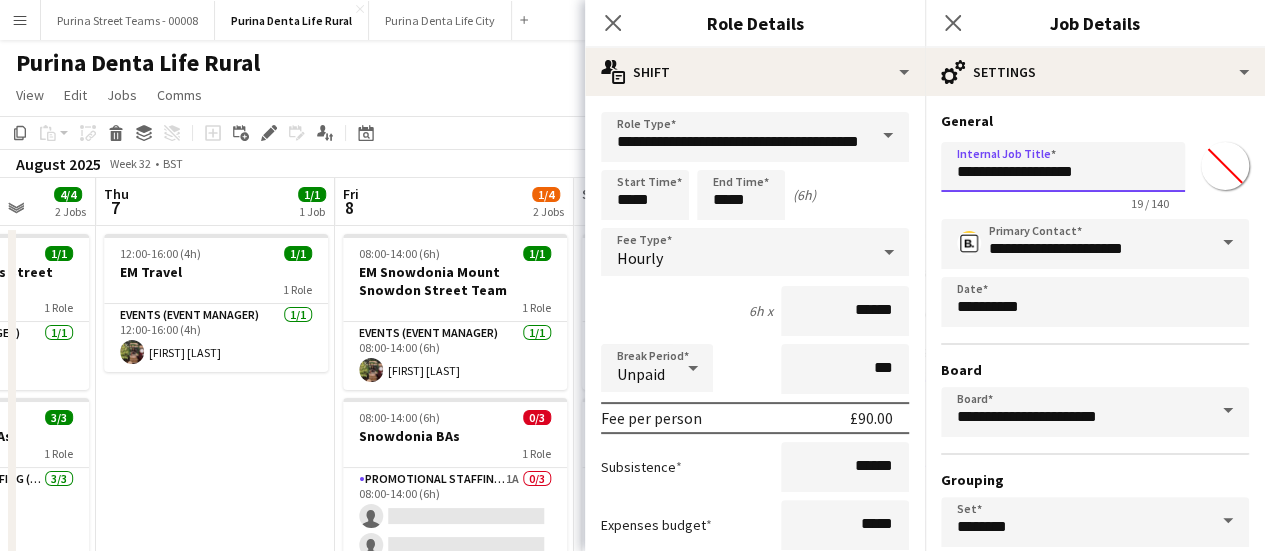 drag, startPoint x: 1030, startPoint y: 175, endPoint x: 910, endPoint y: 172, distance: 120.03749 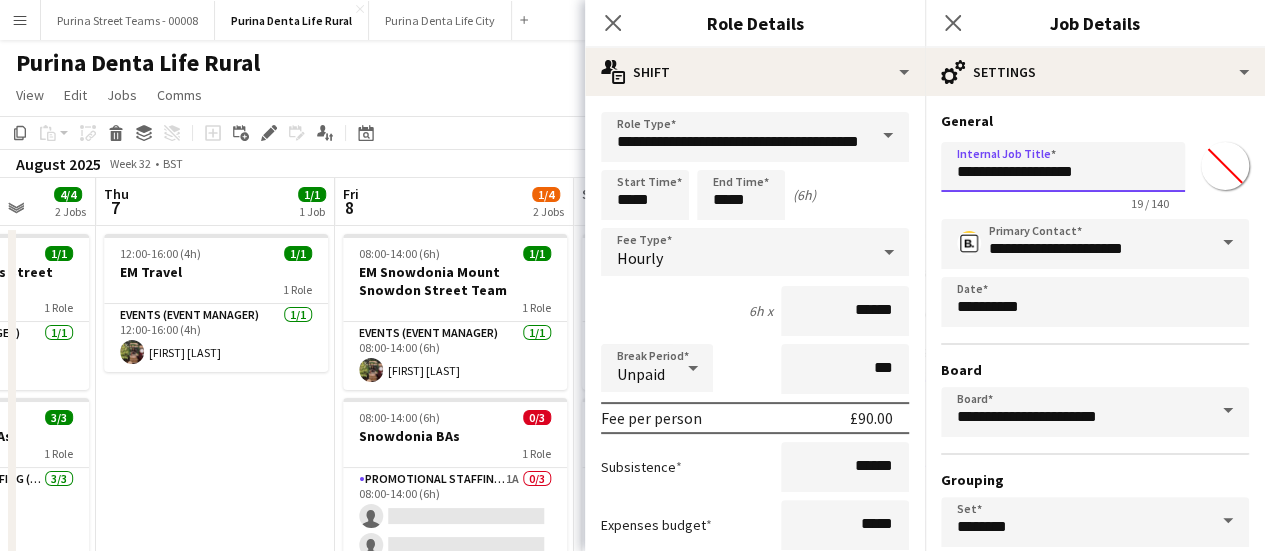 drag, startPoint x: 1064, startPoint y: 173, endPoint x: 941, endPoint y: 173, distance: 123 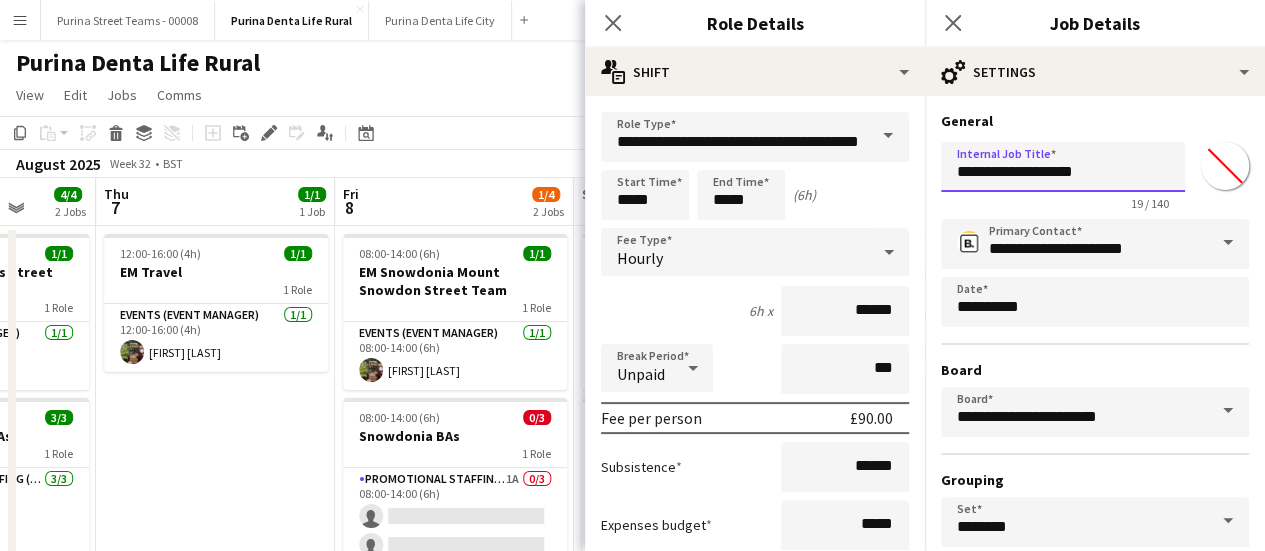 click on "**********" at bounding box center (1063, 167) 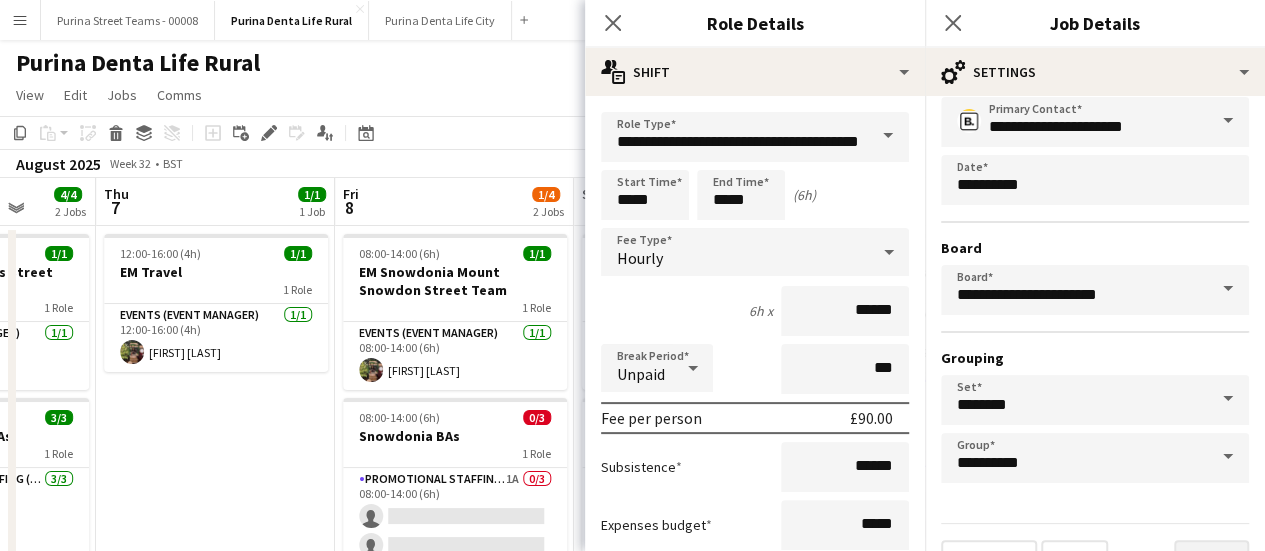 scroll, scrollTop: 166, scrollLeft: 0, axis: vertical 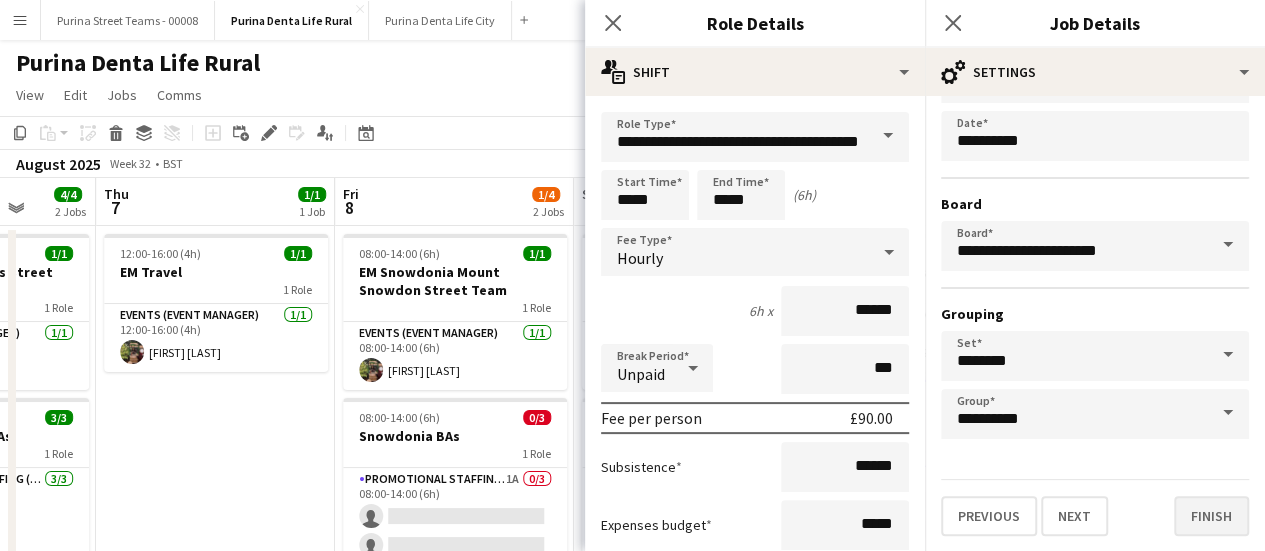 type on "**********" 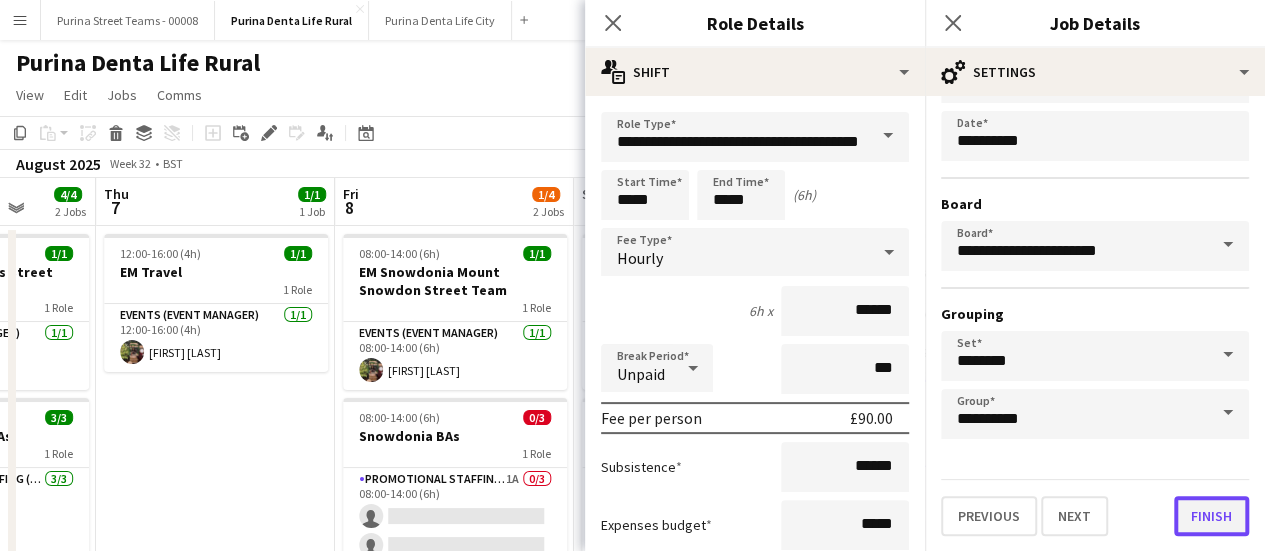 click on "Finish" at bounding box center [1211, 516] 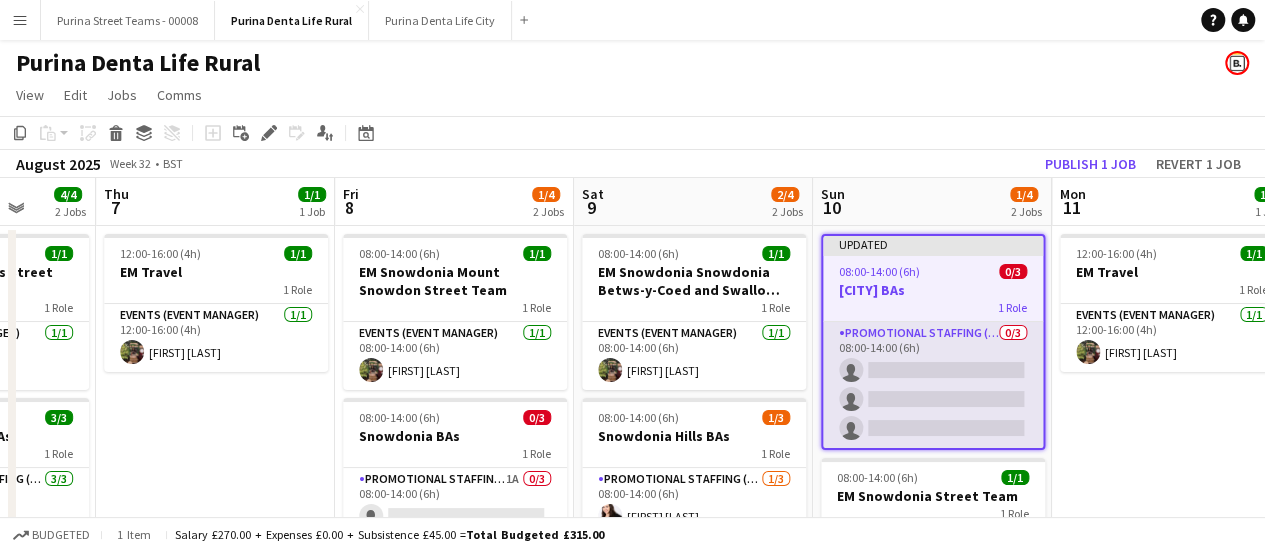 scroll, scrollTop: 100, scrollLeft: 0, axis: vertical 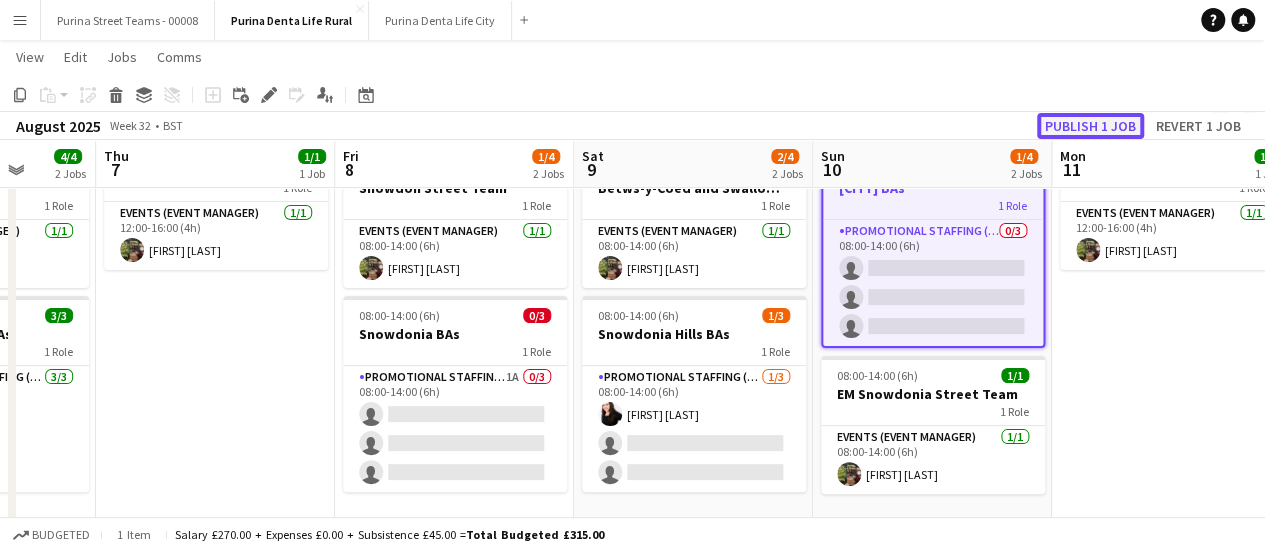 click on "Publish 1 job" 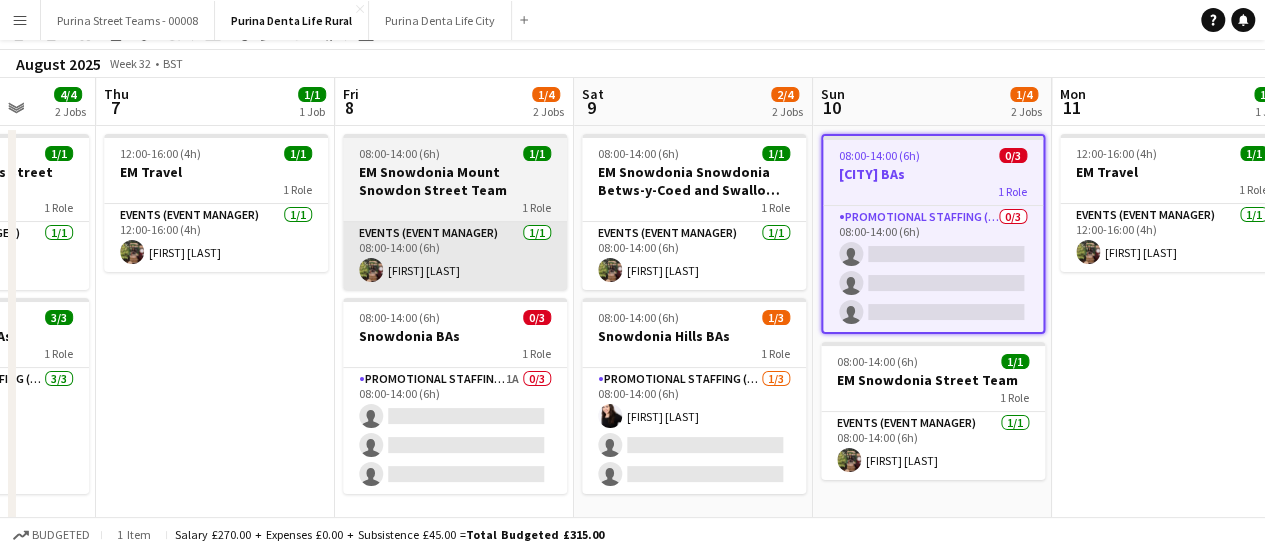 scroll, scrollTop: 0, scrollLeft: 0, axis: both 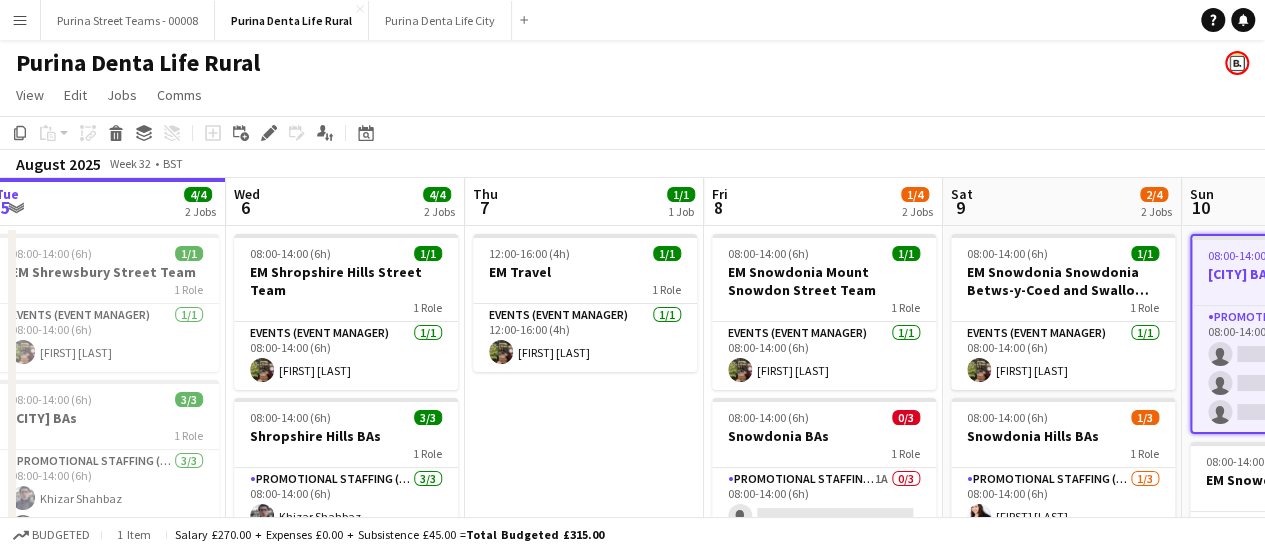 drag, startPoint x: 522, startPoint y: 369, endPoint x: 880, endPoint y: 349, distance: 358.55823 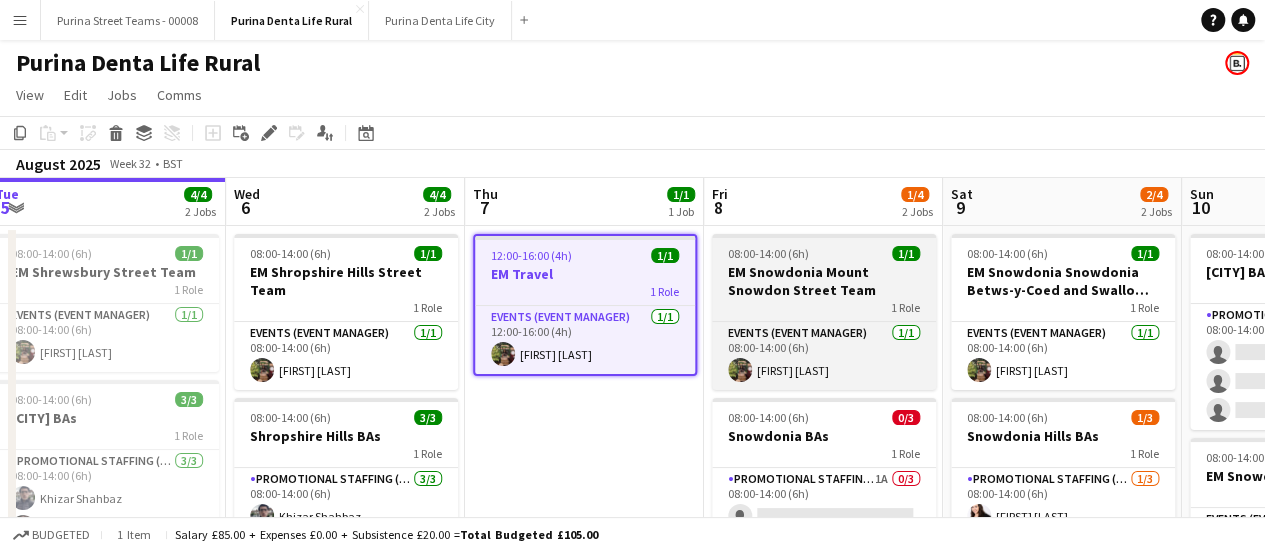 click on "EM Snowdonia Mount Snowdon Street Team" at bounding box center [824, 281] 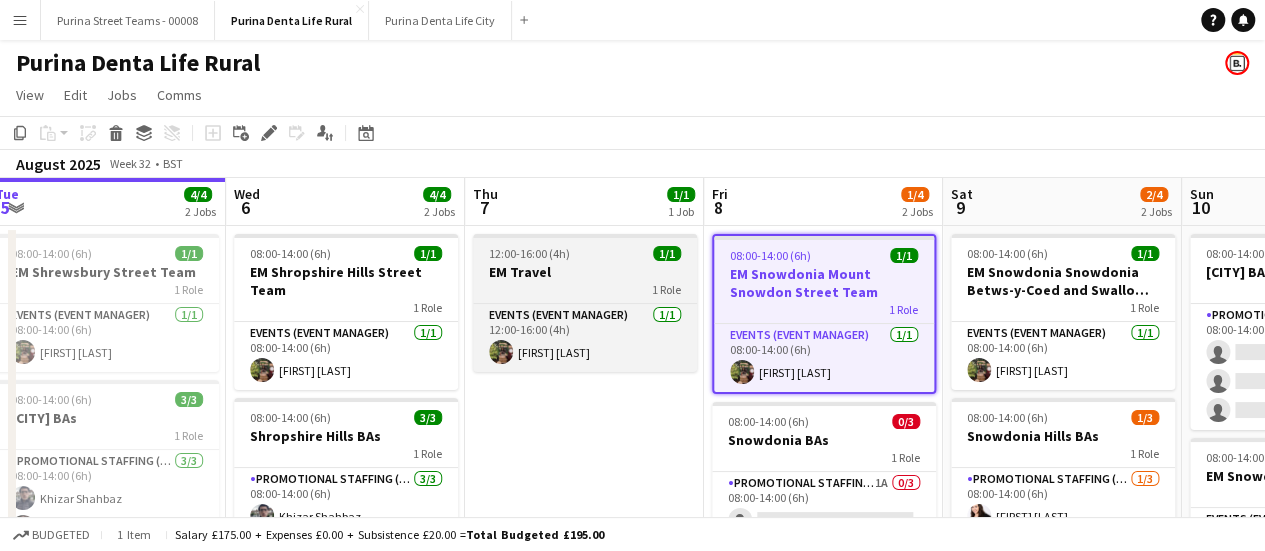 click on "EM Travel" at bounding box center (585, 272) 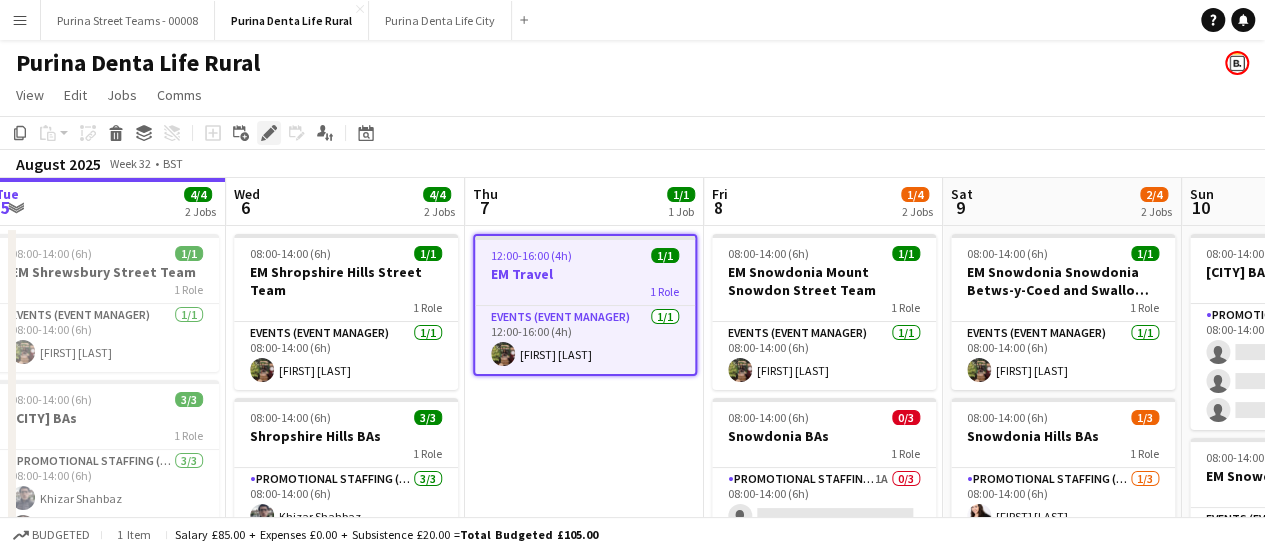 click on "Edit" at bounding box center (269, 133) 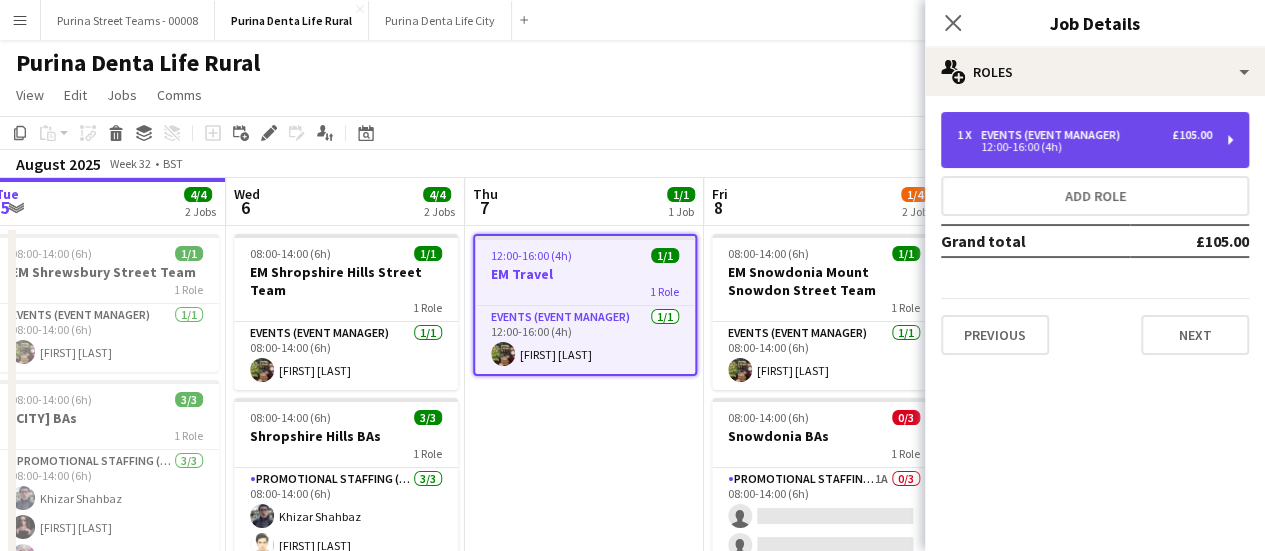 click on "12:00-16:00 (4h)" at bounding box center (1084, 147) 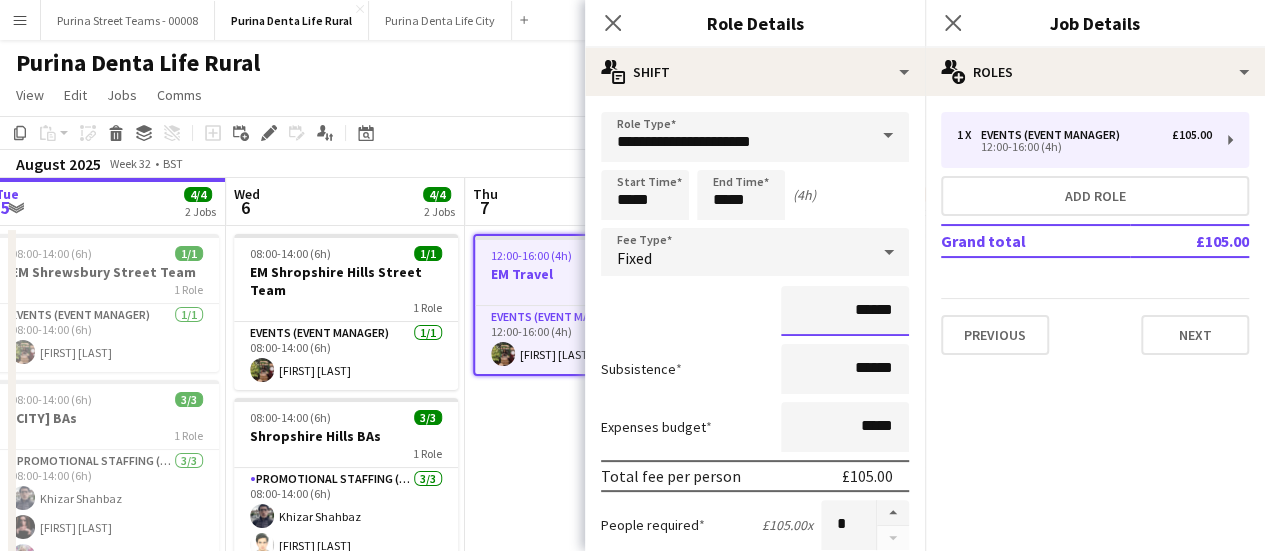 drag, startPoint x: 856, startPoint y: 309, endPoint x: 842, endPoint y: 307, distance: 14.142136 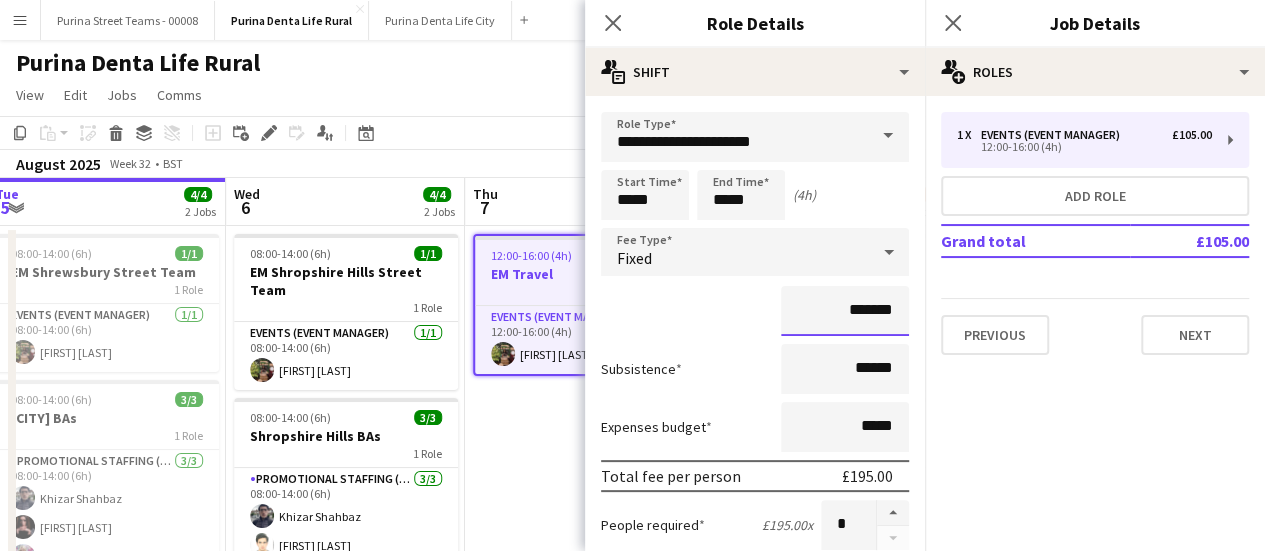type on "*******" 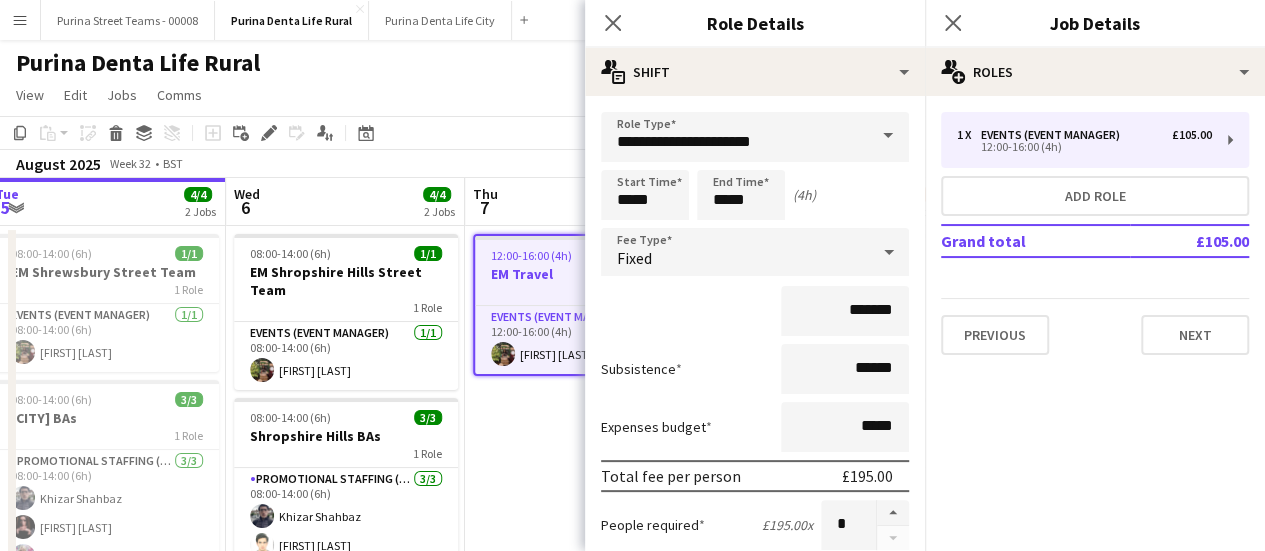 click on "*******" at bounding box center [755, 311] 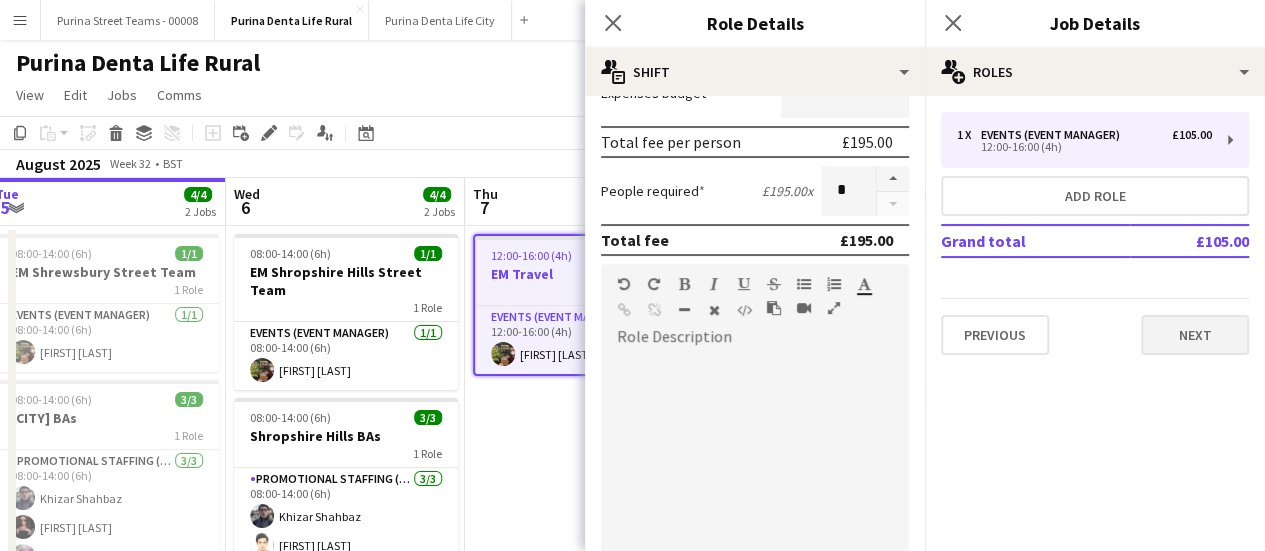 scroll, scrollTop: 400, scrollLeft: 0, axis: vertical 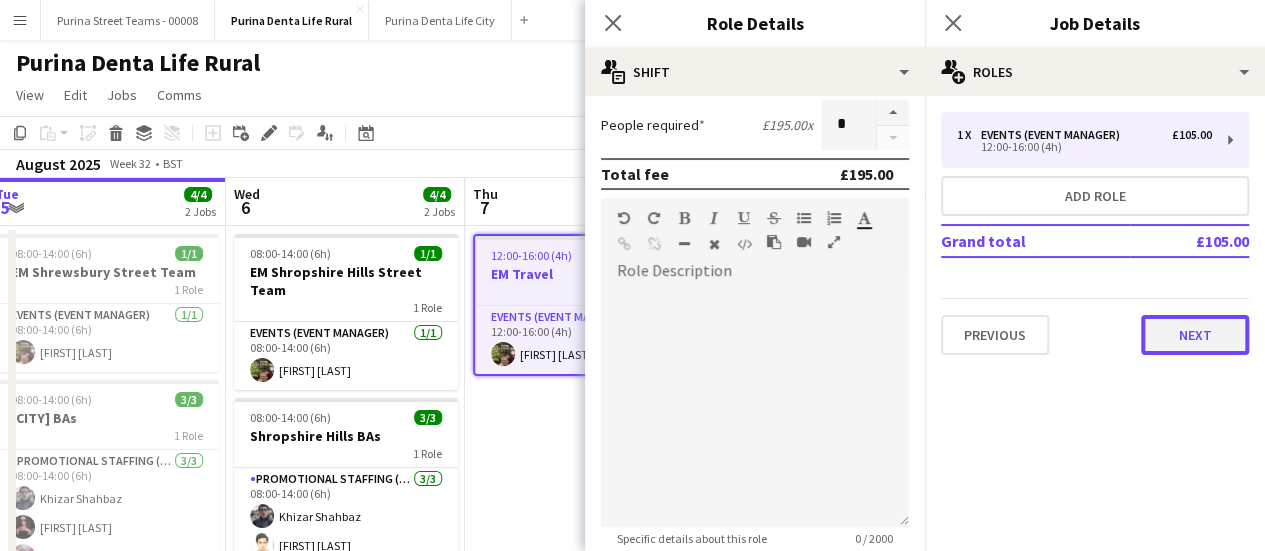click on "Next" at bounding box center (1195, 335) 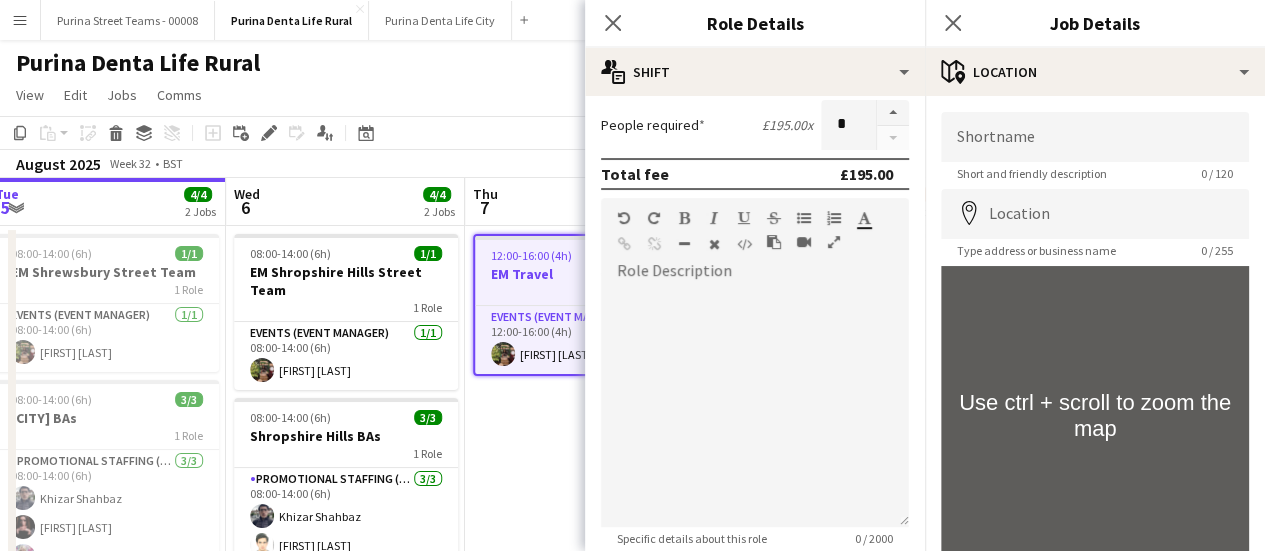 scroll, scrollTop: 155, scrollLeft: 0, axis: vertical 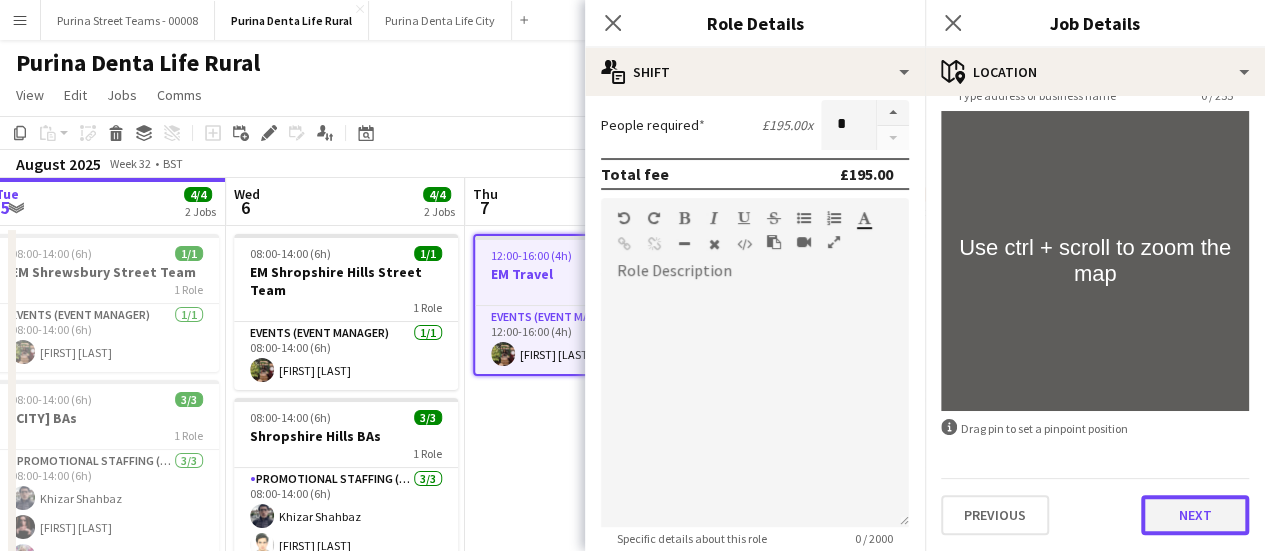 click on "Next" at bounding box center (1195, 515) 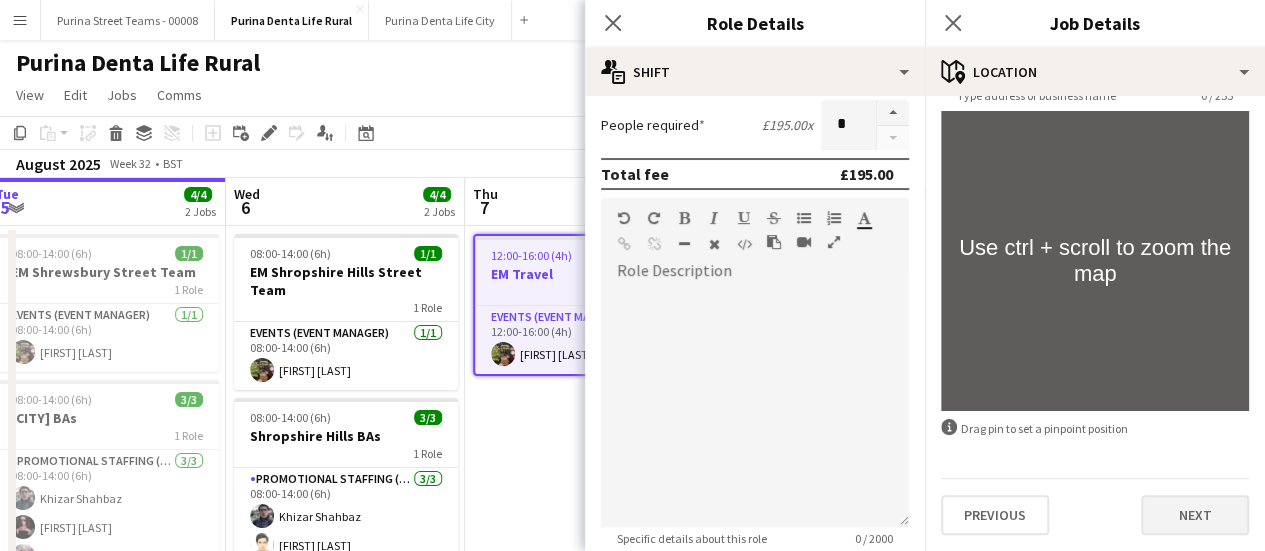scroll, scrollTop: 0, scrollLeft: 0, axis: both 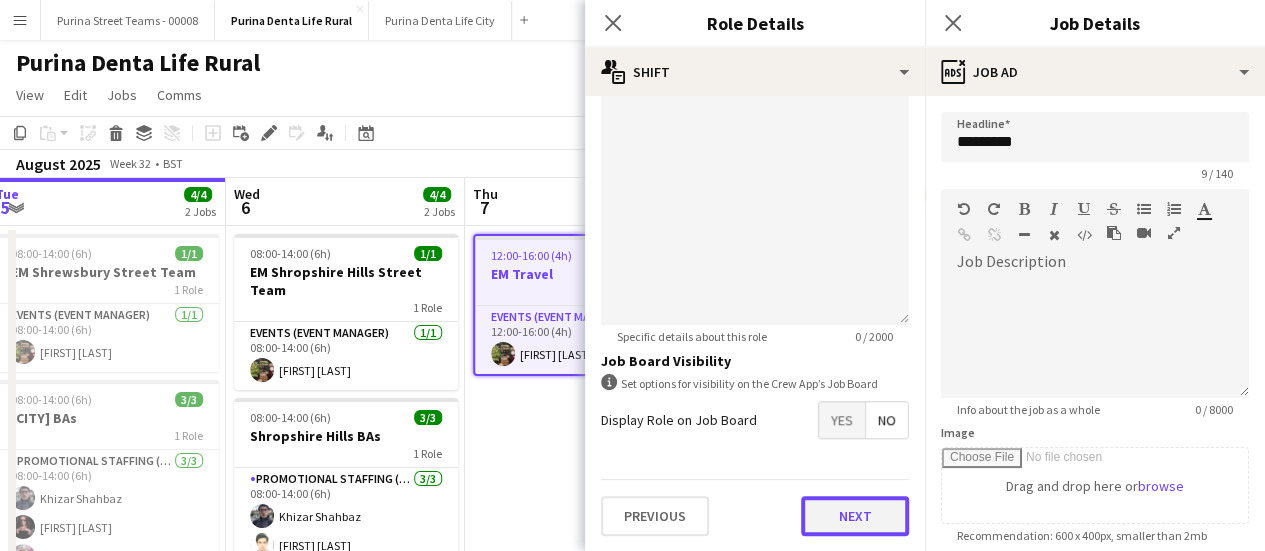 click on "Next" at bounding box center (855, 516) 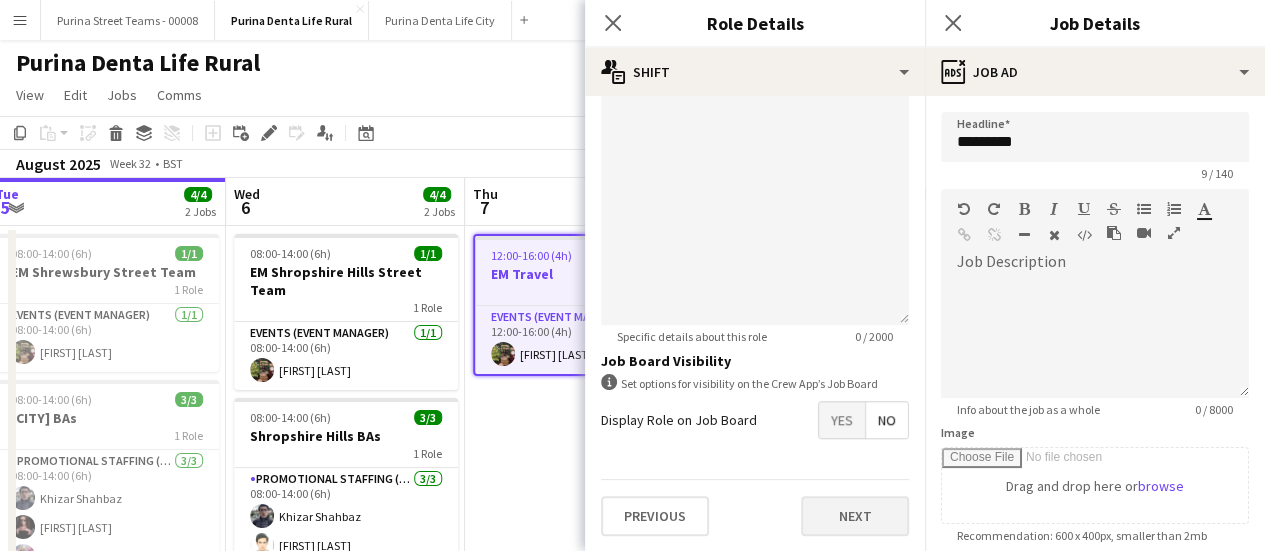 scroll, scrollTop: 0, scrollLeft: 0, axis: both 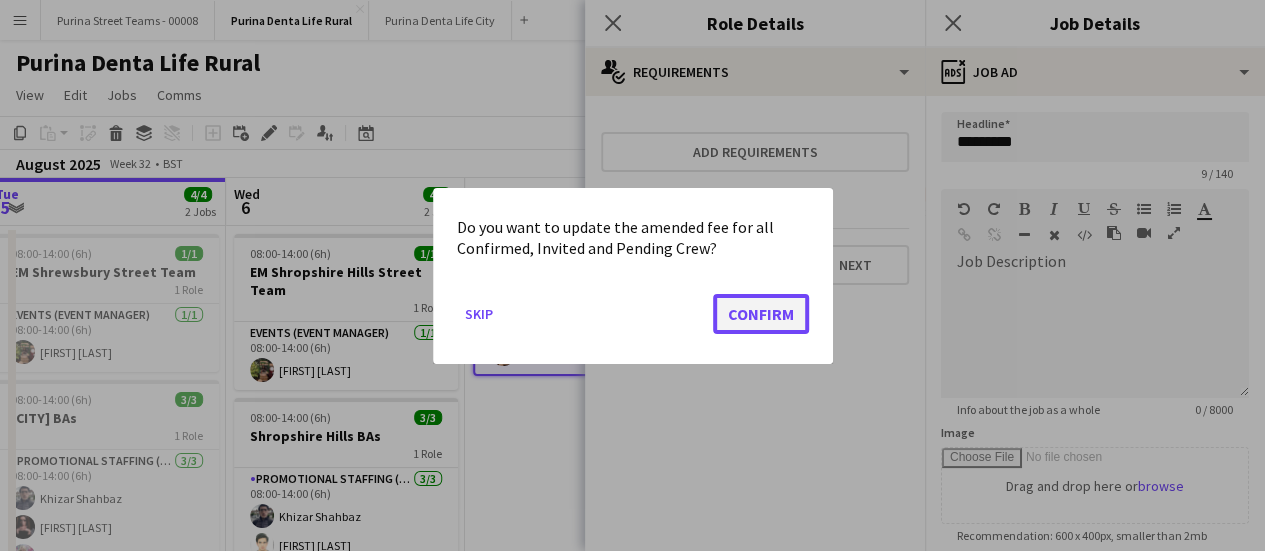 click on "Confirm" 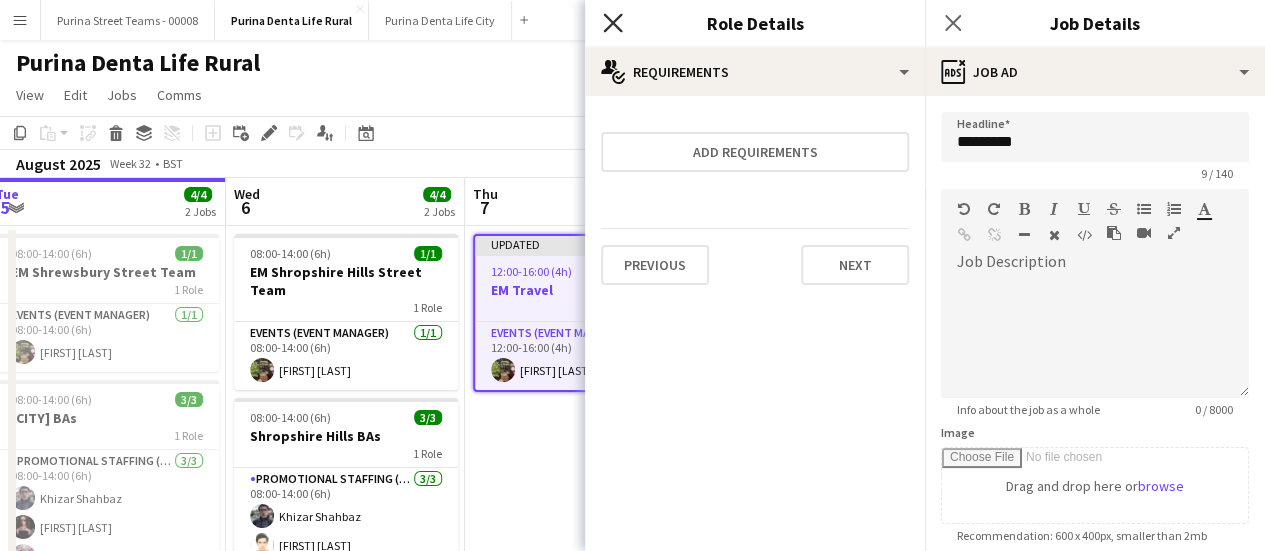 click on "Close pop-in" 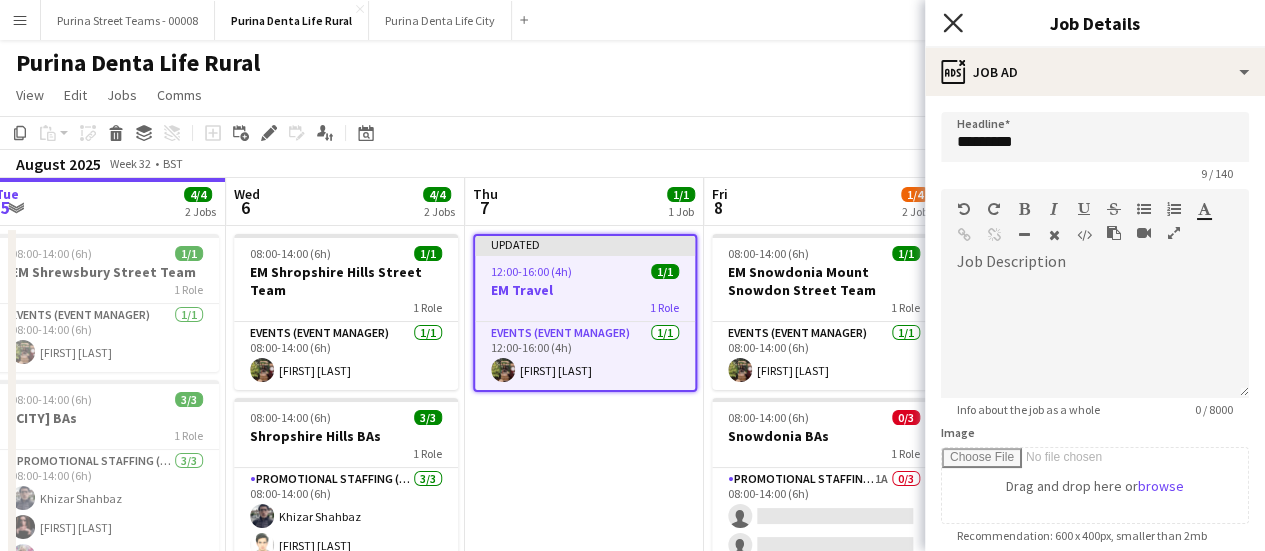 click on "Close pop-in" 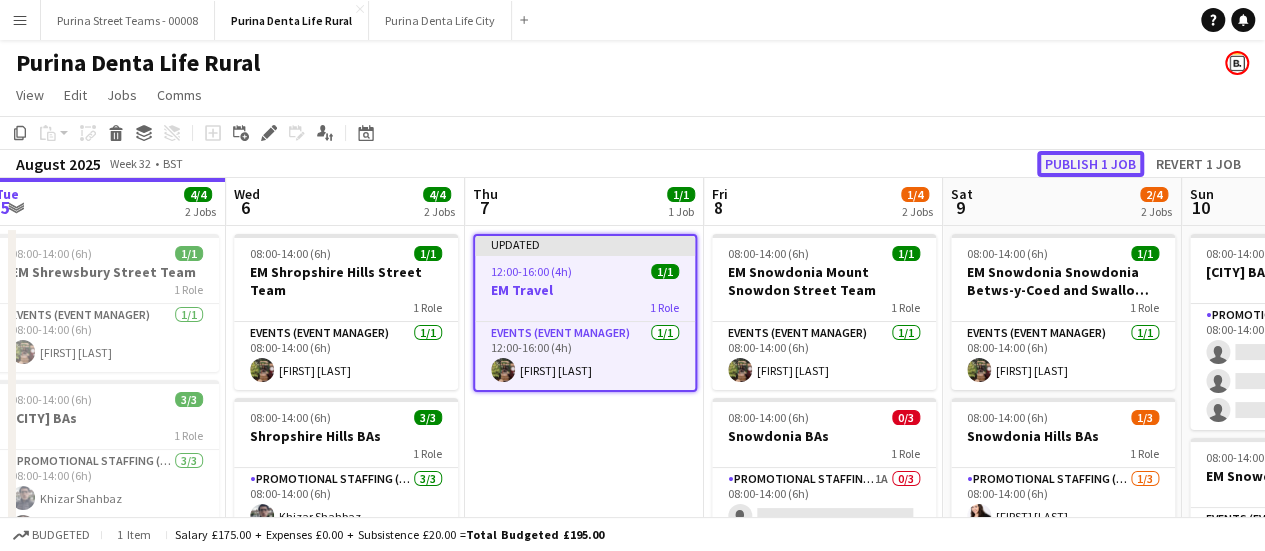click on "Publish 1 job" 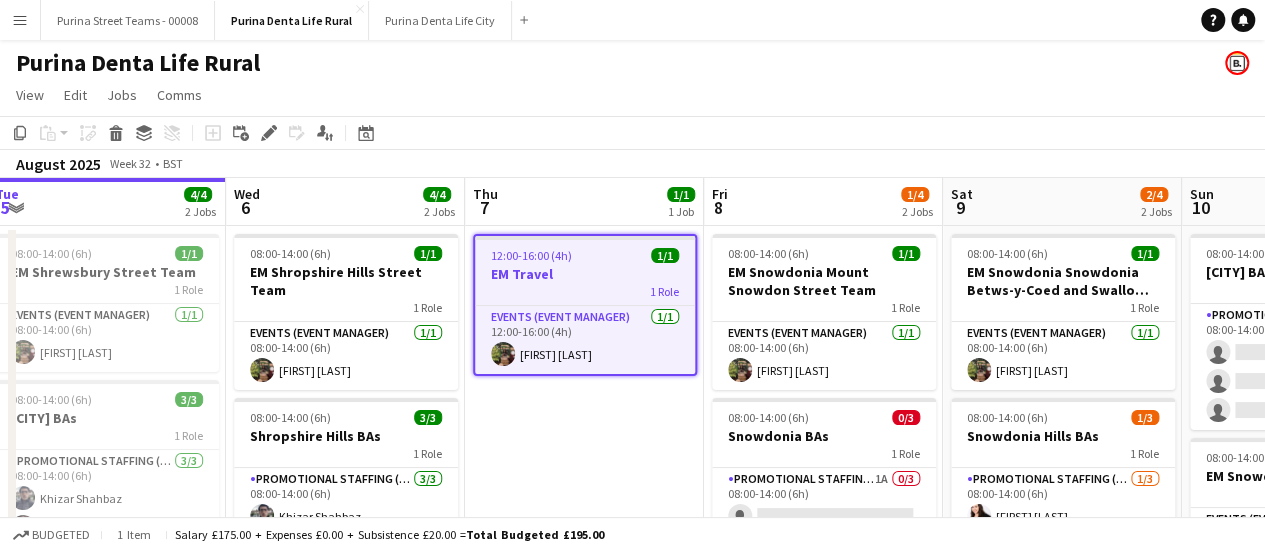 click on "12:00-16:00 (4h)    1/1   EM Travel   1 Role   Events (Event Manager)   1/1   12:00-16:00 (4h)
[FIRST] [LAST]" at bounding box center (584, 440) 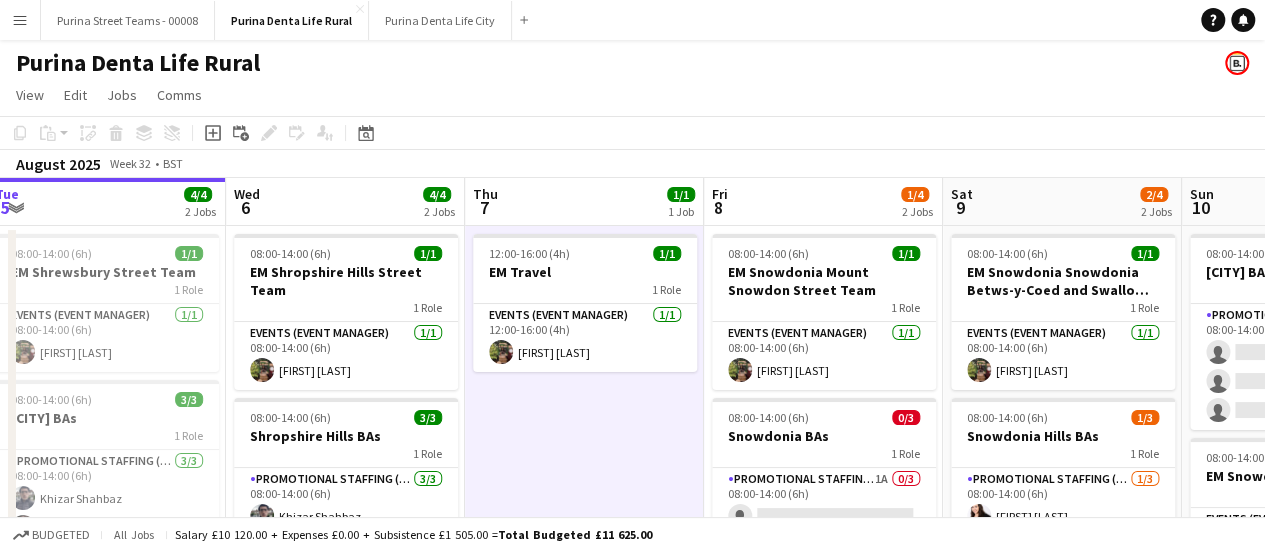 click on "View  Day view expanded Day view collapsed Month view Date picker Jump to today Expand Linked Jobs Collapse Linked Jobs  Edit  Copy Ctrl+C  Paste  Without Crew Ctrl+V With Crew Ctrl+Shift+V Paste as linked job  Group  Group Ungroup  Jobs  New Job Edit Job Delete Job New Linked Job Edit Linked Jobs Job fulfilment Promote Role Copy Role URL  Comms  Notify confirmed crew Create chat" 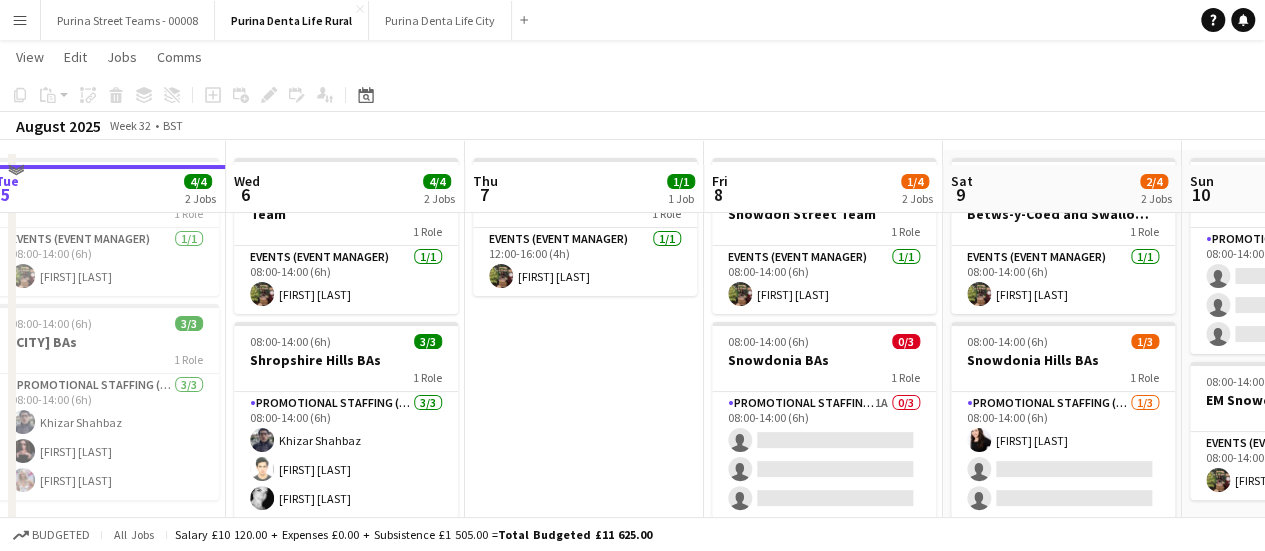 scroll, scrollTop: 100, scrollLeft: 0, axis: vertical 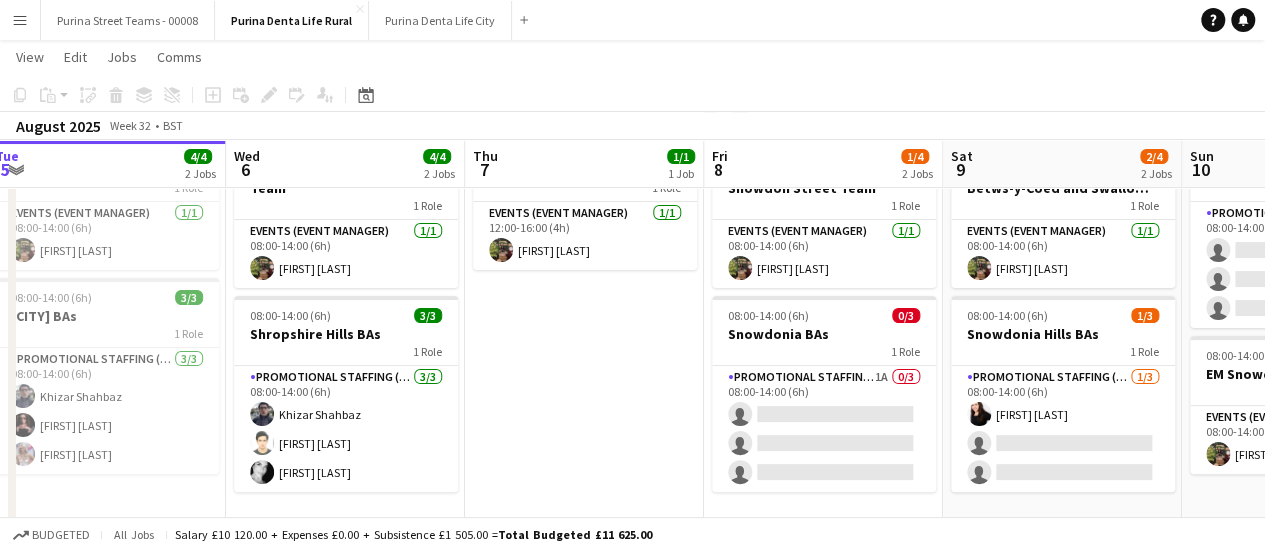 click on "Menu" at bounding box center (20, 20) 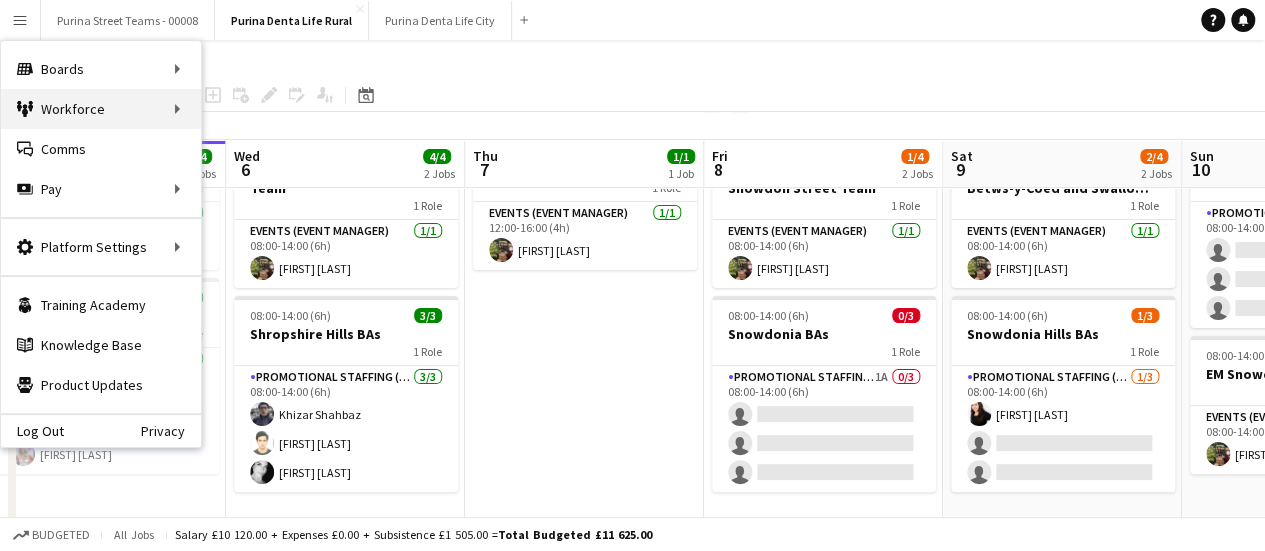 click on "Workforce
Workforce" at bounding box center (101, 109) 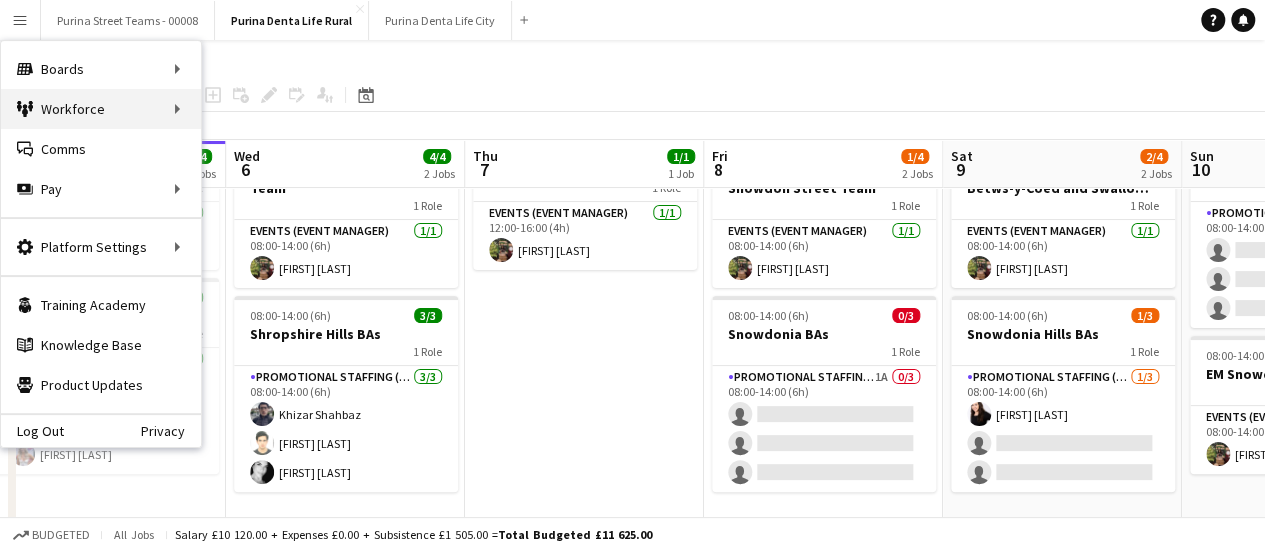 click on "Workforce
Workforce" at bounding box center [101, 109] 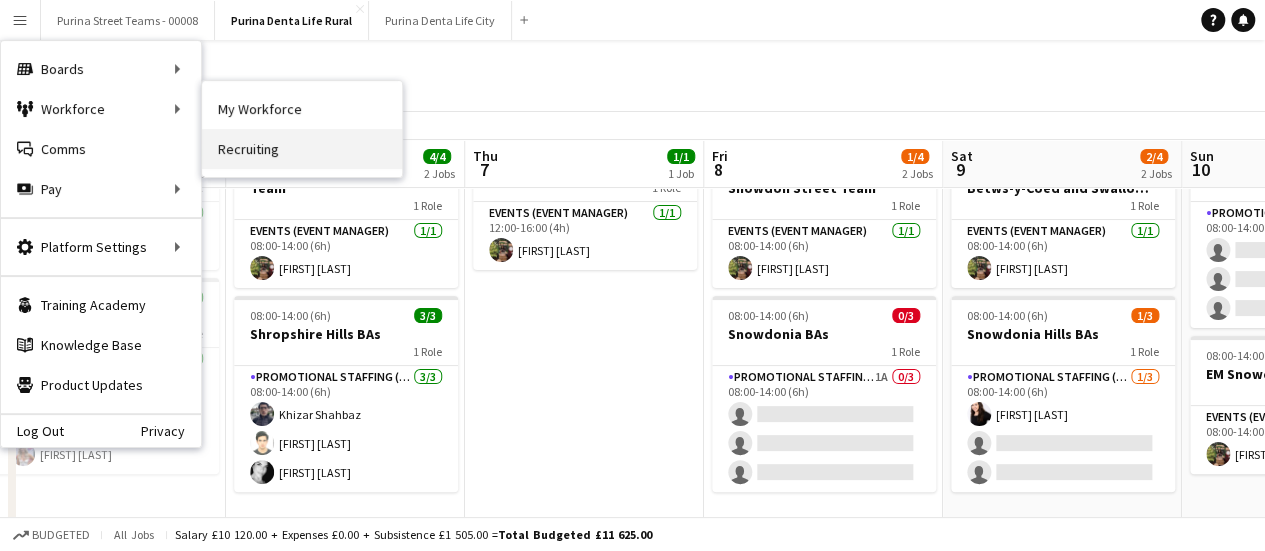 click on "Recruiting" at bounding box center [302, 149] 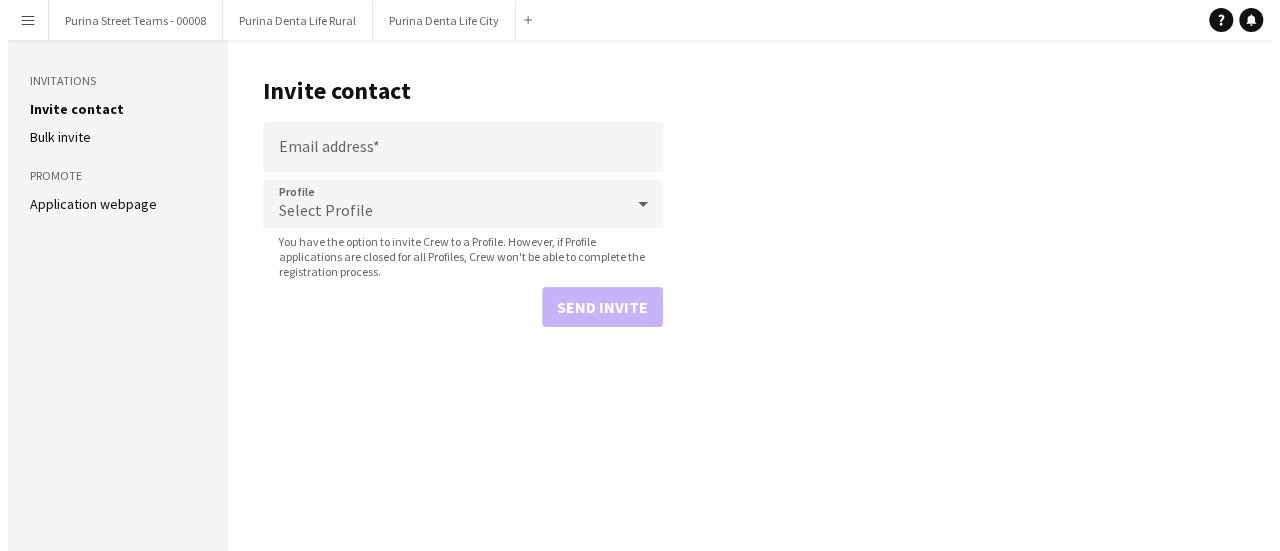 scroll, scrollTop: 0, scrollLeft: 0, axis: both 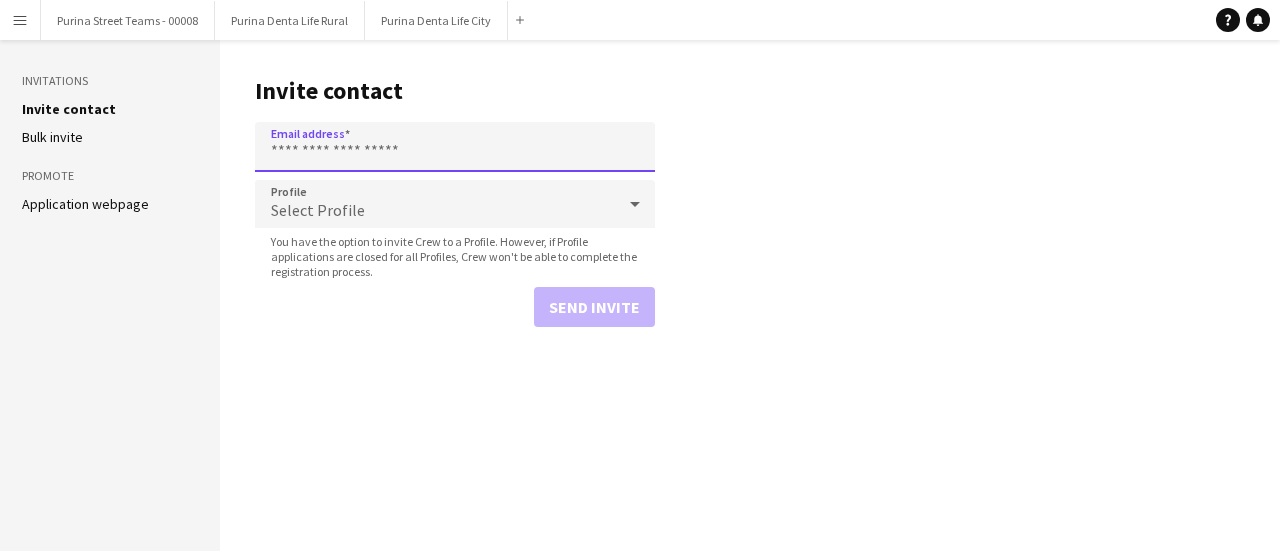 drag, startPoint x: 478, startPoint y: 144, endPoint x: 478, endPoint y: 157, distance: 13 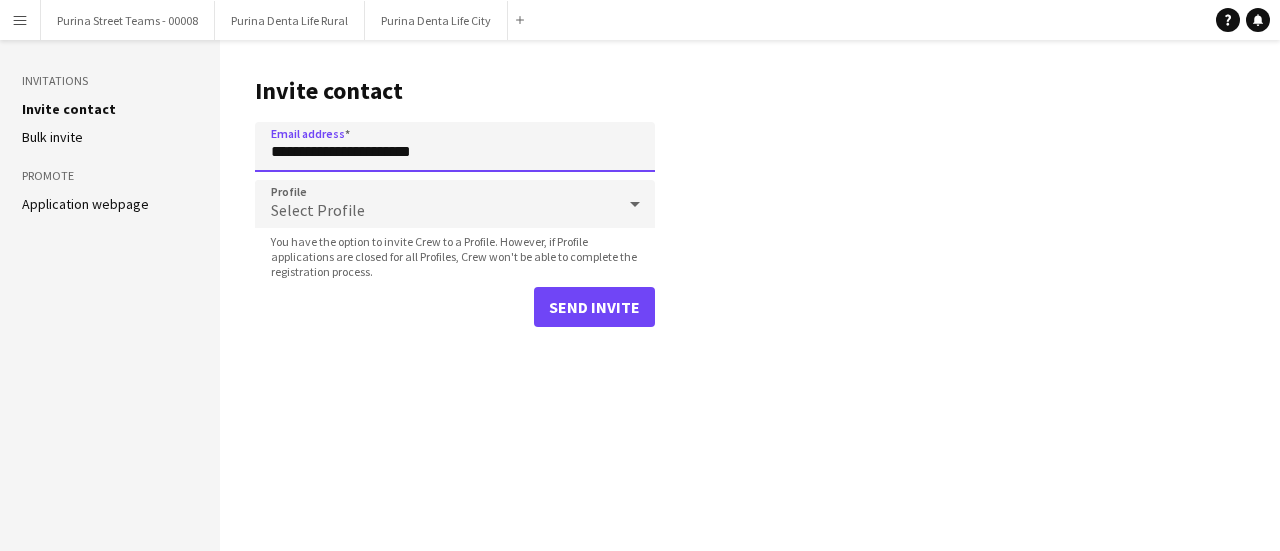 type on "**********" 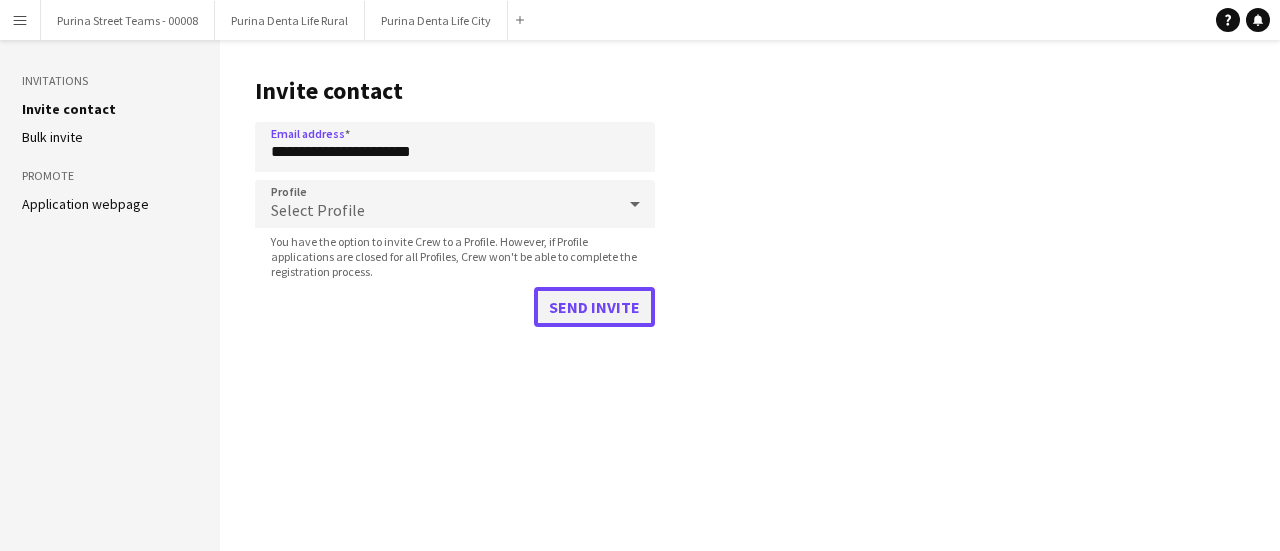 click on "Send invite" 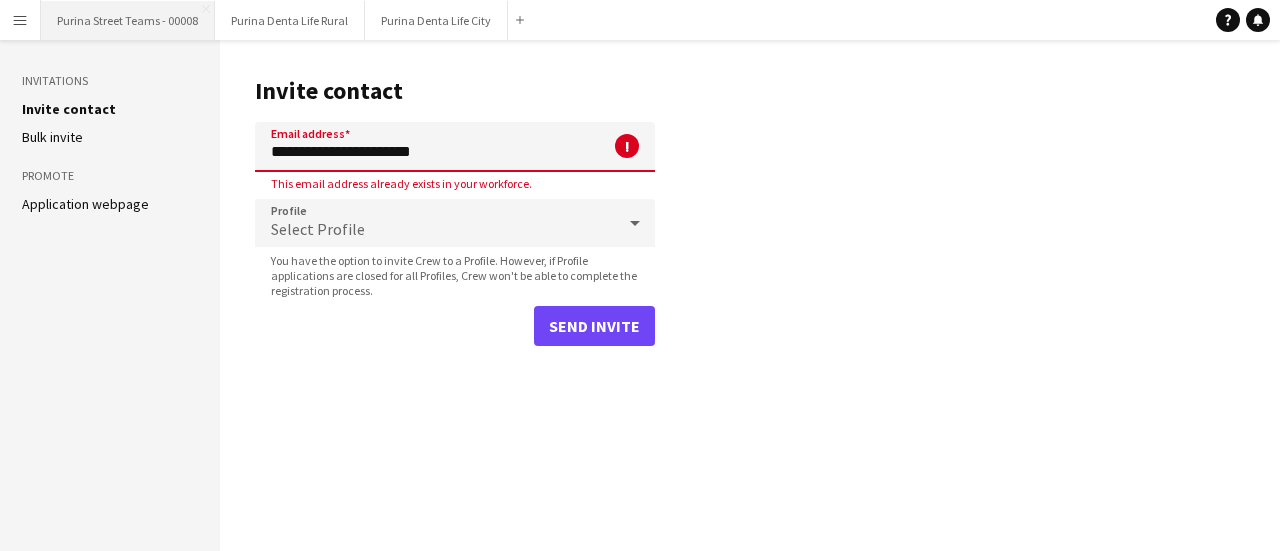 click on "Purina Street Teams - 00008
Close" at bounding box center [128, 20] 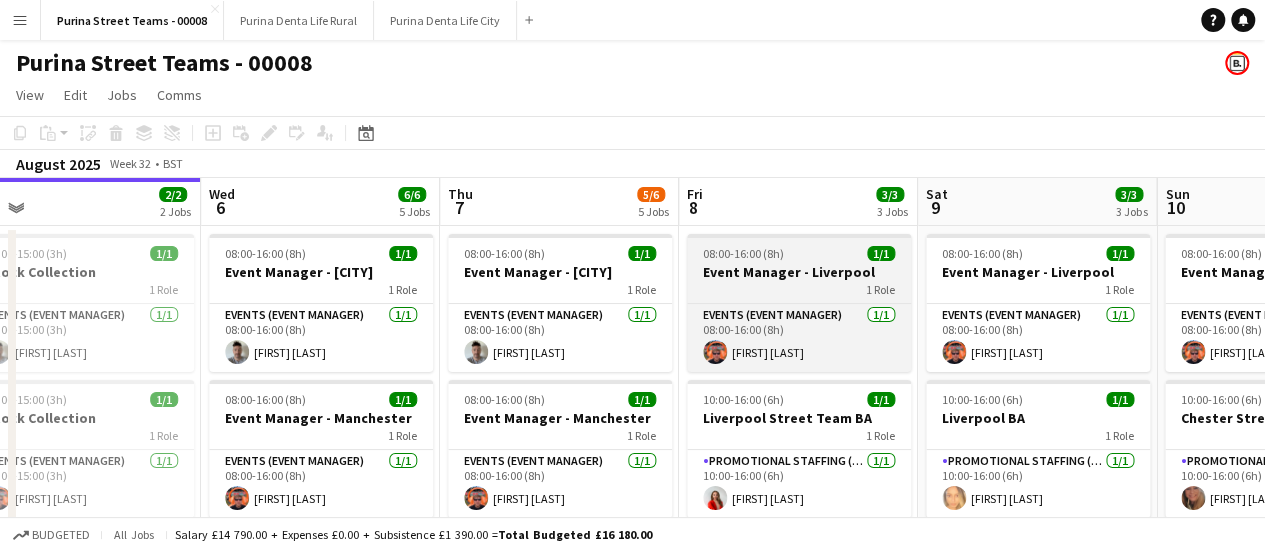 drag, startPoint x: 774, startPoint y: 337, endPoint x: 625, endPoint y: 277, distance: 160.62689 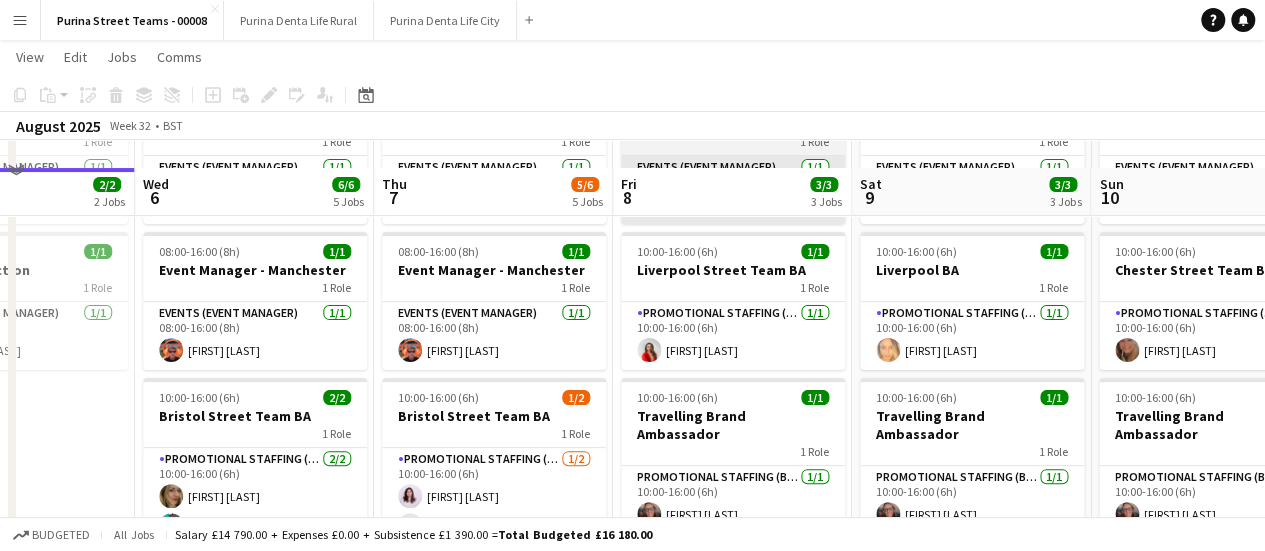 scroll, scrollTop: 200, scrollLeft: 0, axis: vertical 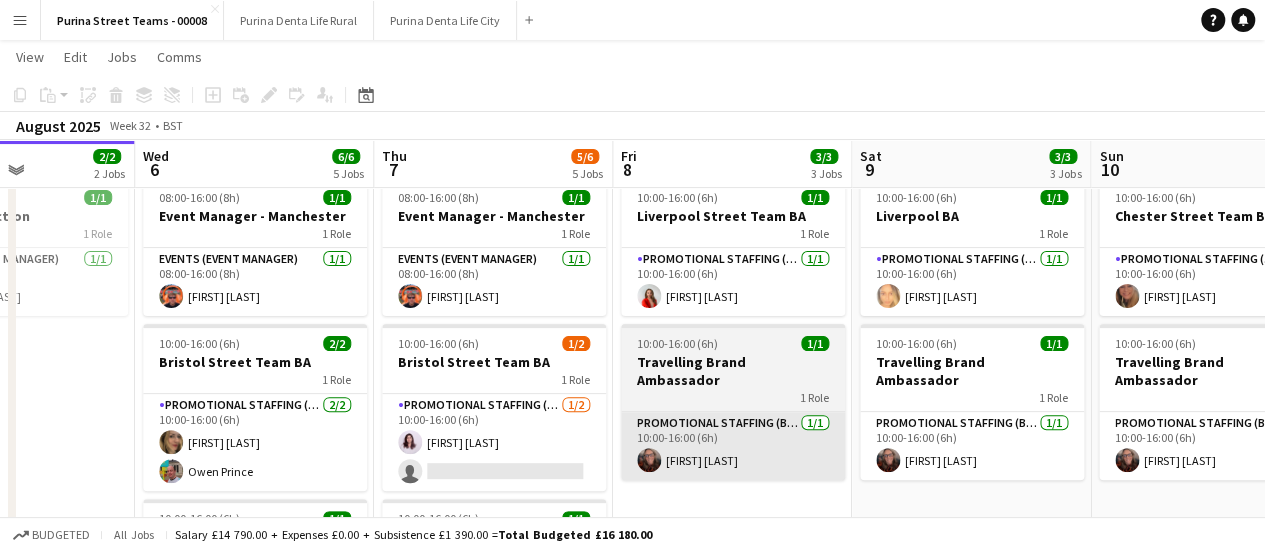 drag, startPoint x: 490, startPoint y: 471, endPoint x: 694, endPoint y: 421, distance: 210.03809 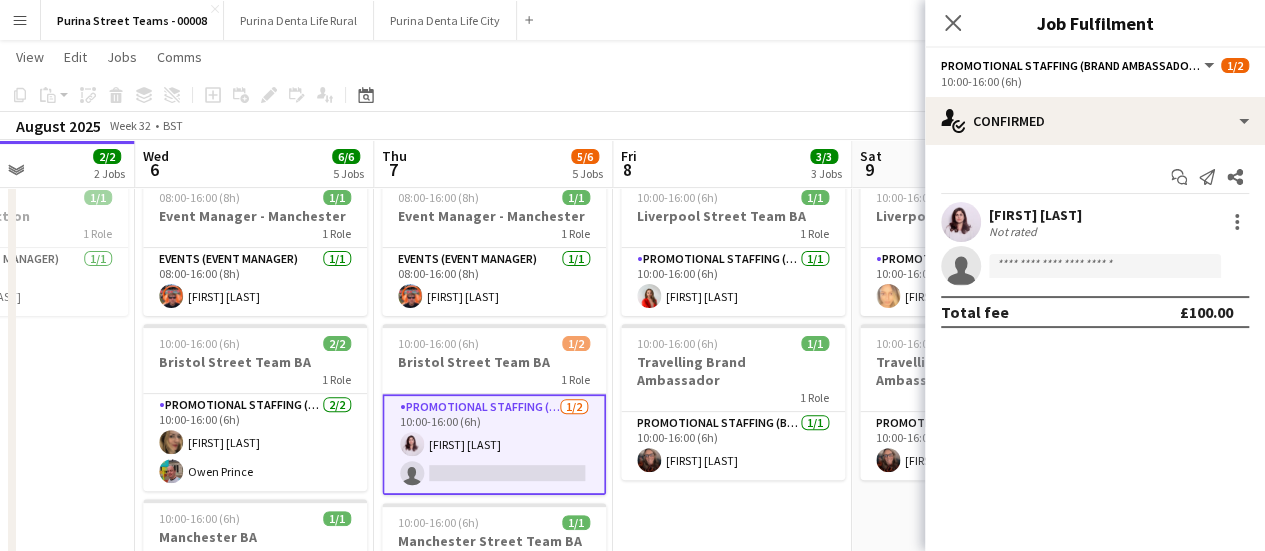 click on "single-neutral-actions" 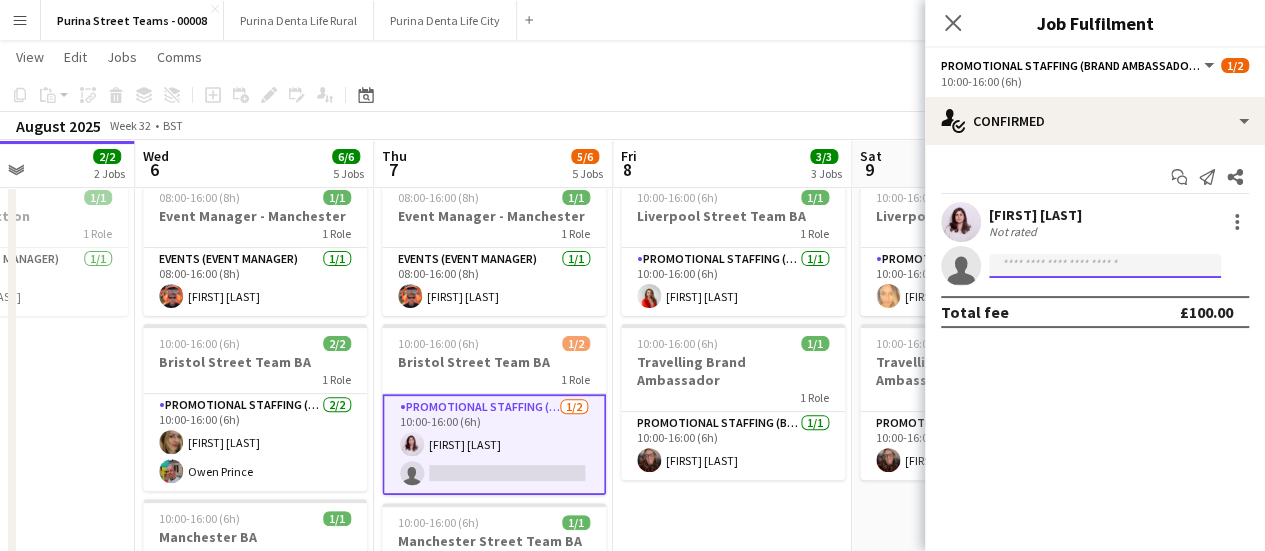 click 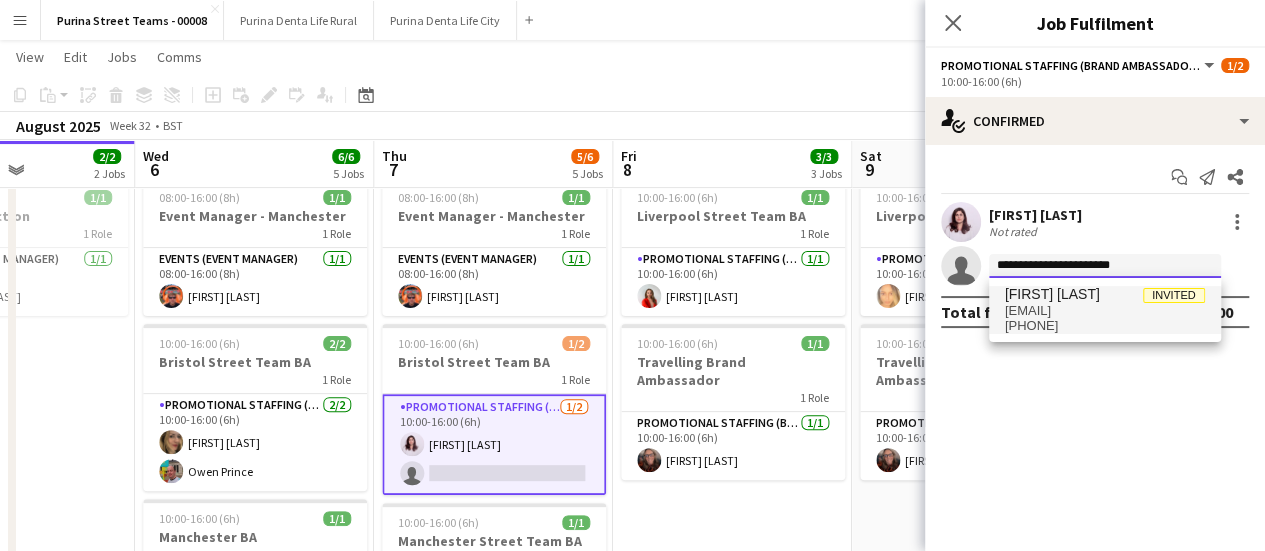 type on "**********" 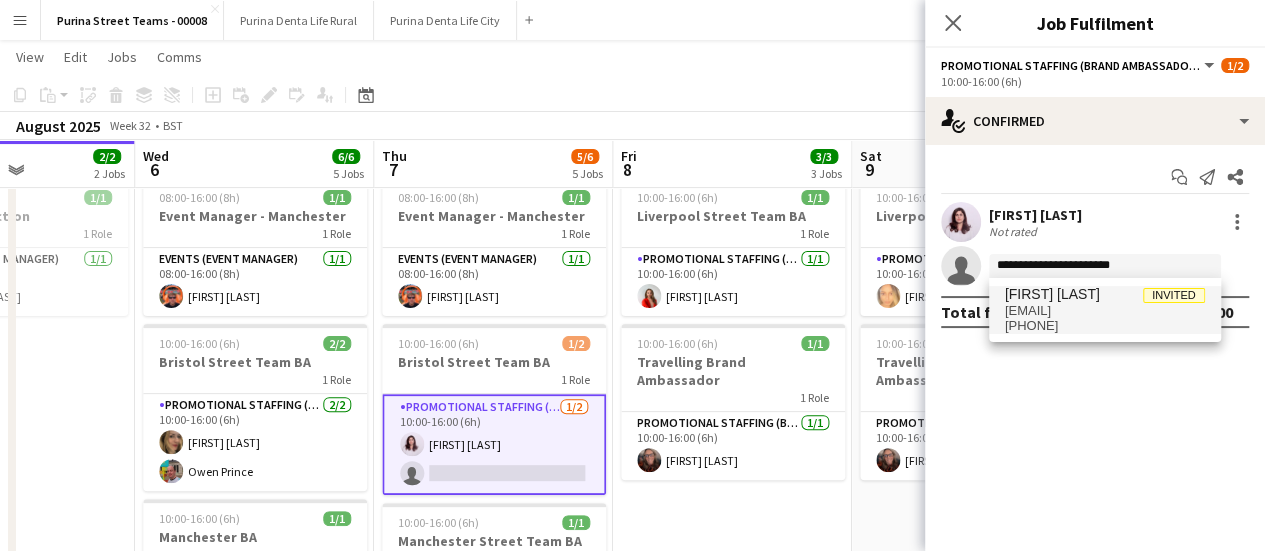 click on "[EMAIL]" at bounding box center [1105, 311] 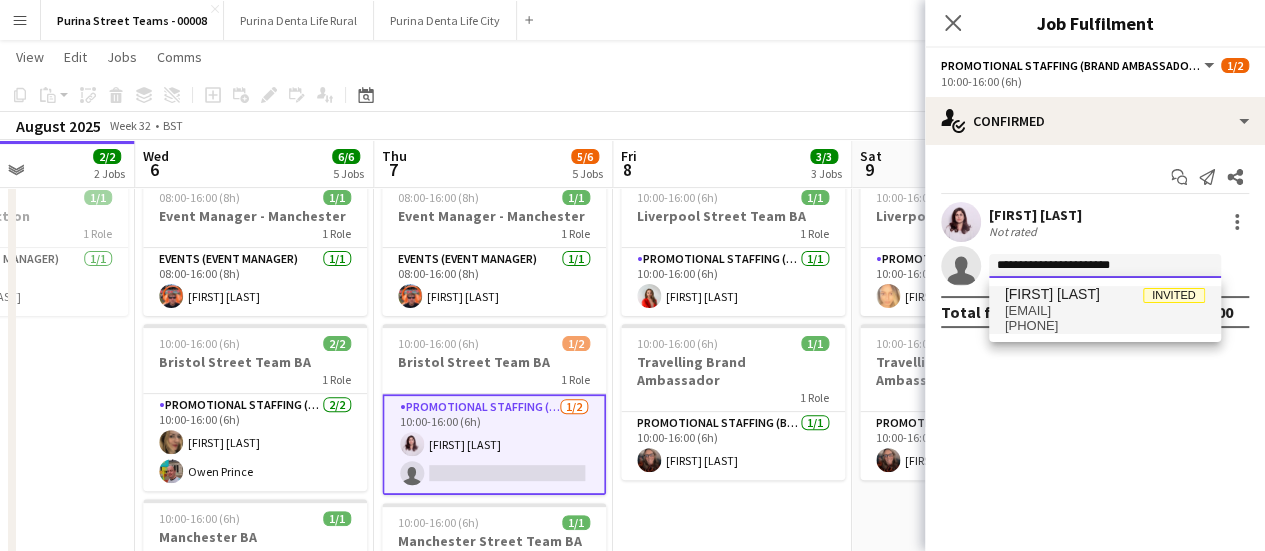 type 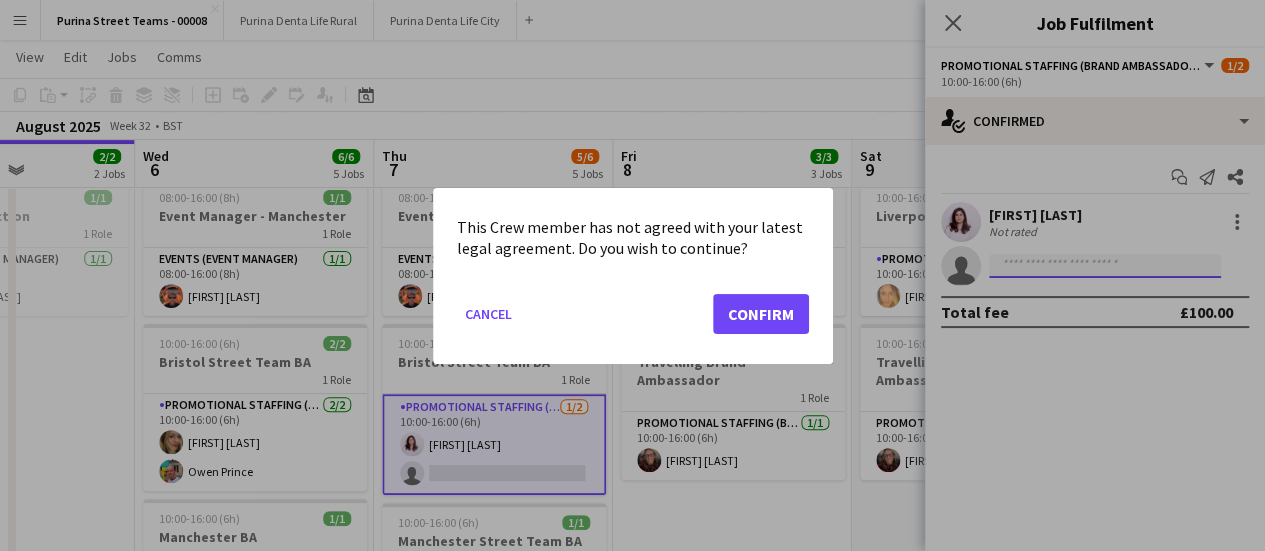scroll, scrollTop: 0, scrollLeft: 0, axis: both 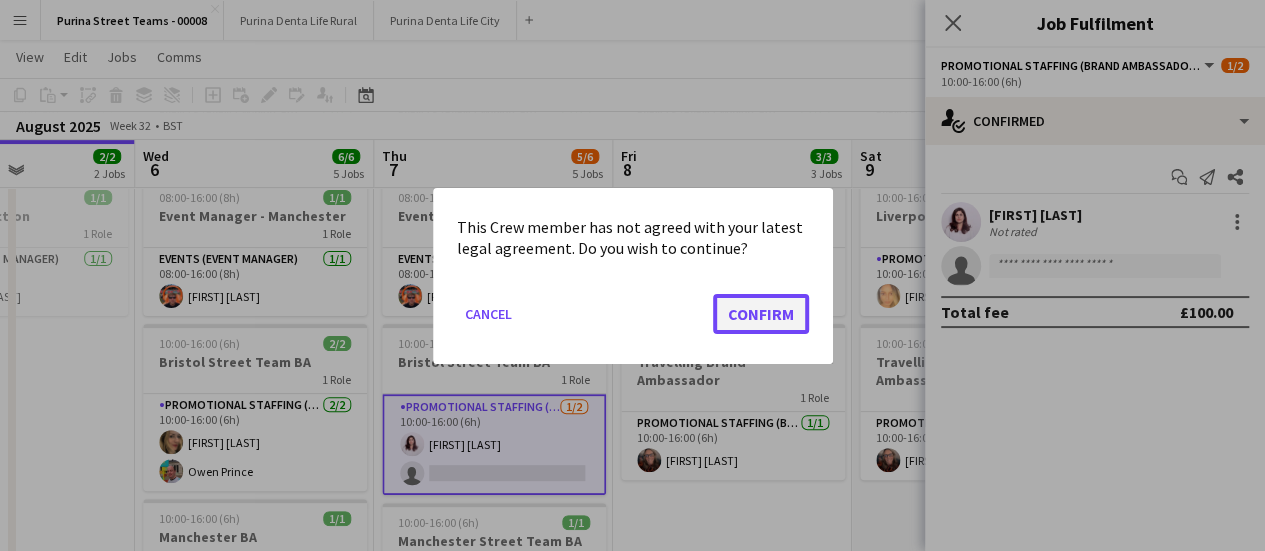 click on "Confirm" 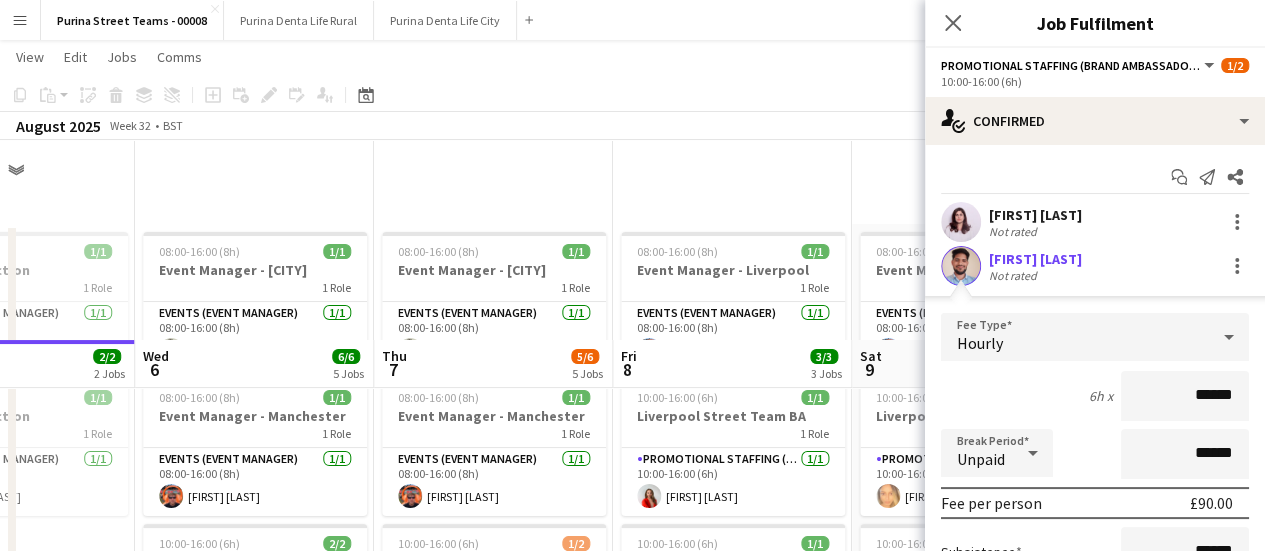 scroll, scrollTop: 200, scrollLeft: 0, axis: vertical 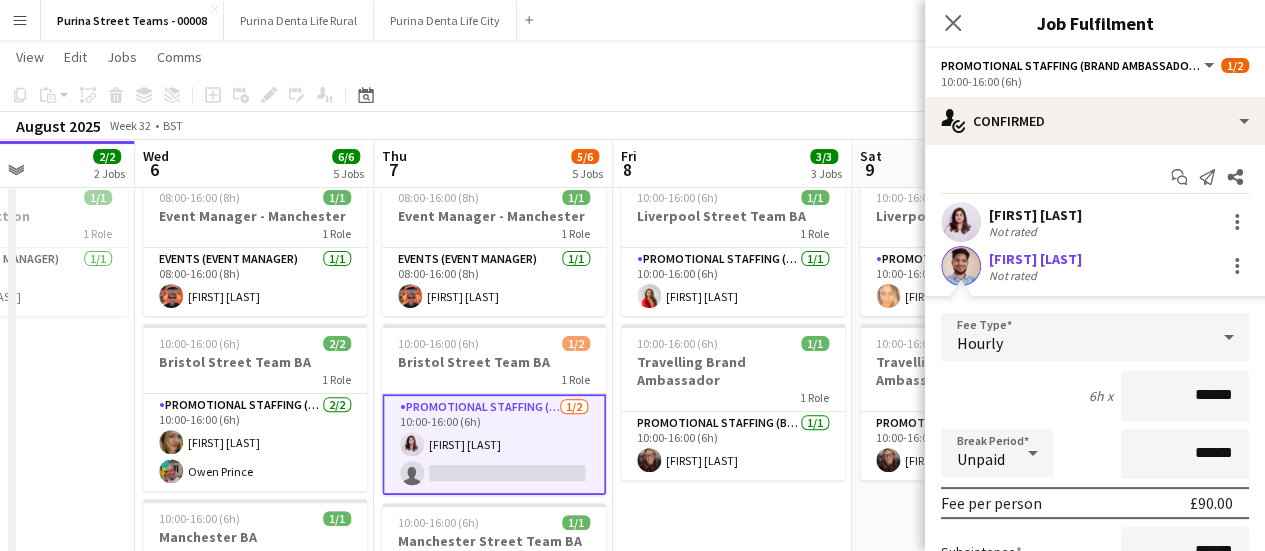 click at bounding box center (961, 266) 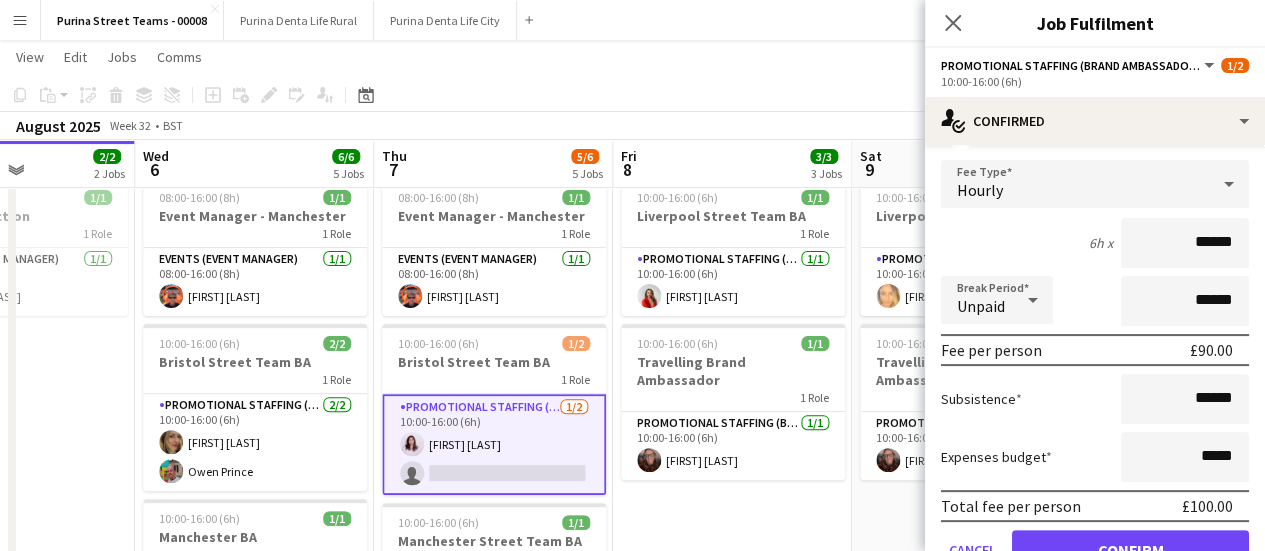 scroll, scrollTop: 246, scrollLeft: 0, axis: vertical 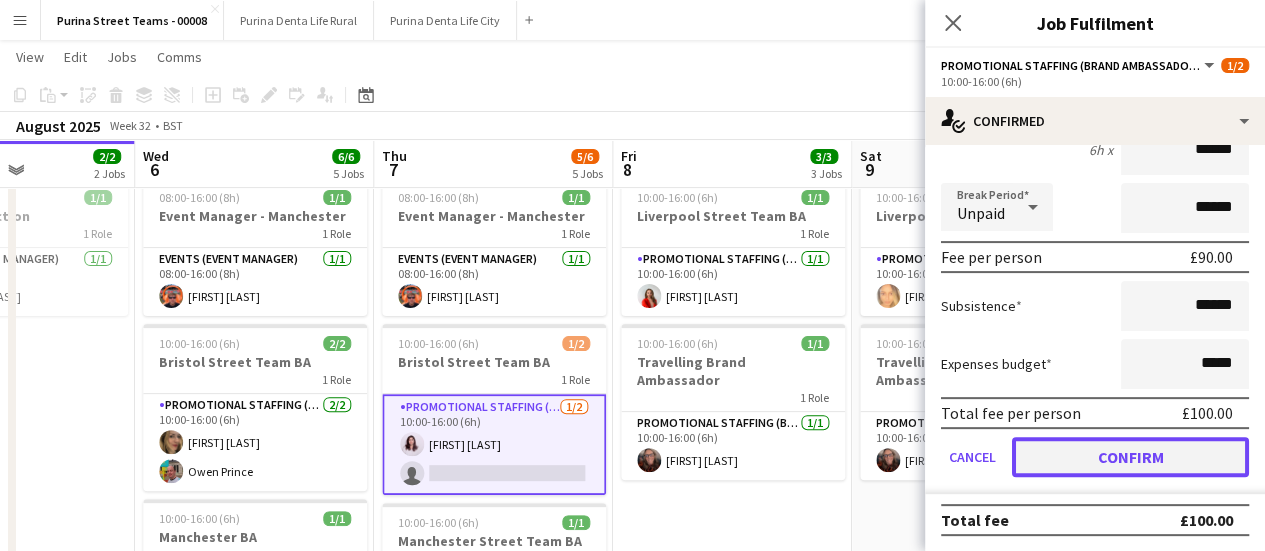 click on "Confirm" at bounding box center [1130, 457] 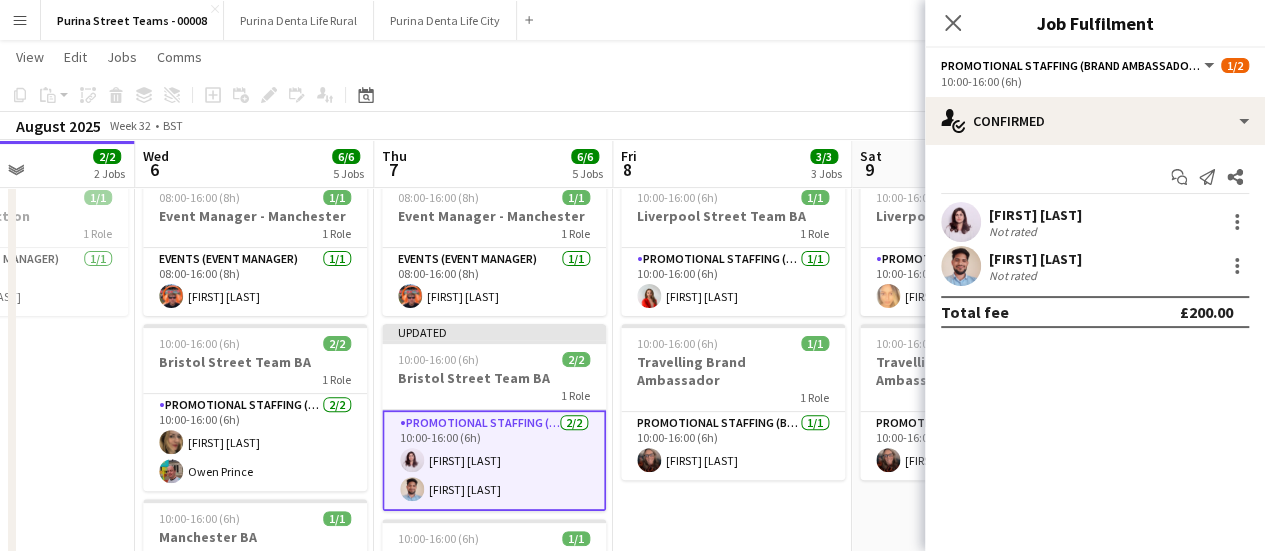 scroll, scrollTop: 0, scrollLeft: 0, axis: both 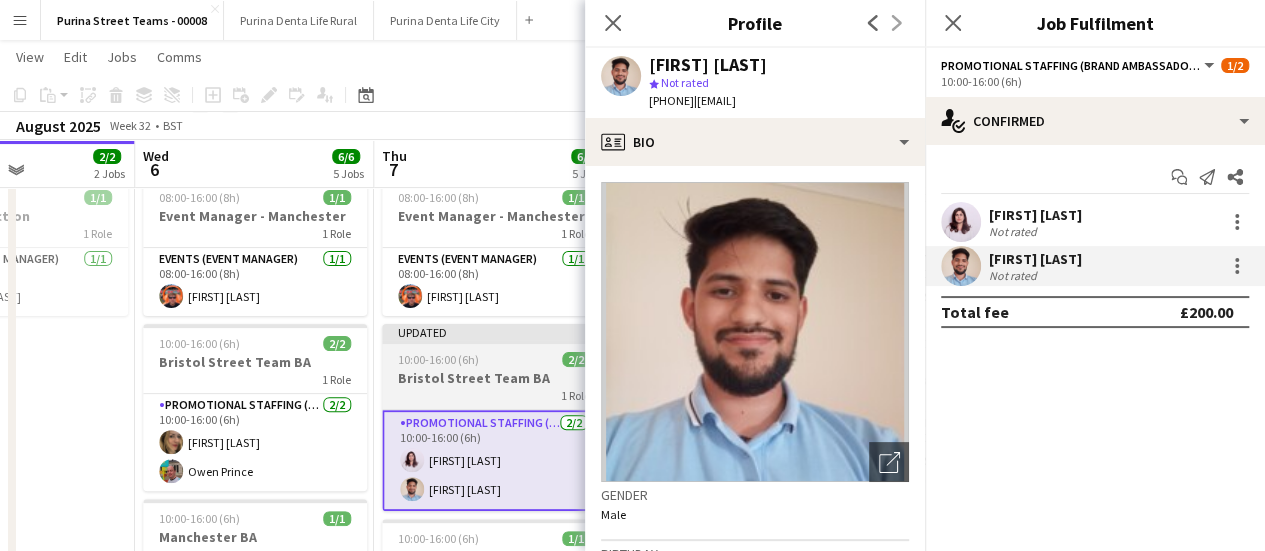 click on "Promotional Staffing (Brand Ambassadors)   2/2   10:00-16:00 (6h)
[FIRST] [LAST] [FIRST] [LAST]" at bounding box center (494, 460) 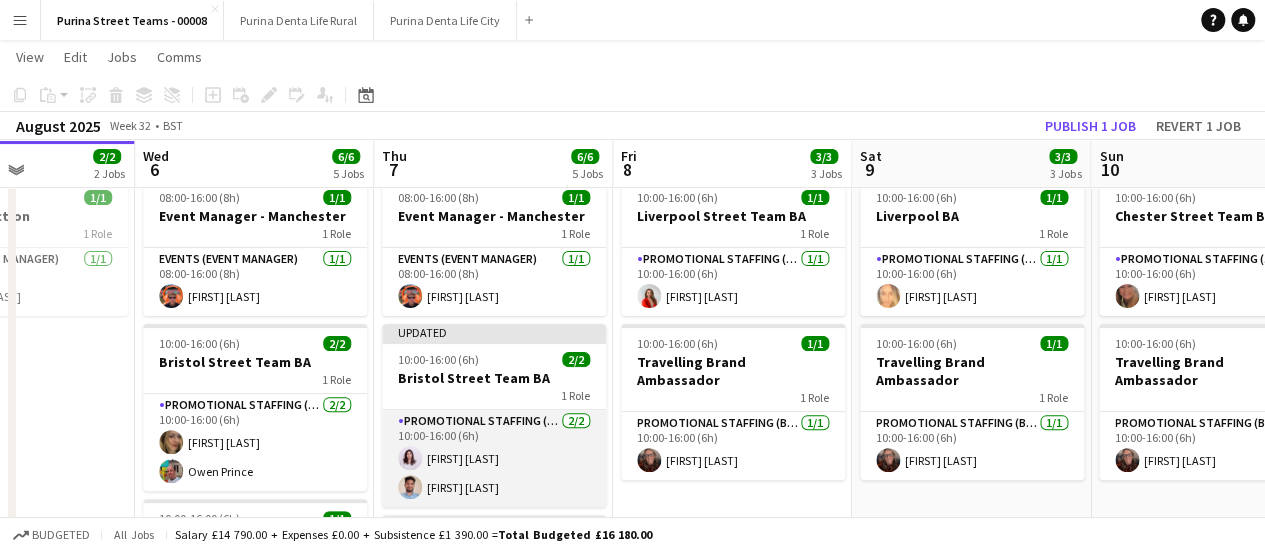 click on "Promotional Staffing (Brand Ambassadors)   2/2   10:00-16:00 (6h)
[FIRST] [LAST] [FIRST] [LAST]" at bounding box center [494, 458] 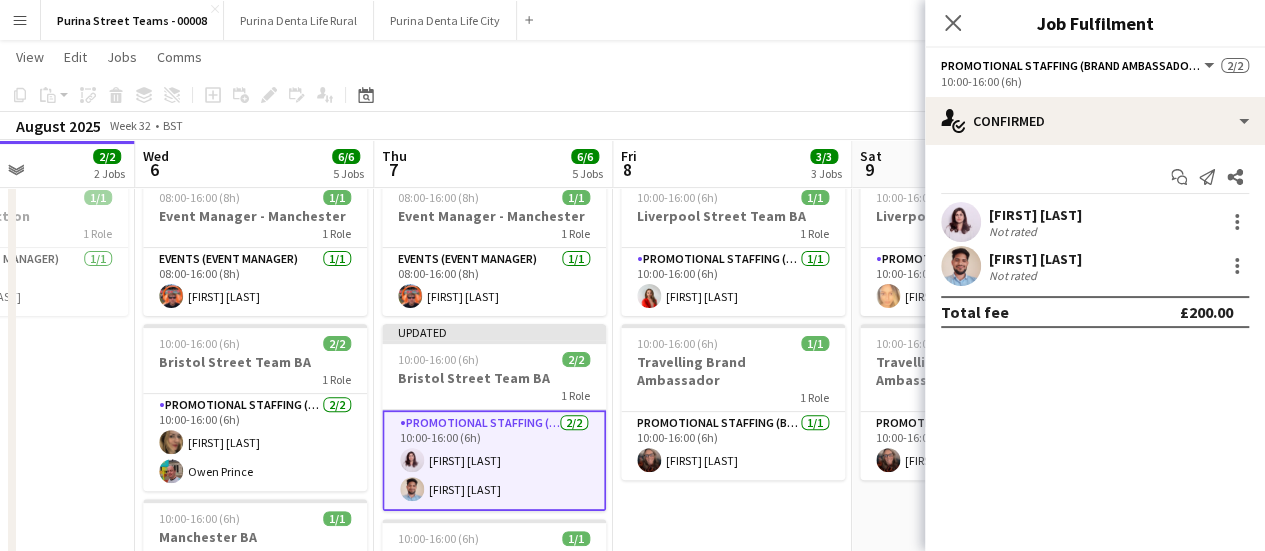 click on "Not rated" at bounding box center [1015, 275] 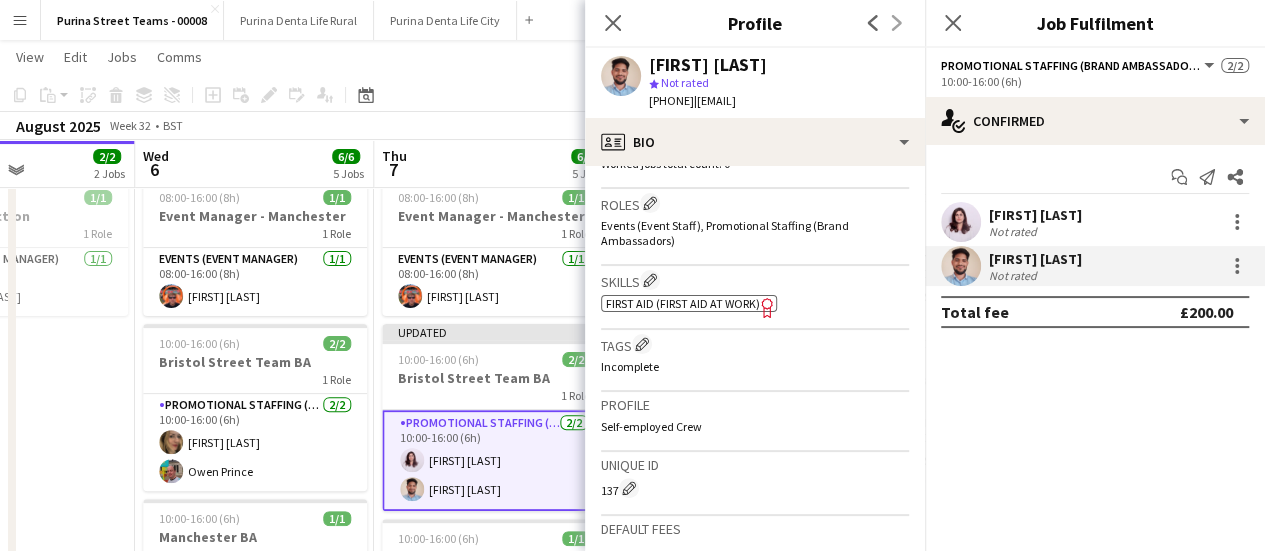 scroll, scrollTop: 800, scrollLeft: 0, axis: vertical 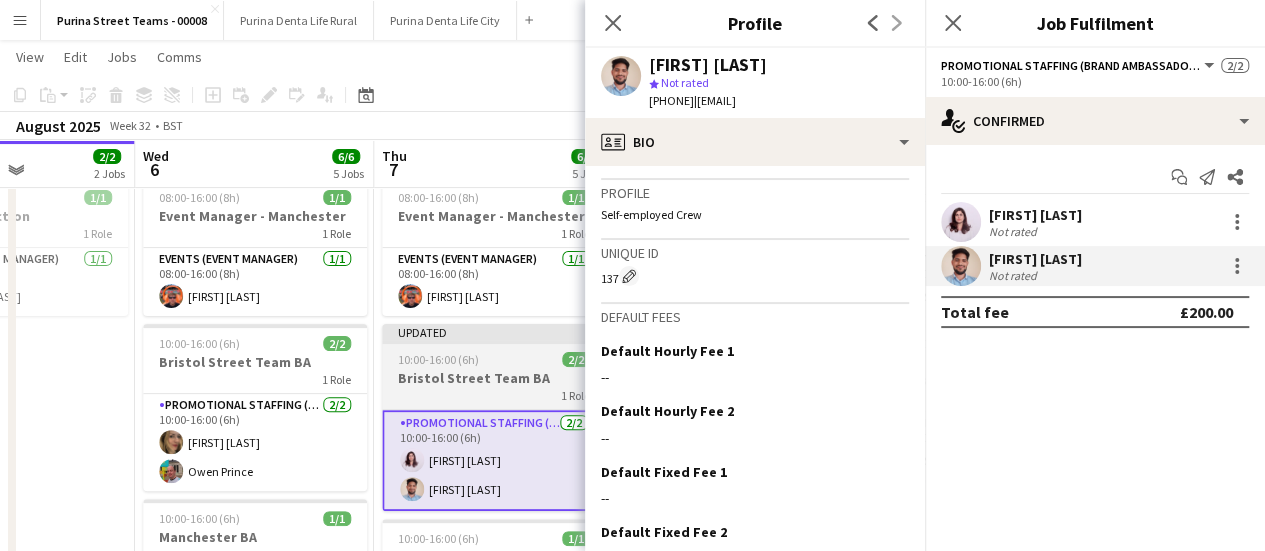 click on "Updated" at bounding box center [494, 332] 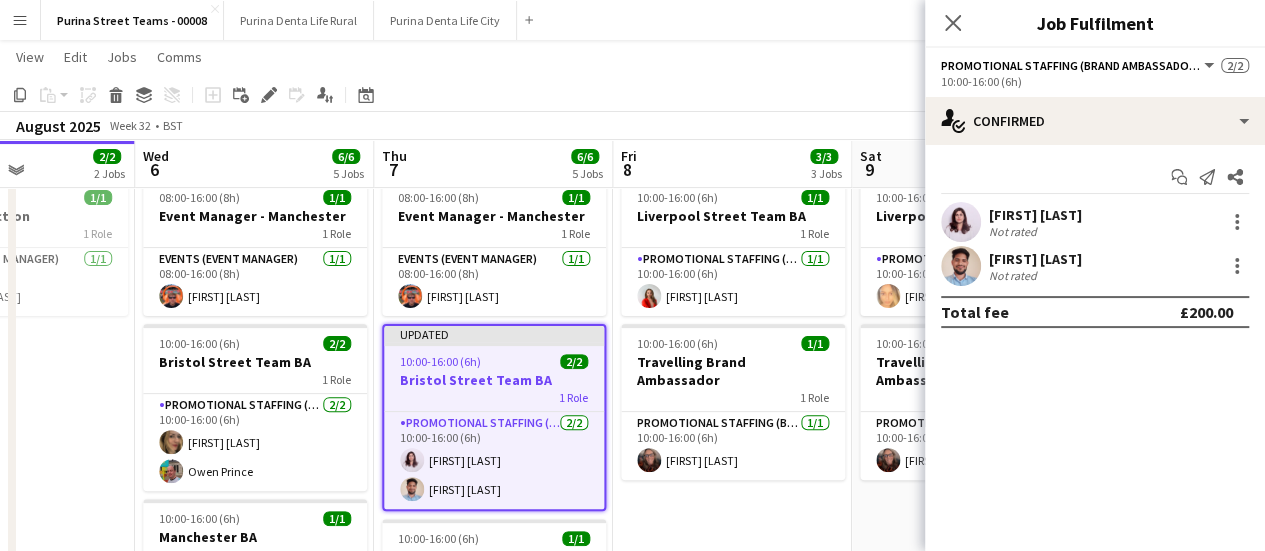 click on "Copy
Paste
Paste   Ctrl+V Paste with crew  Ctrl+Shift+V
Paste linked Job
Delete
Group
Ungroup
Add job
Add linked Job
Edit
Edit linked Job
Applicants
Date picker
AUG 2025 AUG 2025 Monday M Tuesday T Wednesday W Thursday T Friday F Saturday S Sunday S  AUG   1   2   3   4   5   6   7   8   9   10   11   12   13   14   15   16   17   18   19   20   21   22   23   24   25   26   27   28   29   30   31
Comparison range
Comparison range
Today" 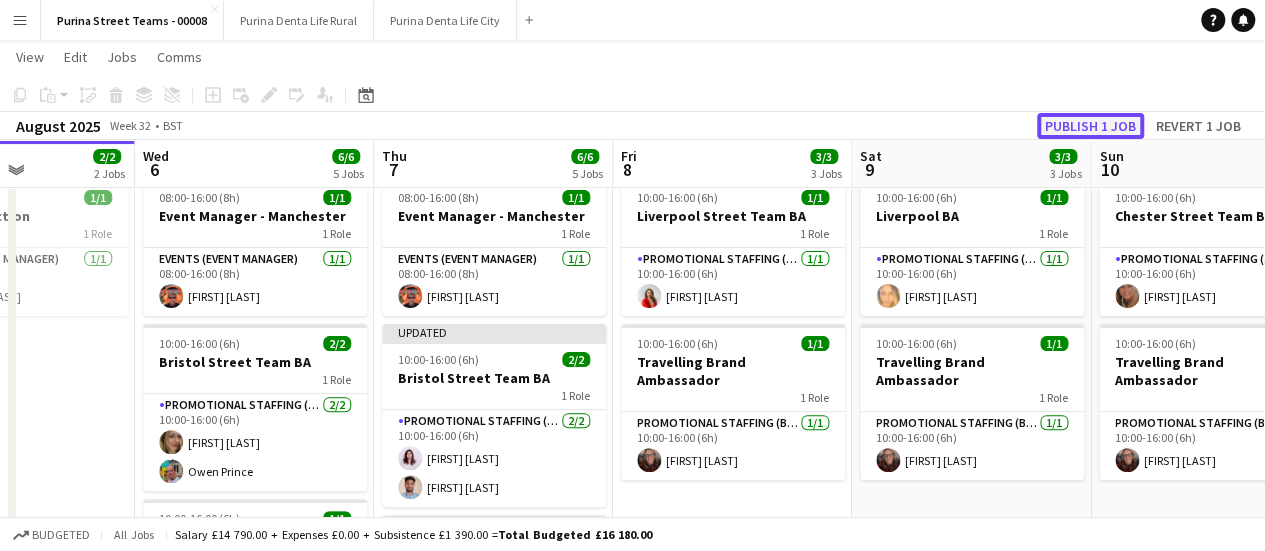 click on "Publish 1 job" 